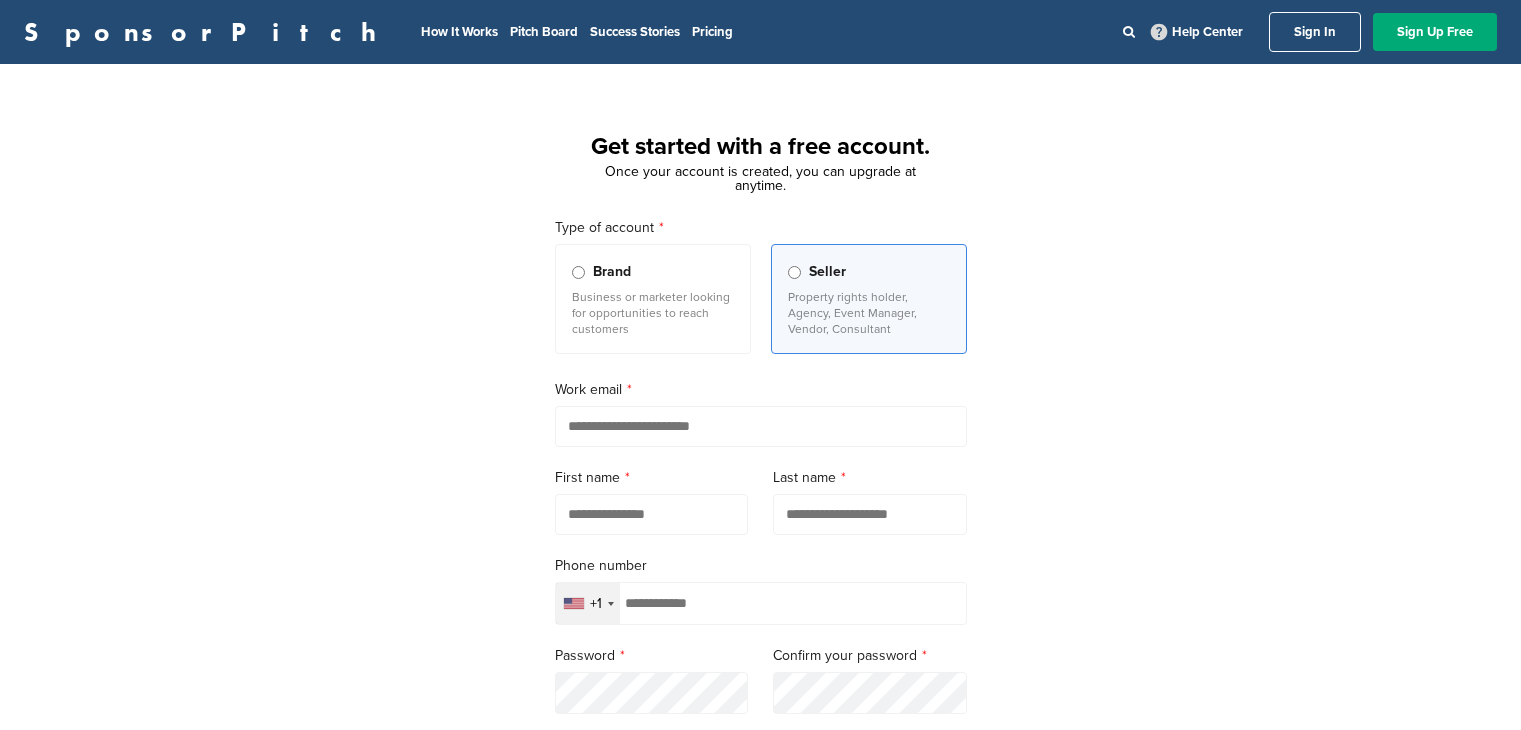 scroll, scrollTop: 0, scrollLeft: 0, axis: both 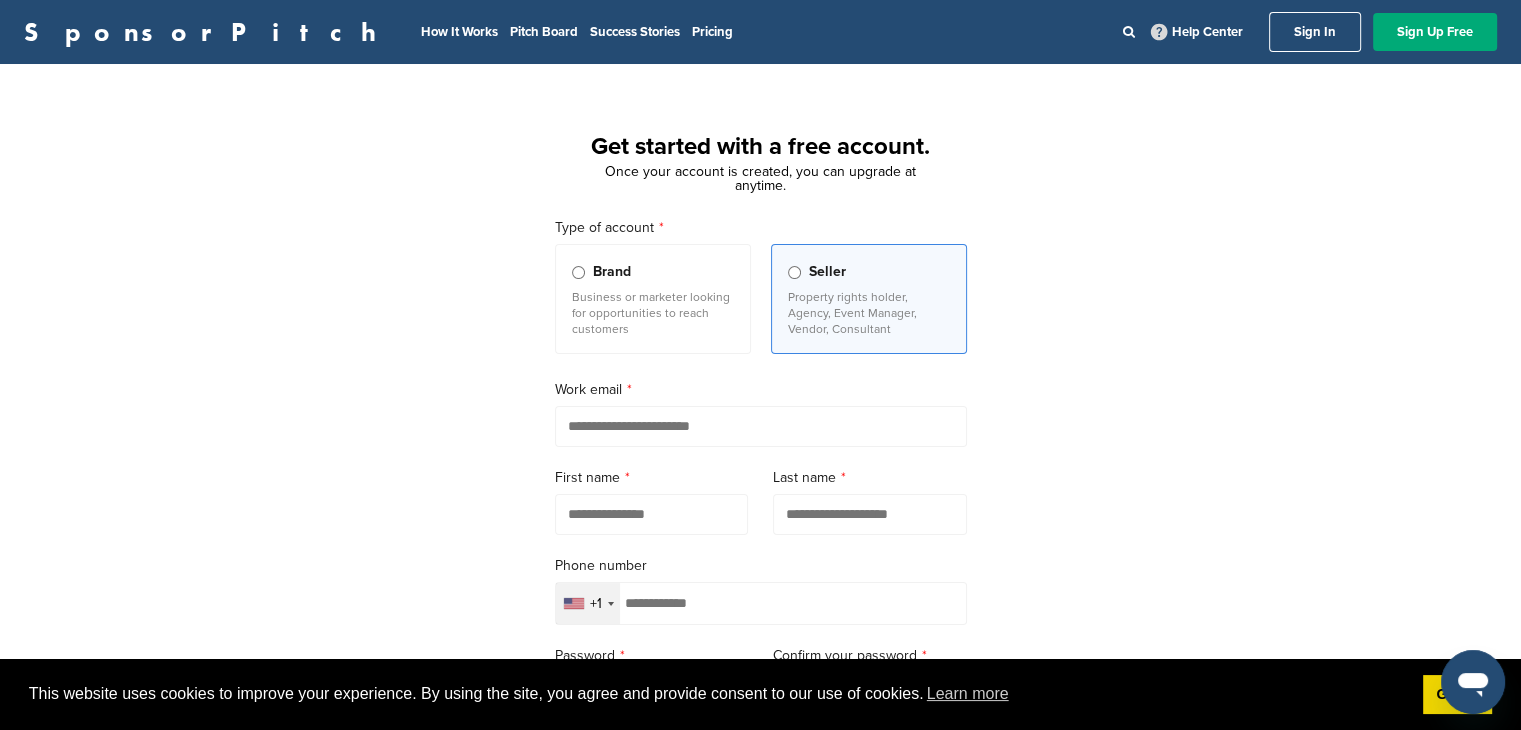 click at bounding box center (761, 426) 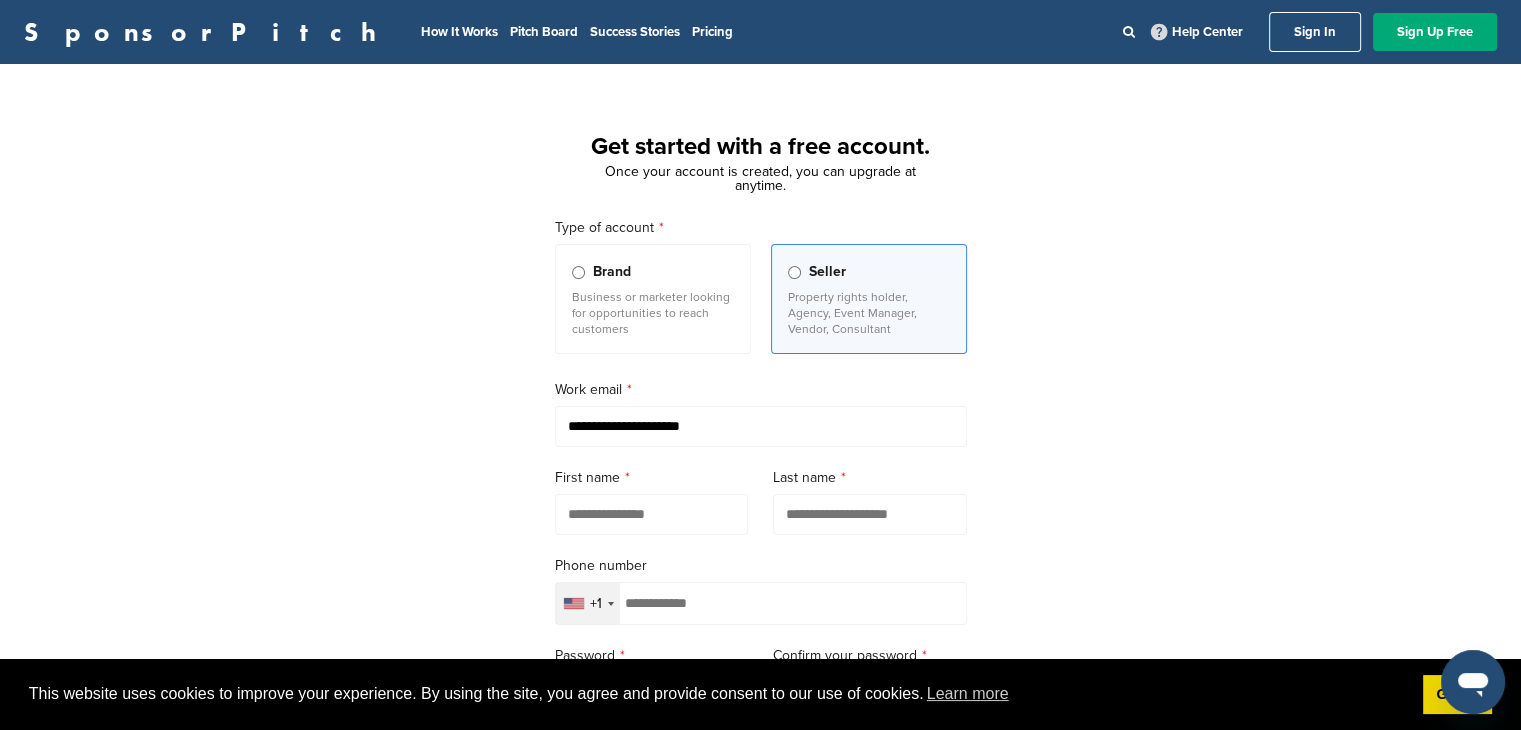 type on "*******" 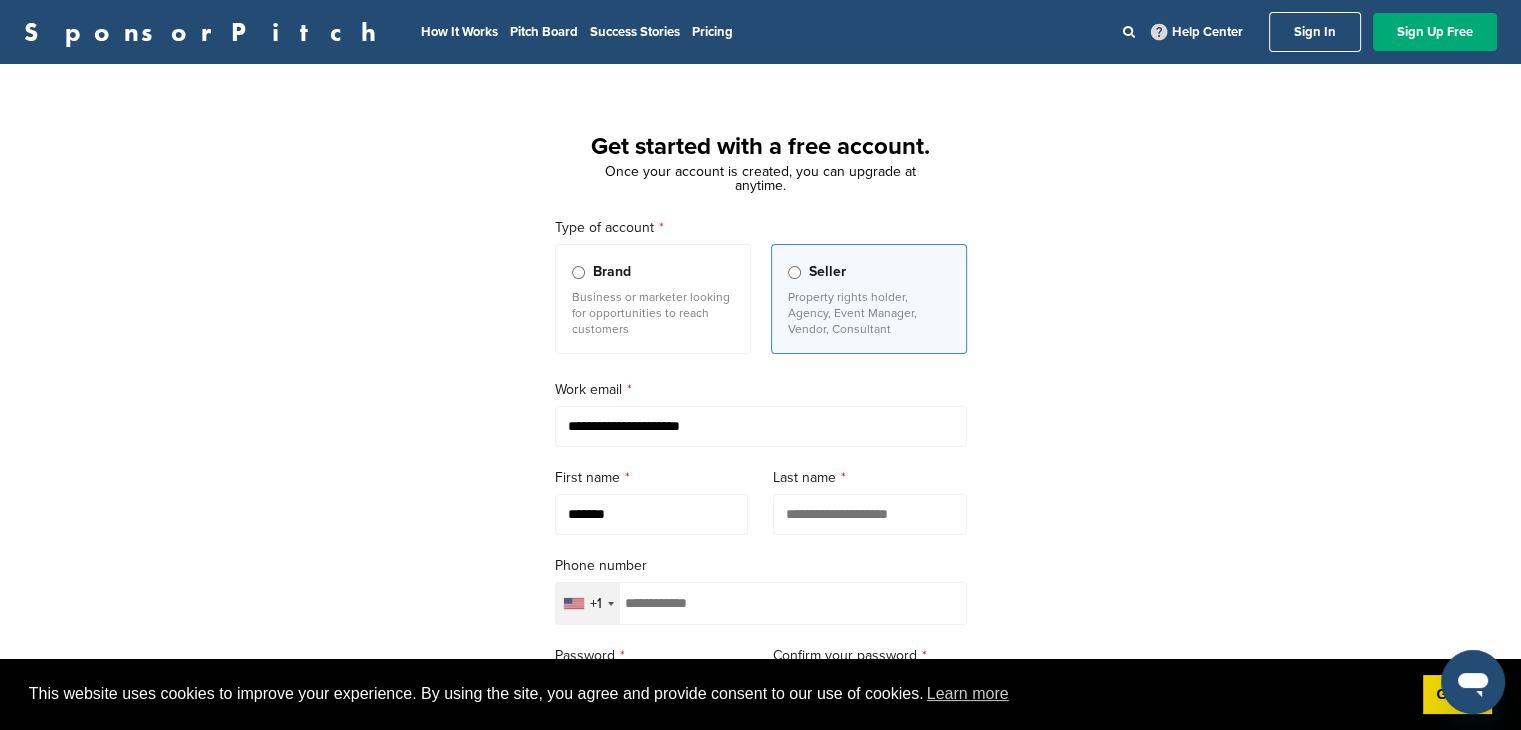 type on "*****" 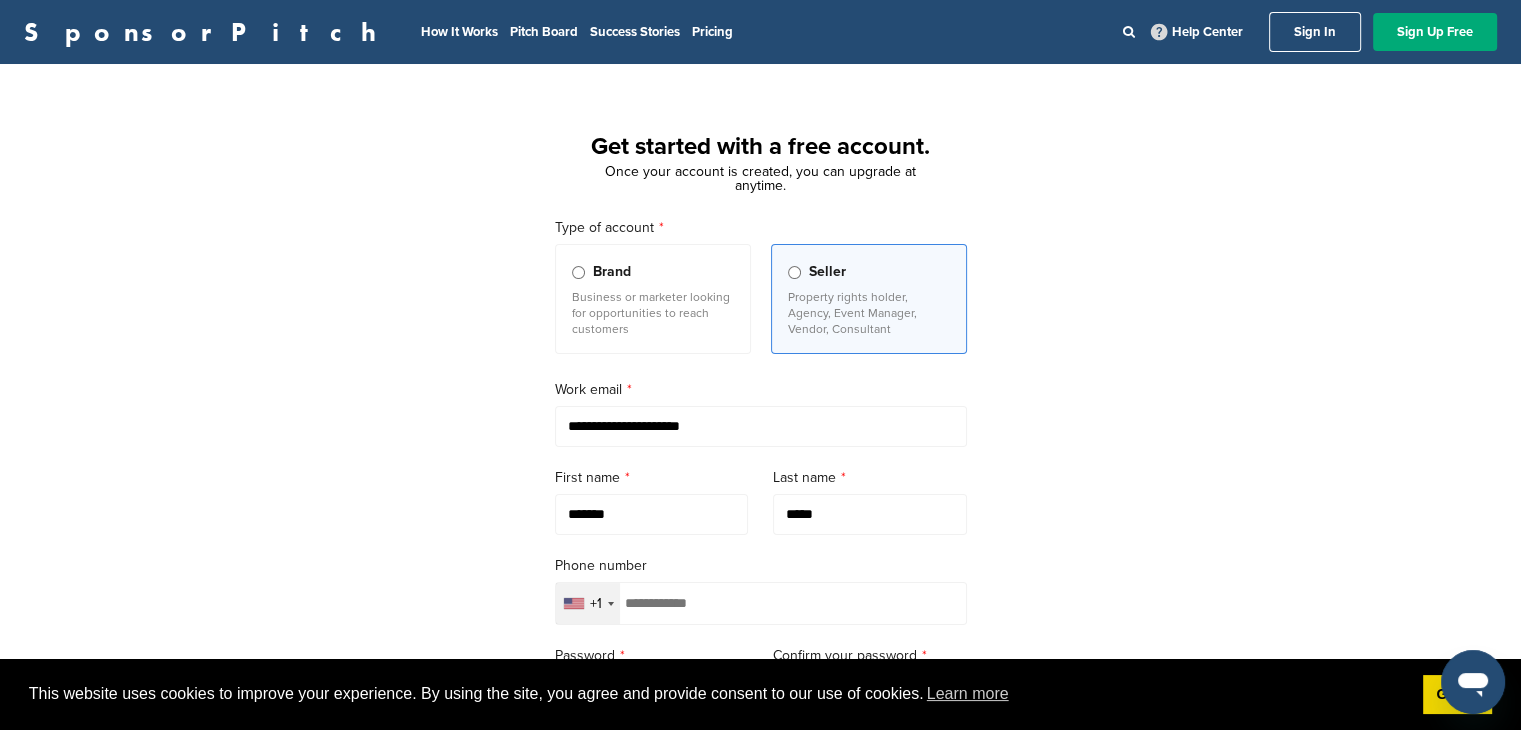 type on "**********" 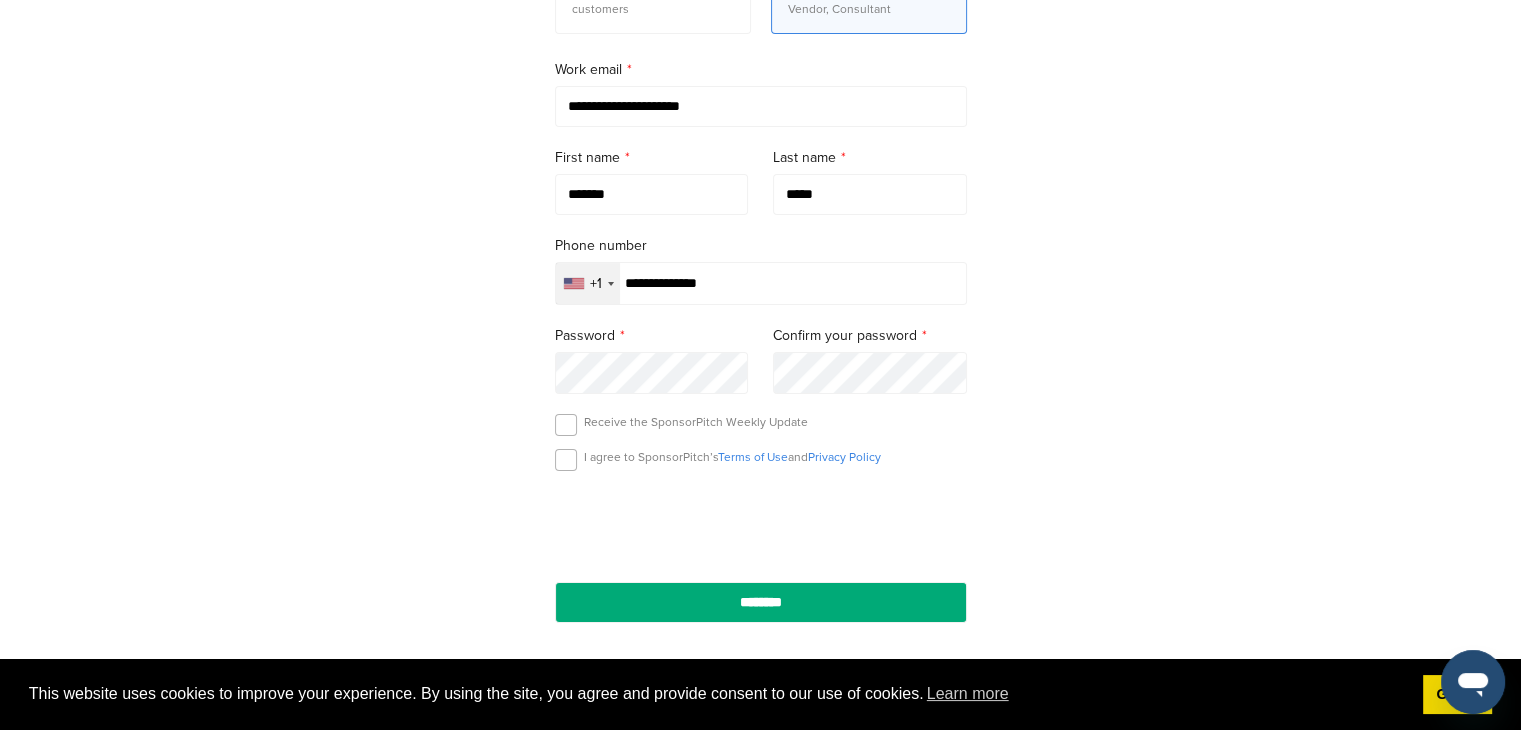 scroll, scrollTop: 333, scrollLeft: 0, axis: vertical 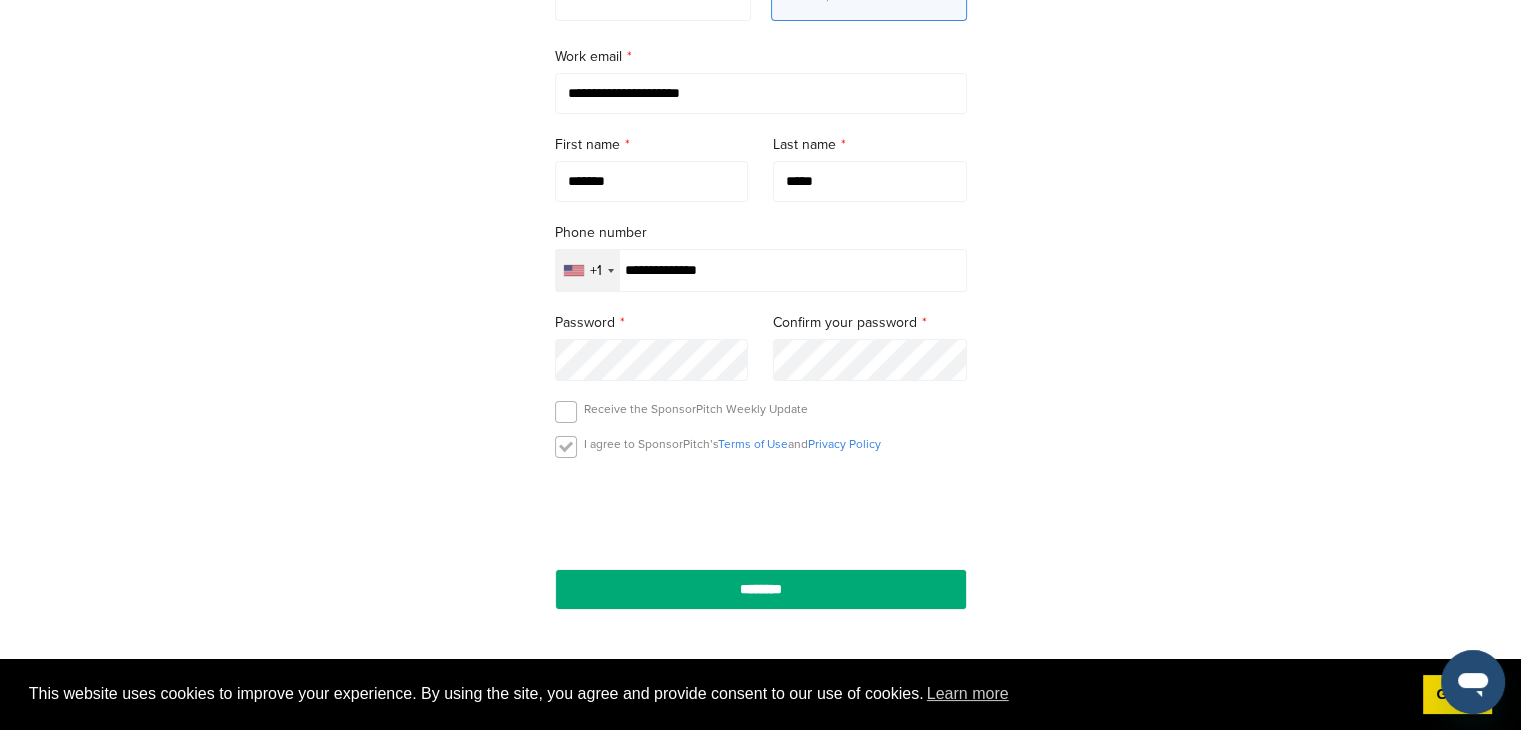 click at bounding box center (566, 447) 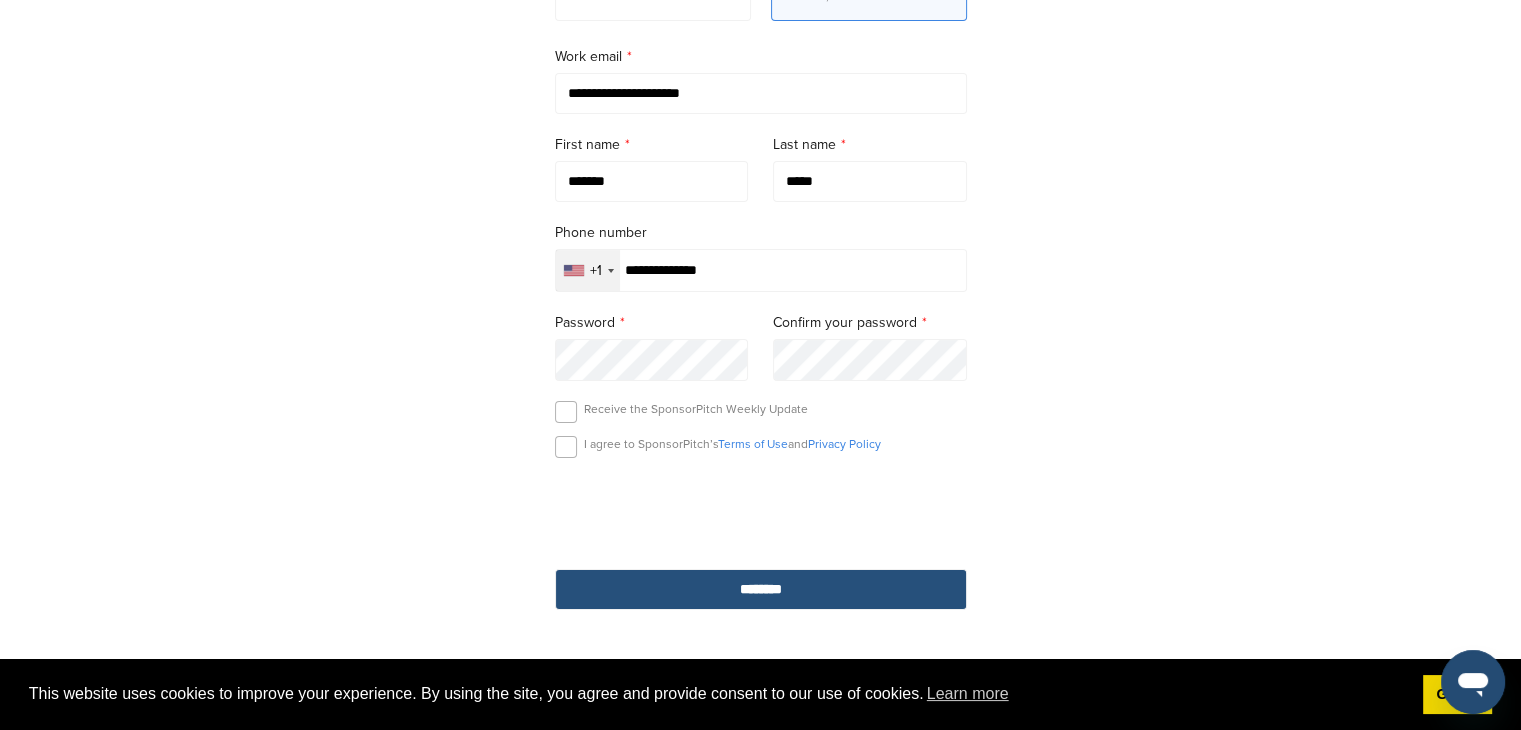 click on "********" at bounding box center (761, 589) 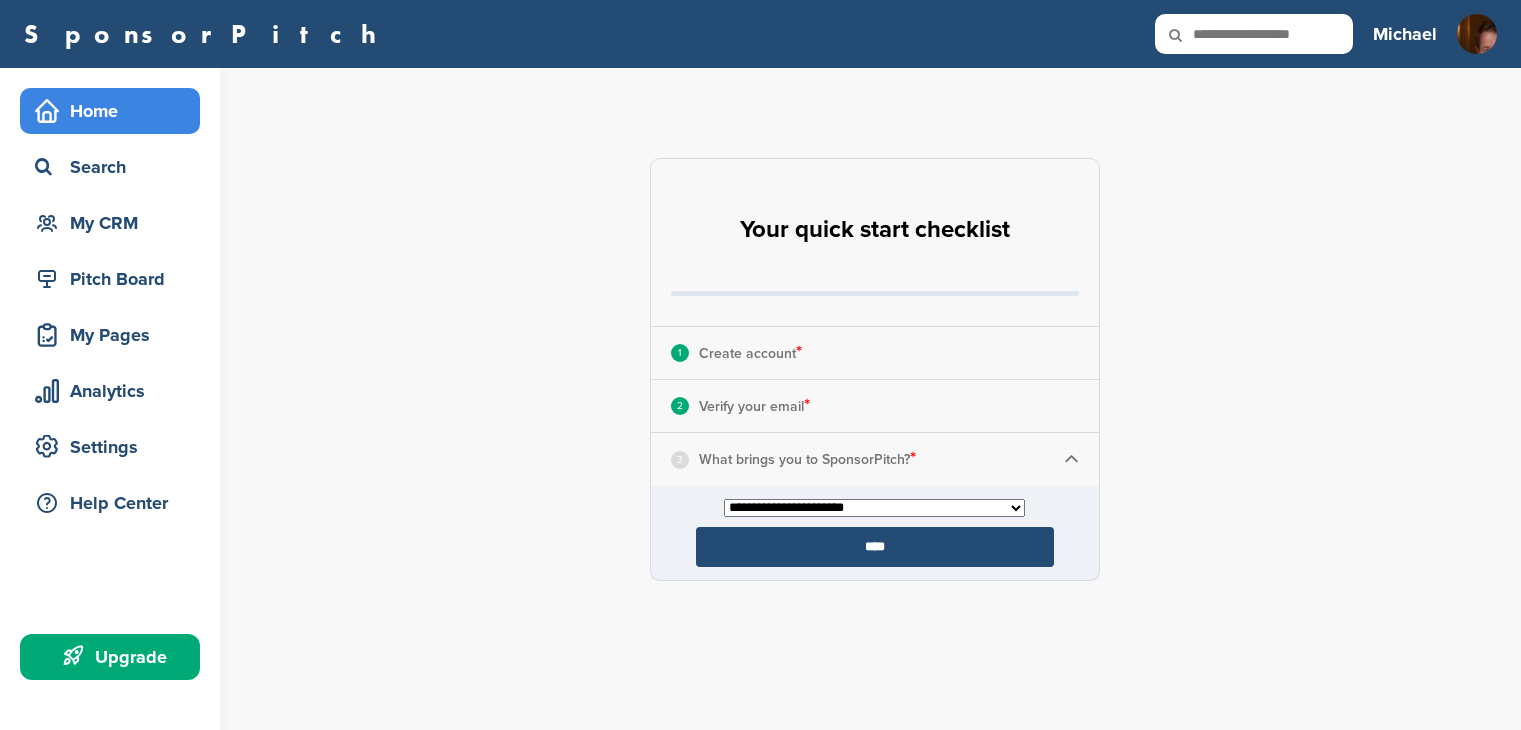 scroll, scrollTop: 0, scrollLeft: 0, axis: both 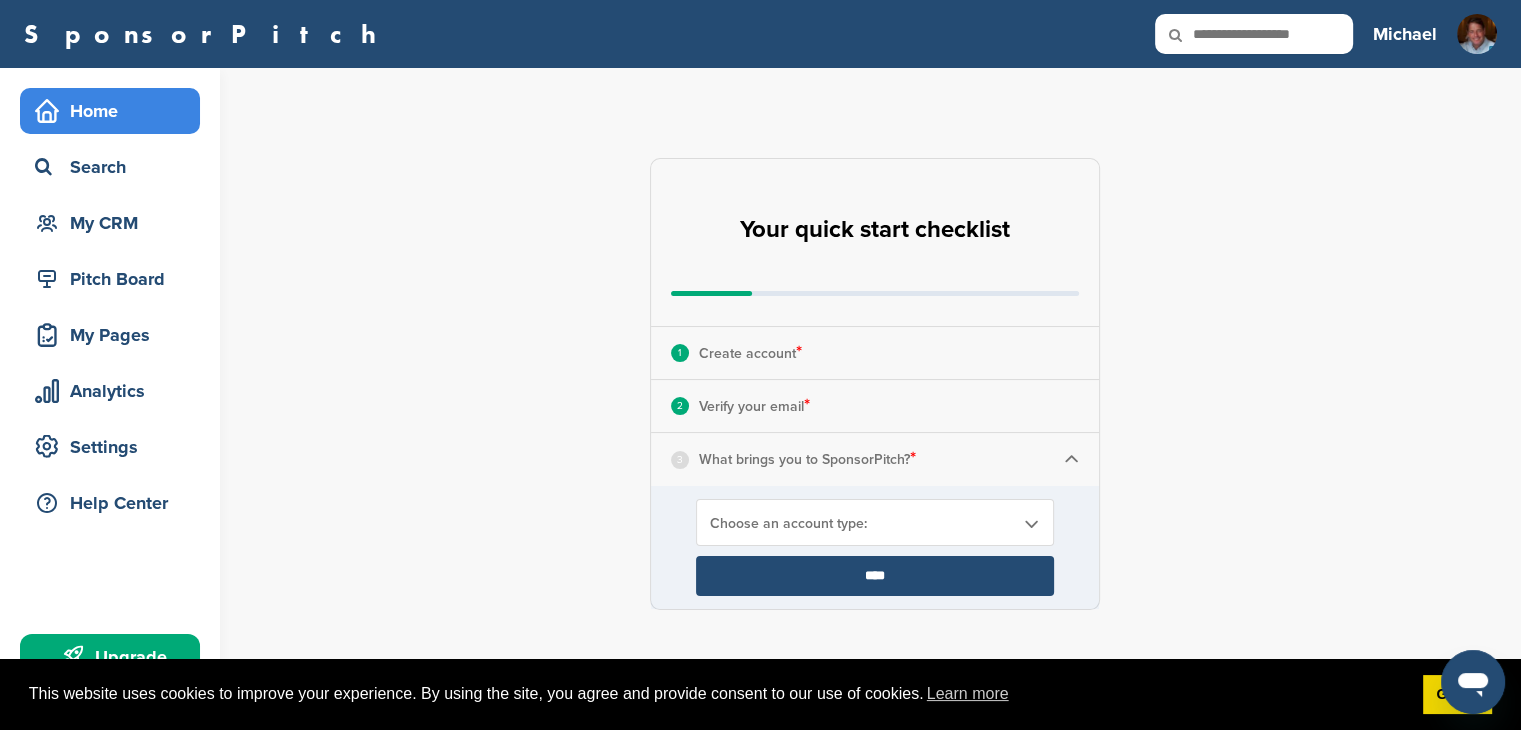 click at bounding box center [1071, 459] 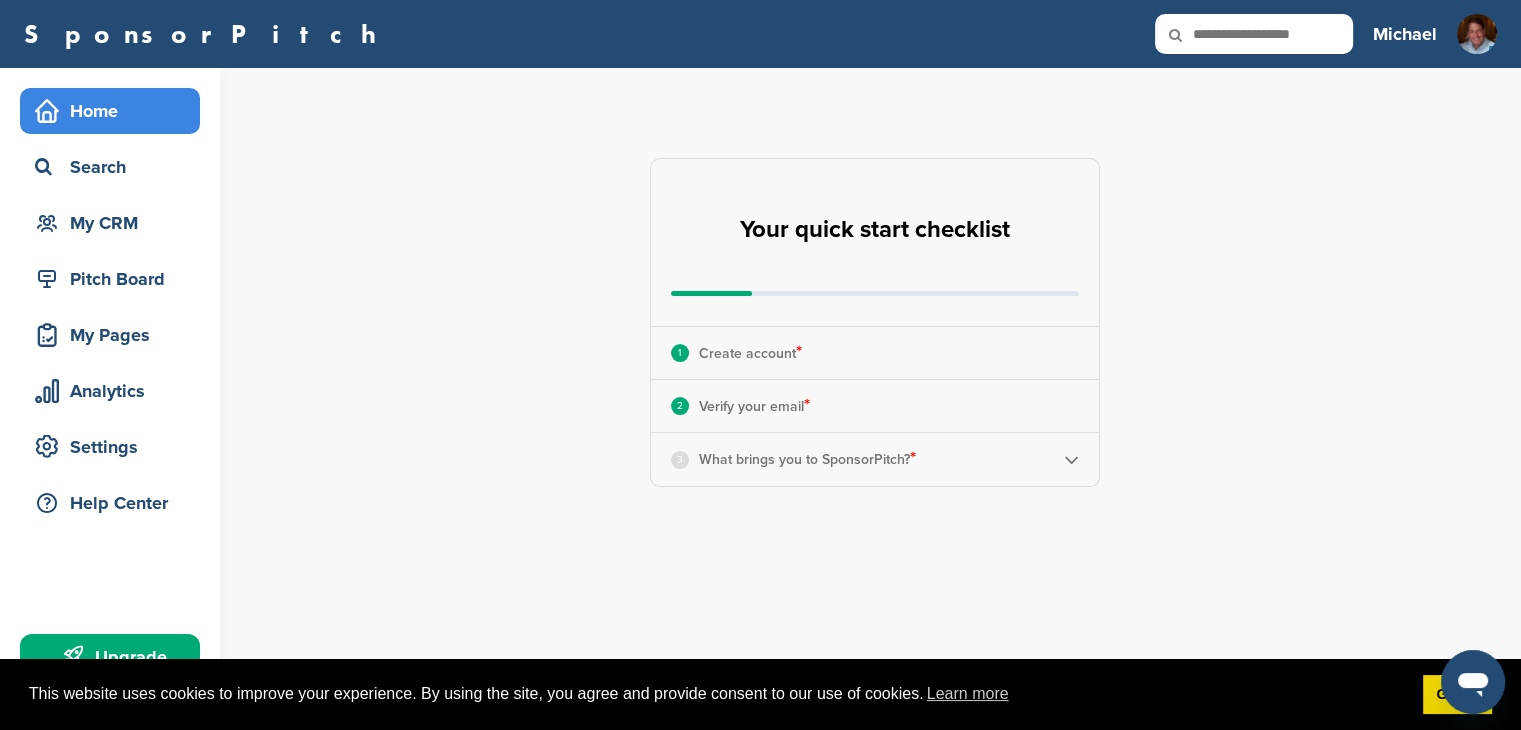 click at bounding box center (1071, 459) 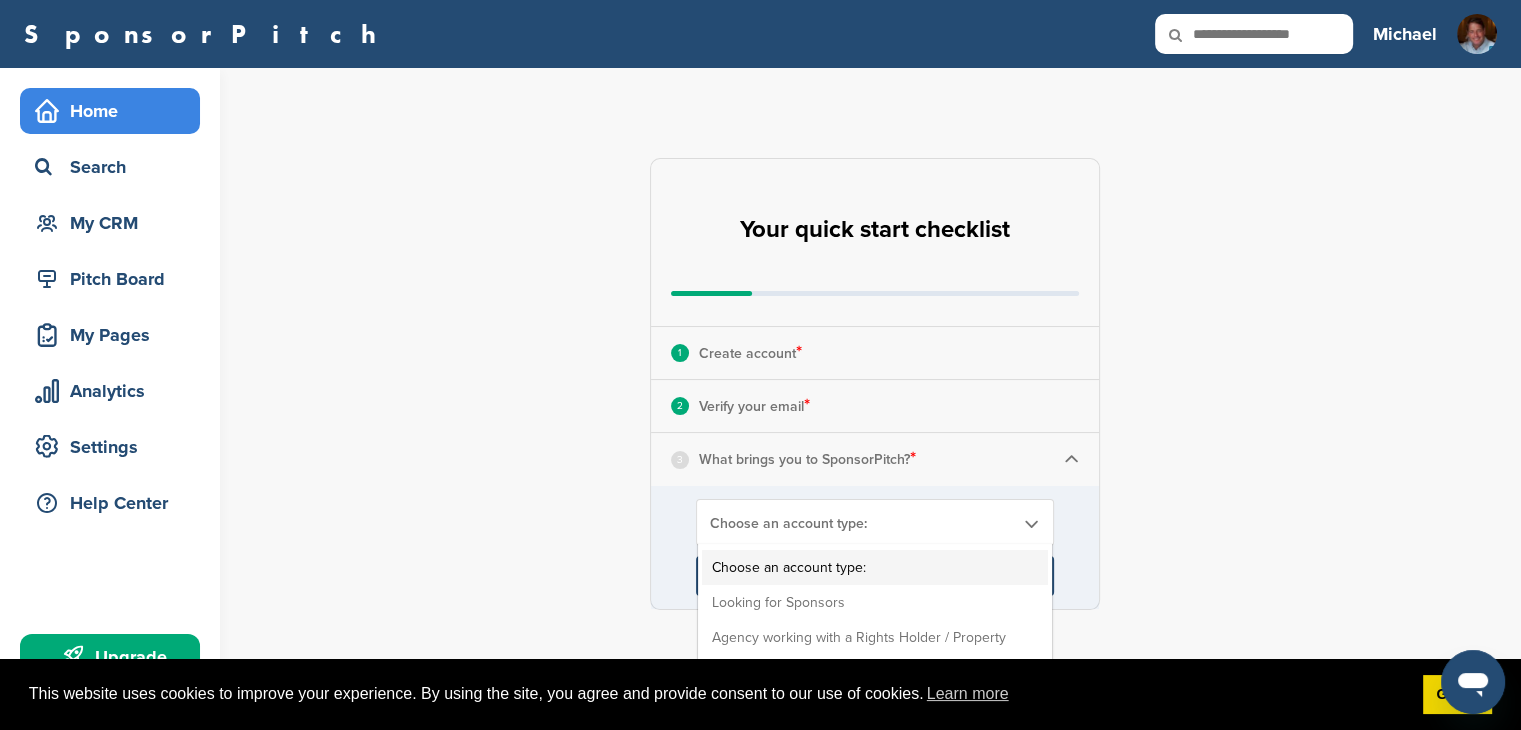 click at bounding box center (1031, 523) 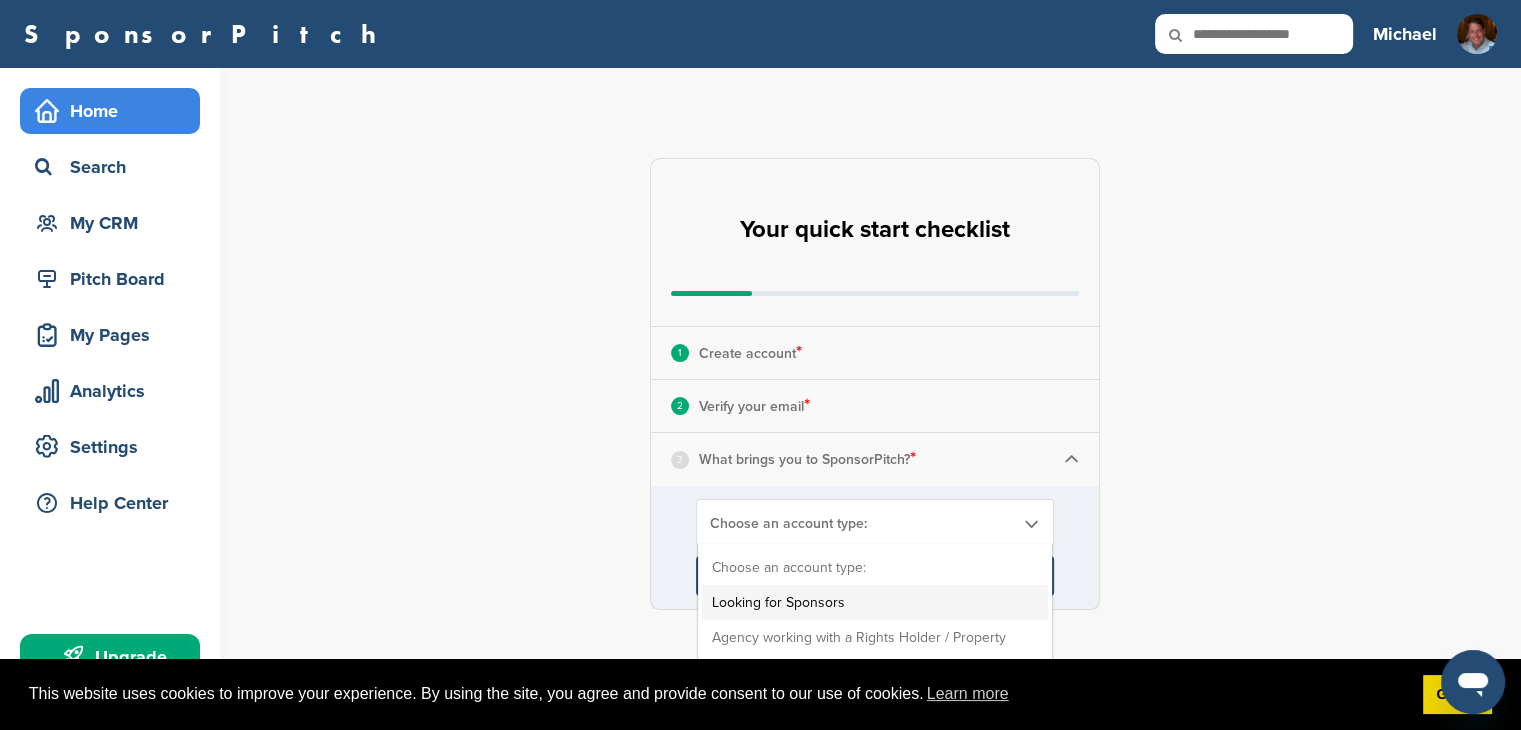 click on "Looking for Sponsors" at bounding box center [875, 602] 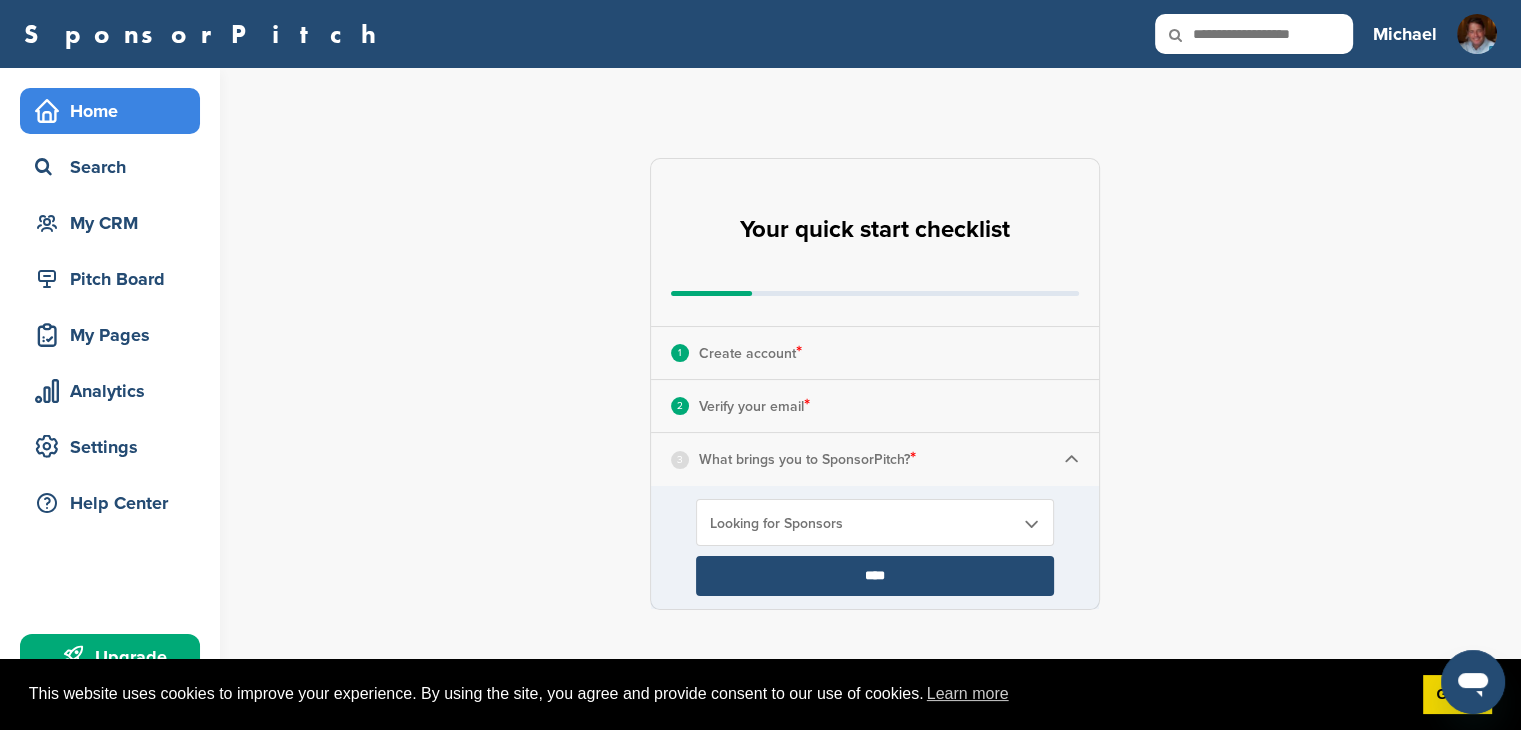 click on "Create account
*" at bounding box center (750, 353) 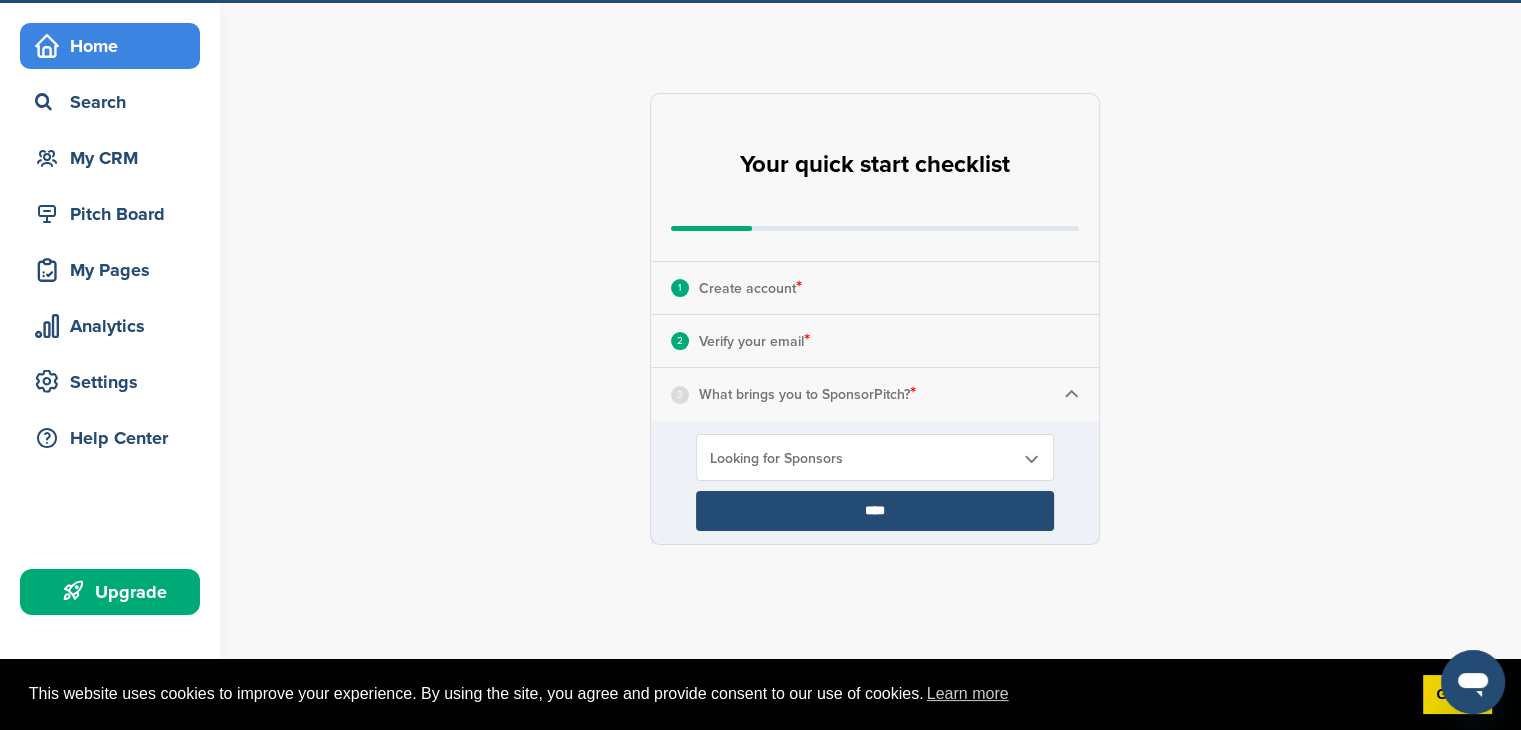 scroll, scrollTop: 68, scrollLeft: 0, axis: vertical 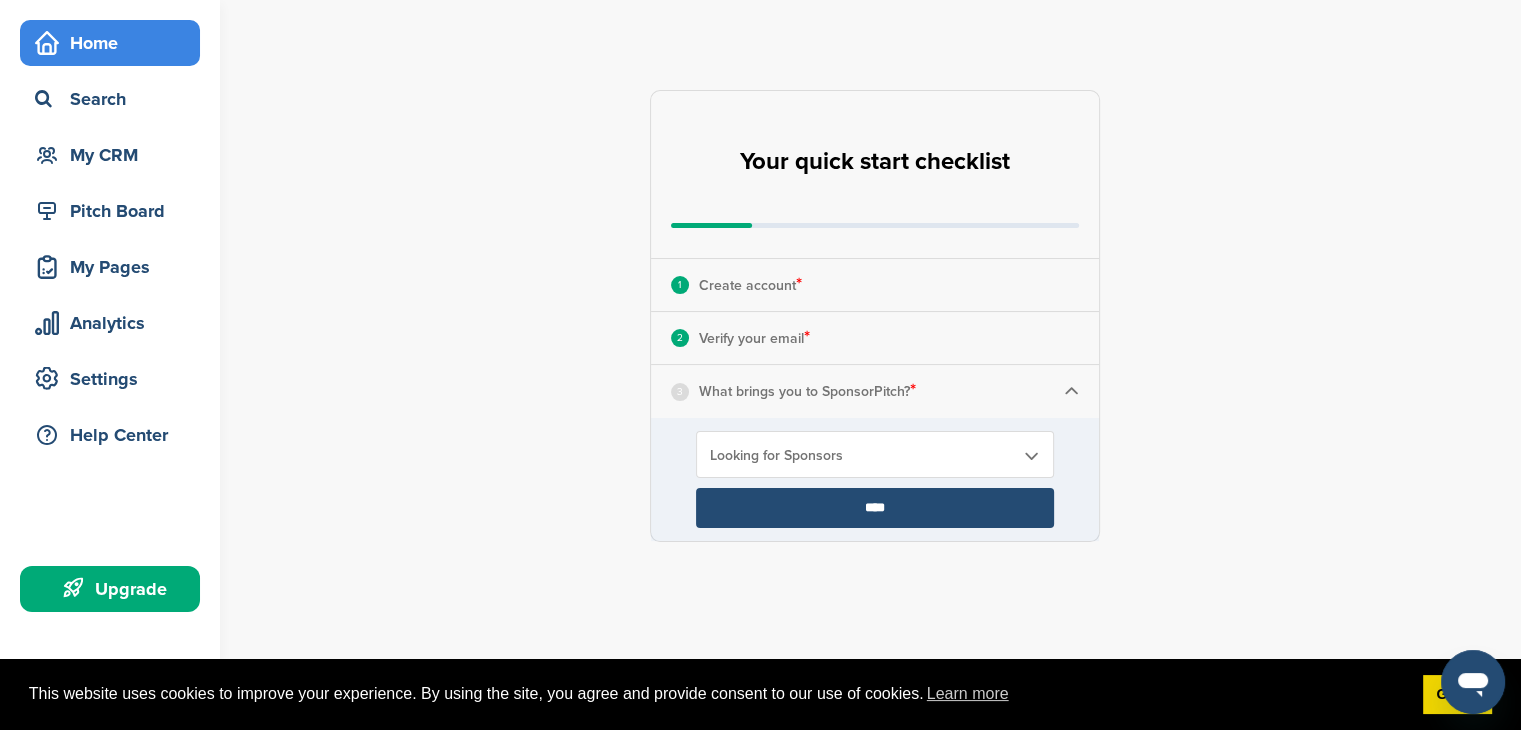 click on "****" at bounding box center [875, 508] 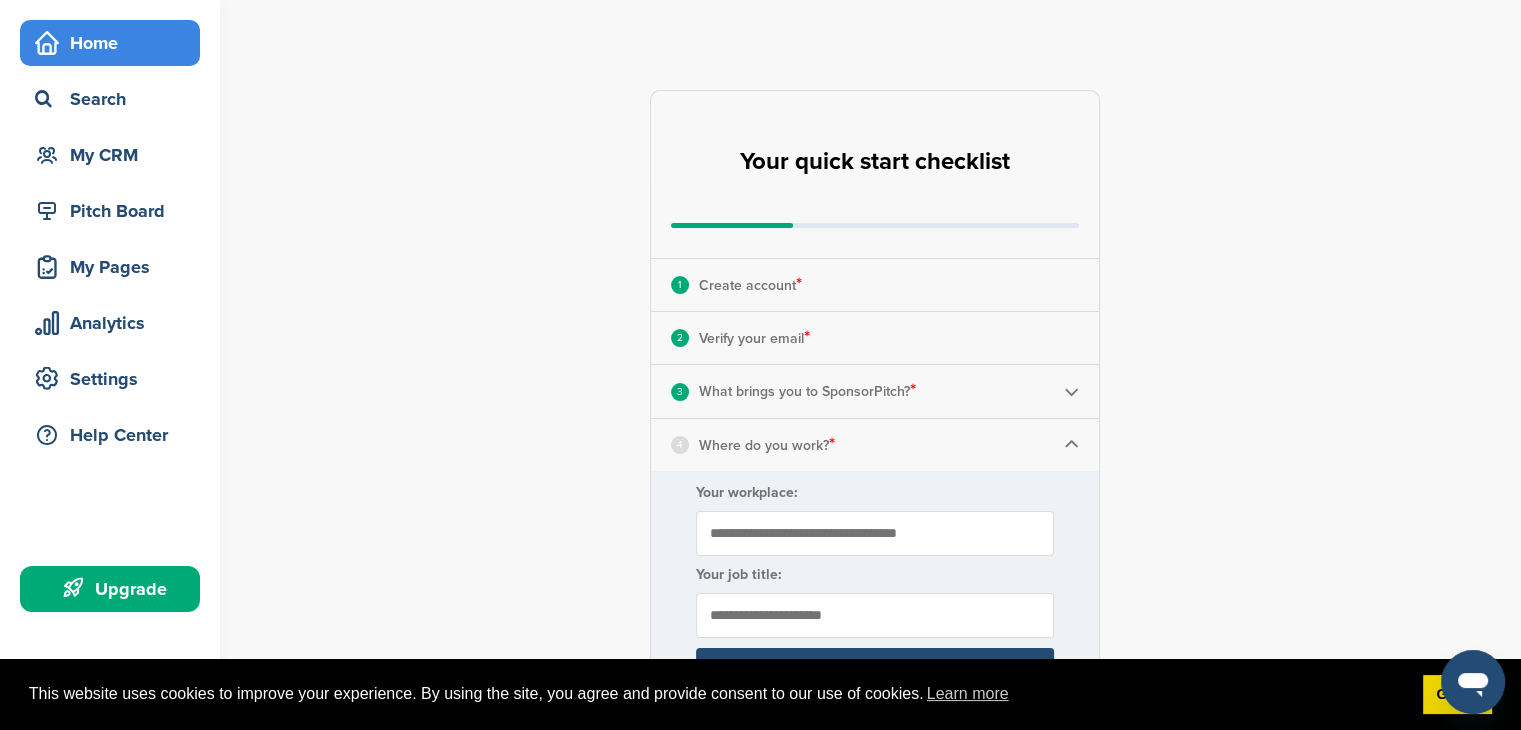 click on "Your workplace:" at bounding box center (875, 533) 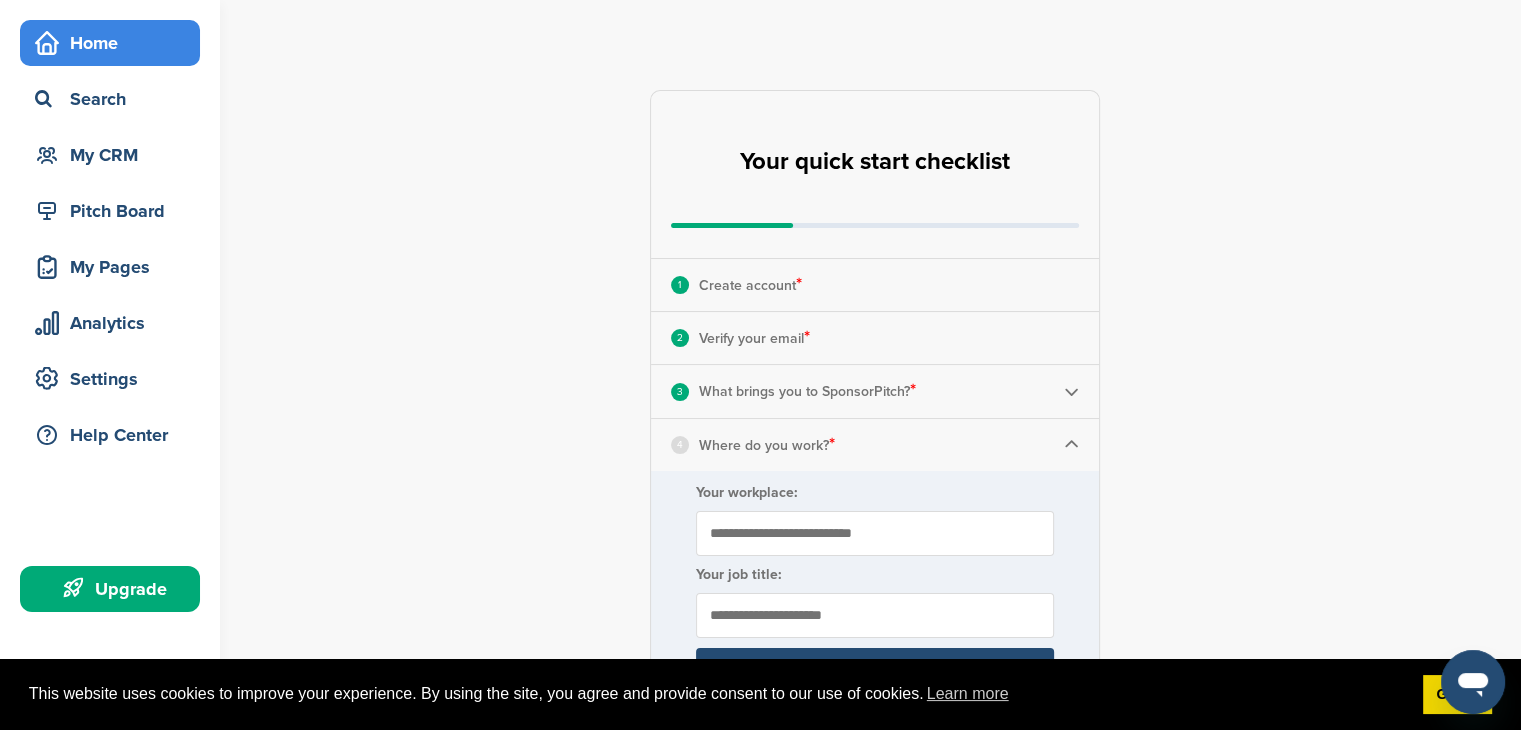 type on "**********" 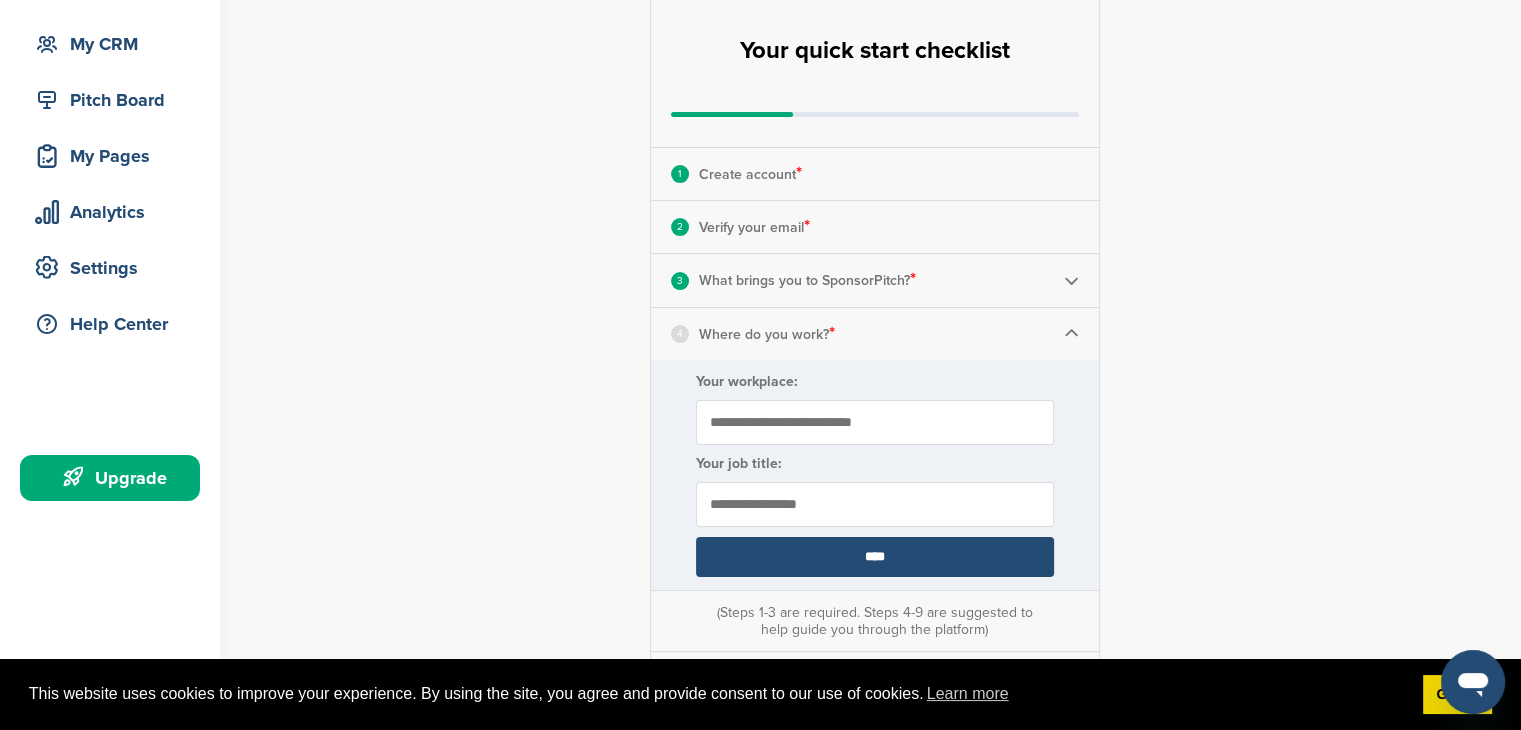 scroll, scrollTop: 471, scrollLeft: 0, axis: vertical 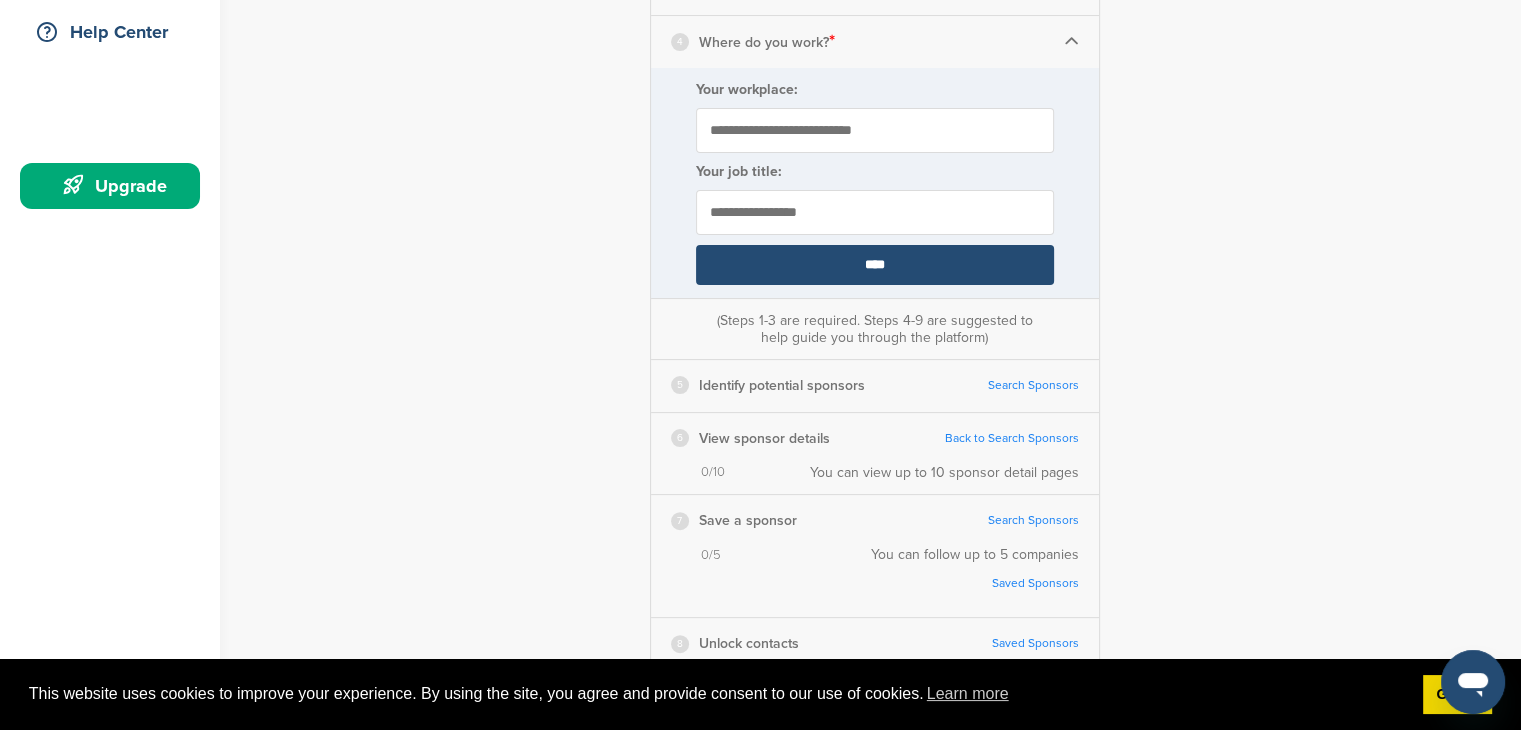 type on "**********" 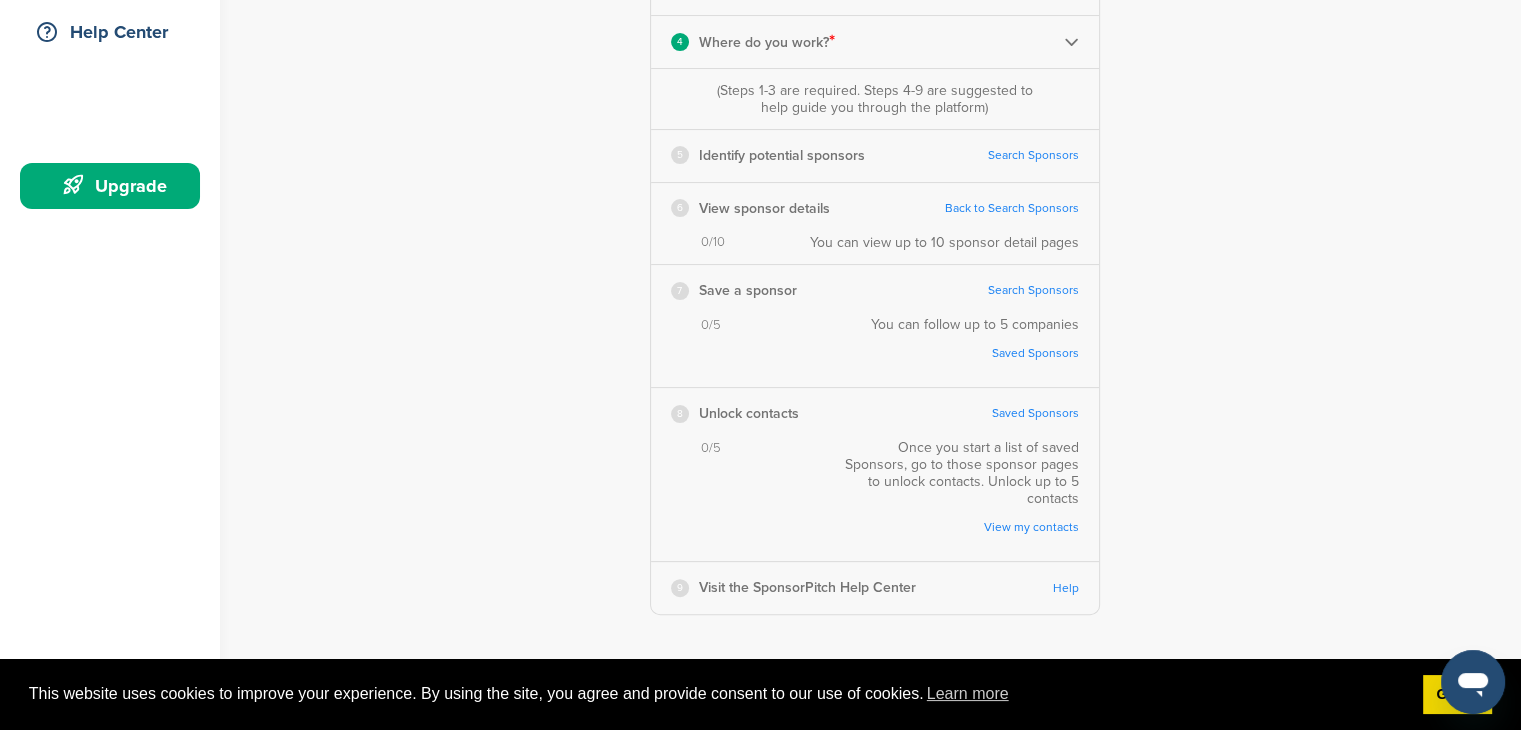 click on "Search Sponsors" at bounding box center [1033, 155] 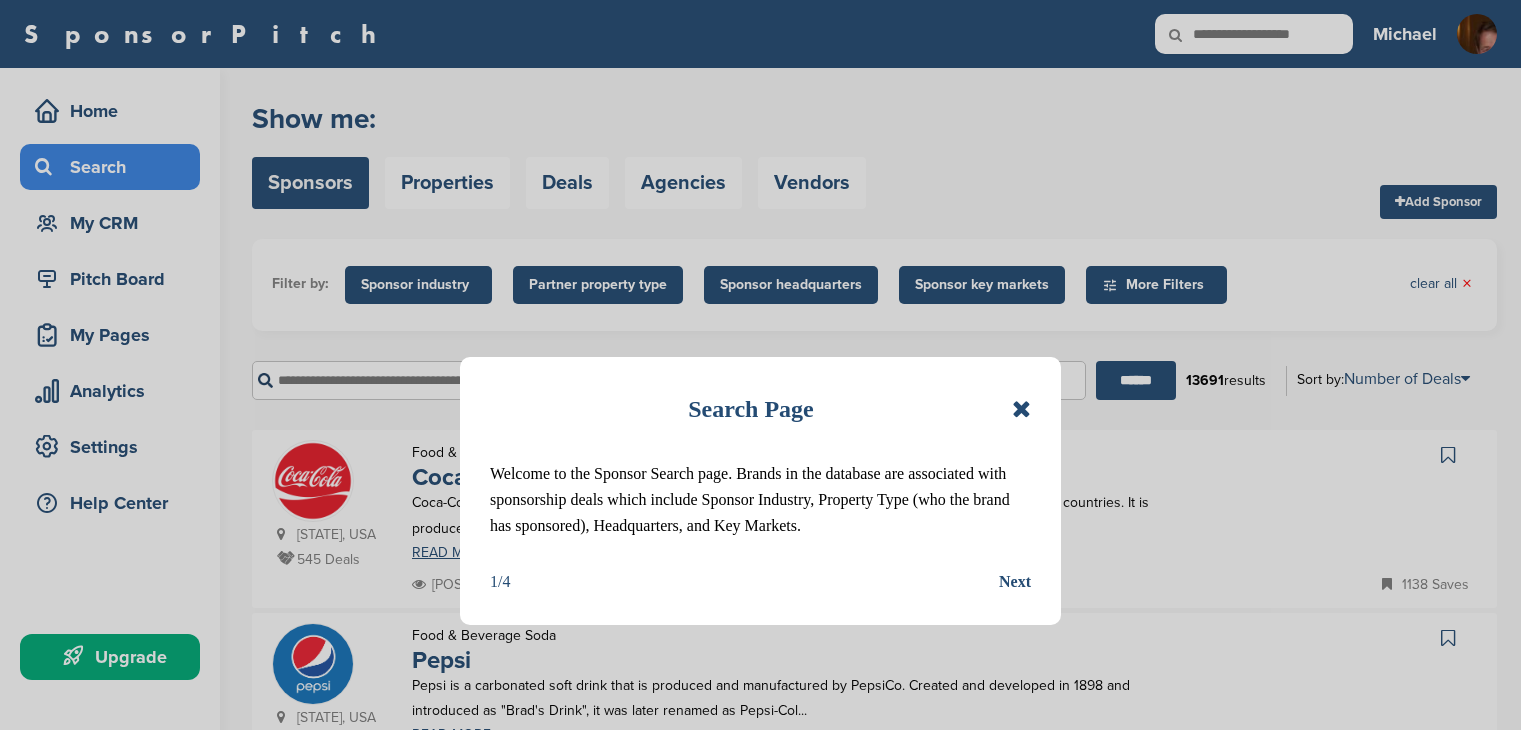scroll, scrollTop: 0, scrollLeft: 0, axis: both 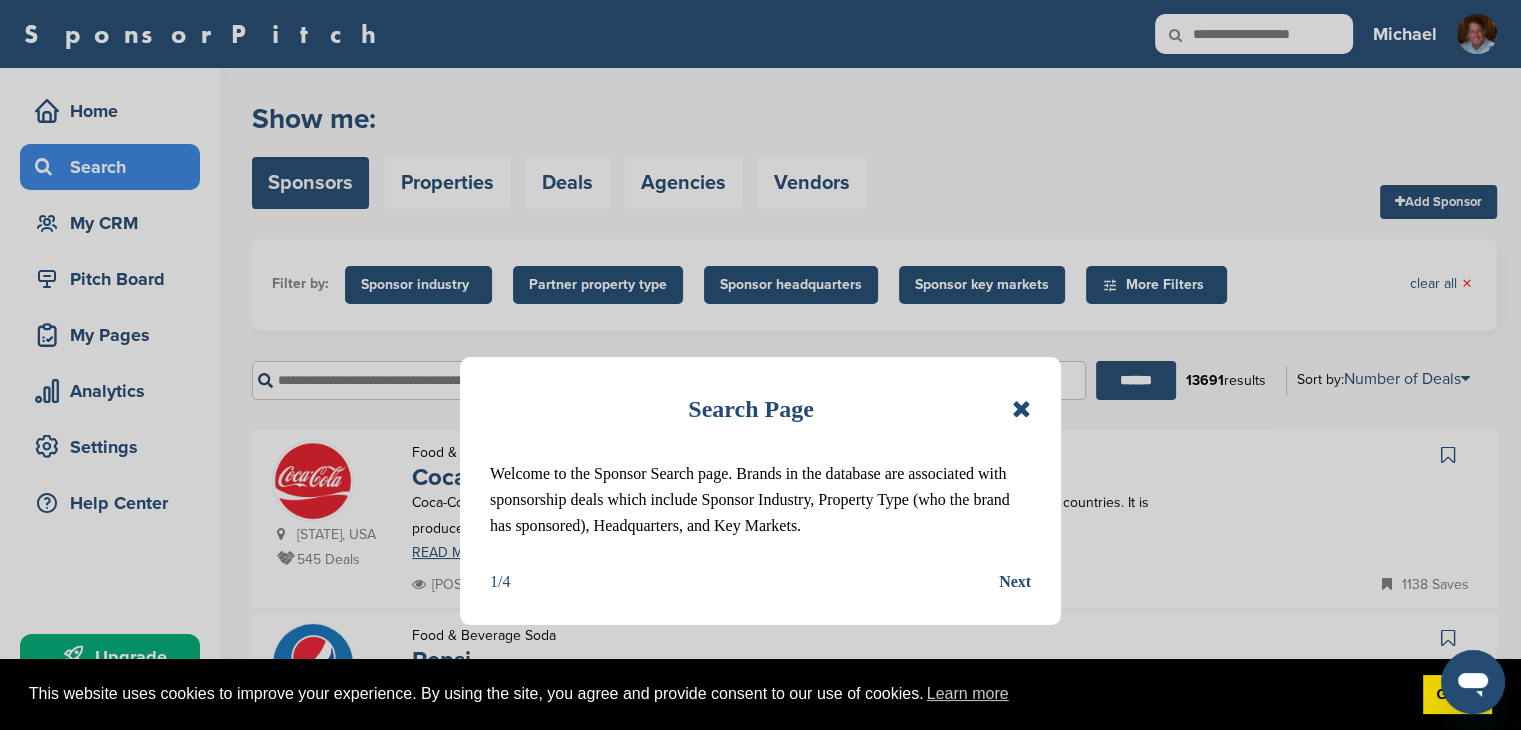 click at bounding box center [1021, 409] 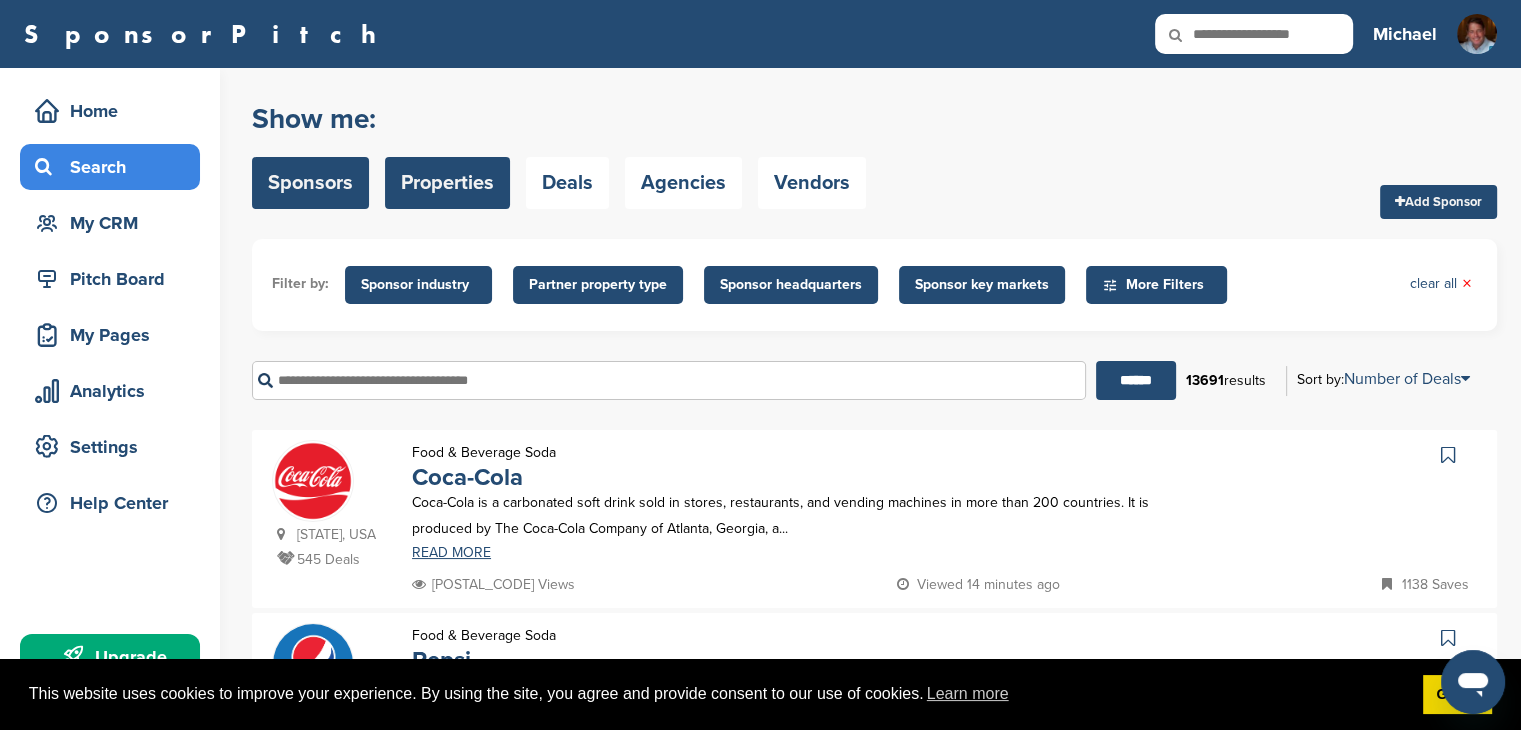 click on "Properties" at bounding box center (447, 183) 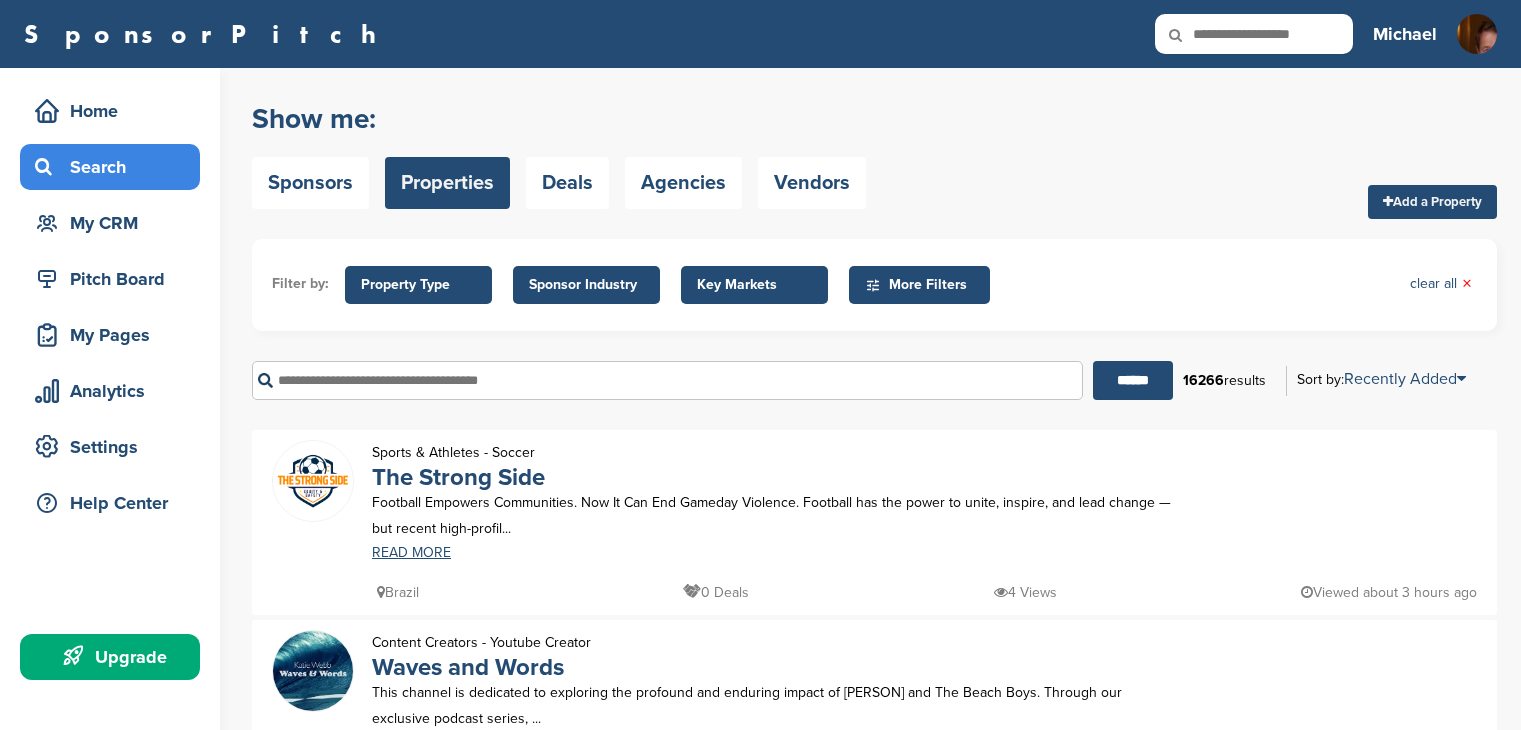 scroll, scrollTop: 0, scrollLeft: 0, axis: both 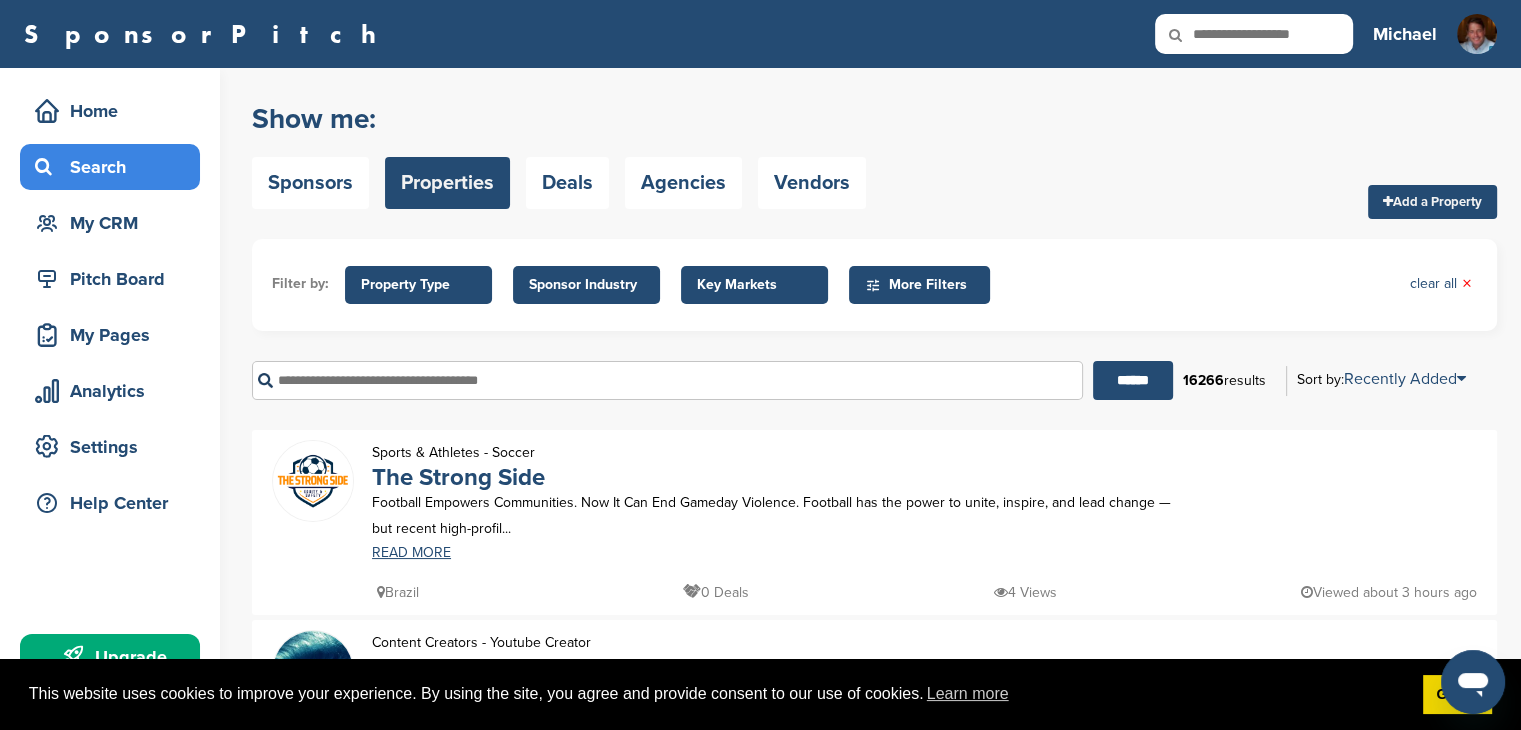 click at bounding box center [667, 380] 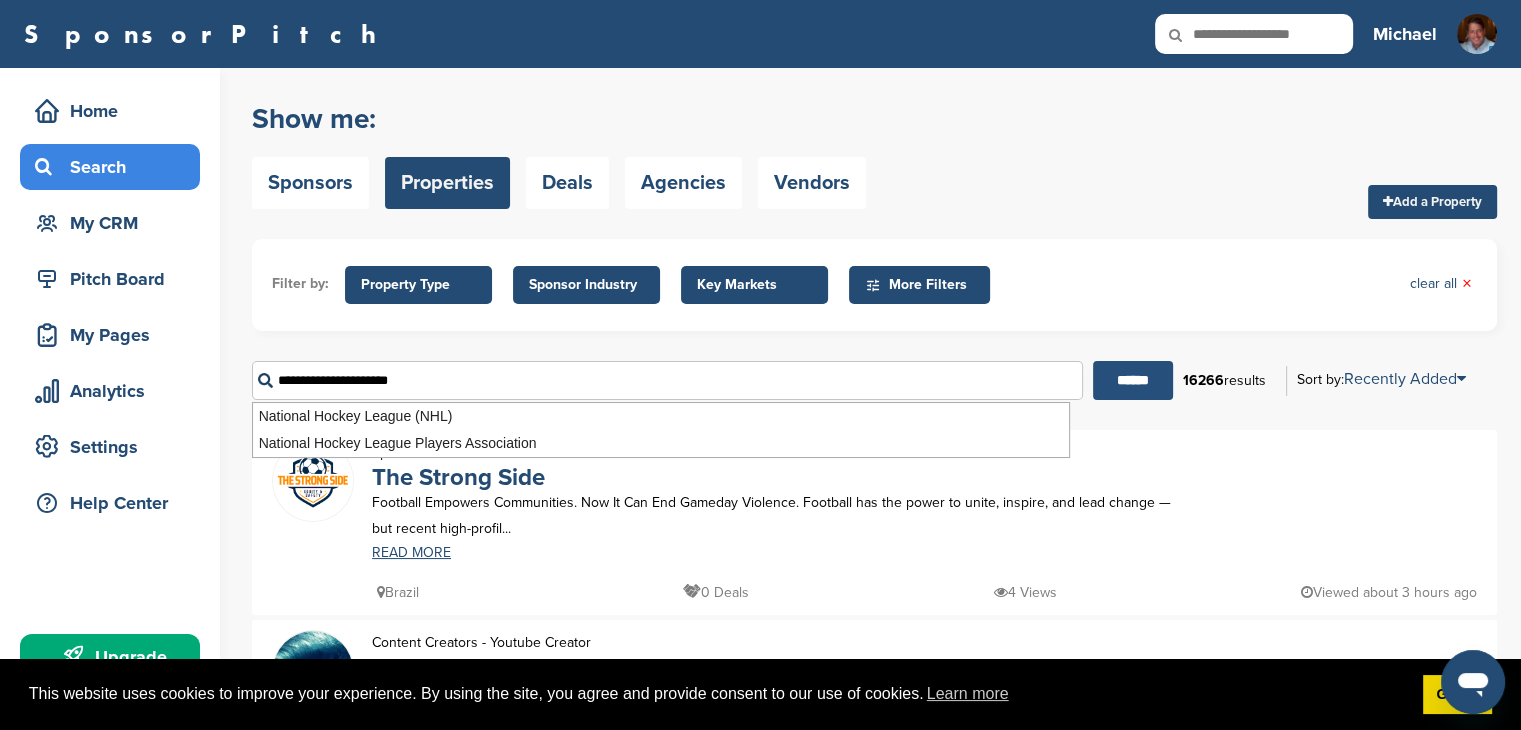 type on "**********" 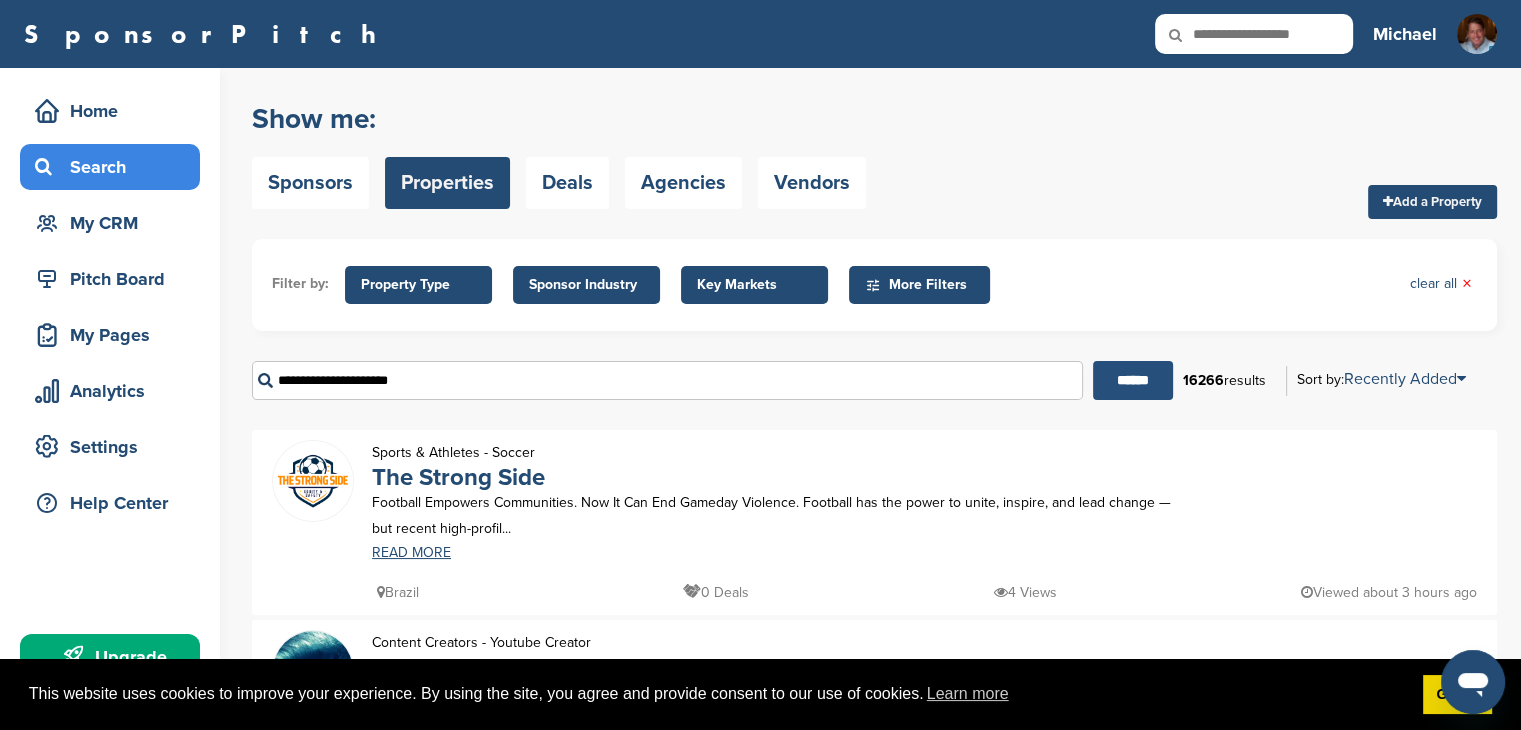 click on "******" at bounding box center (1133, 380) 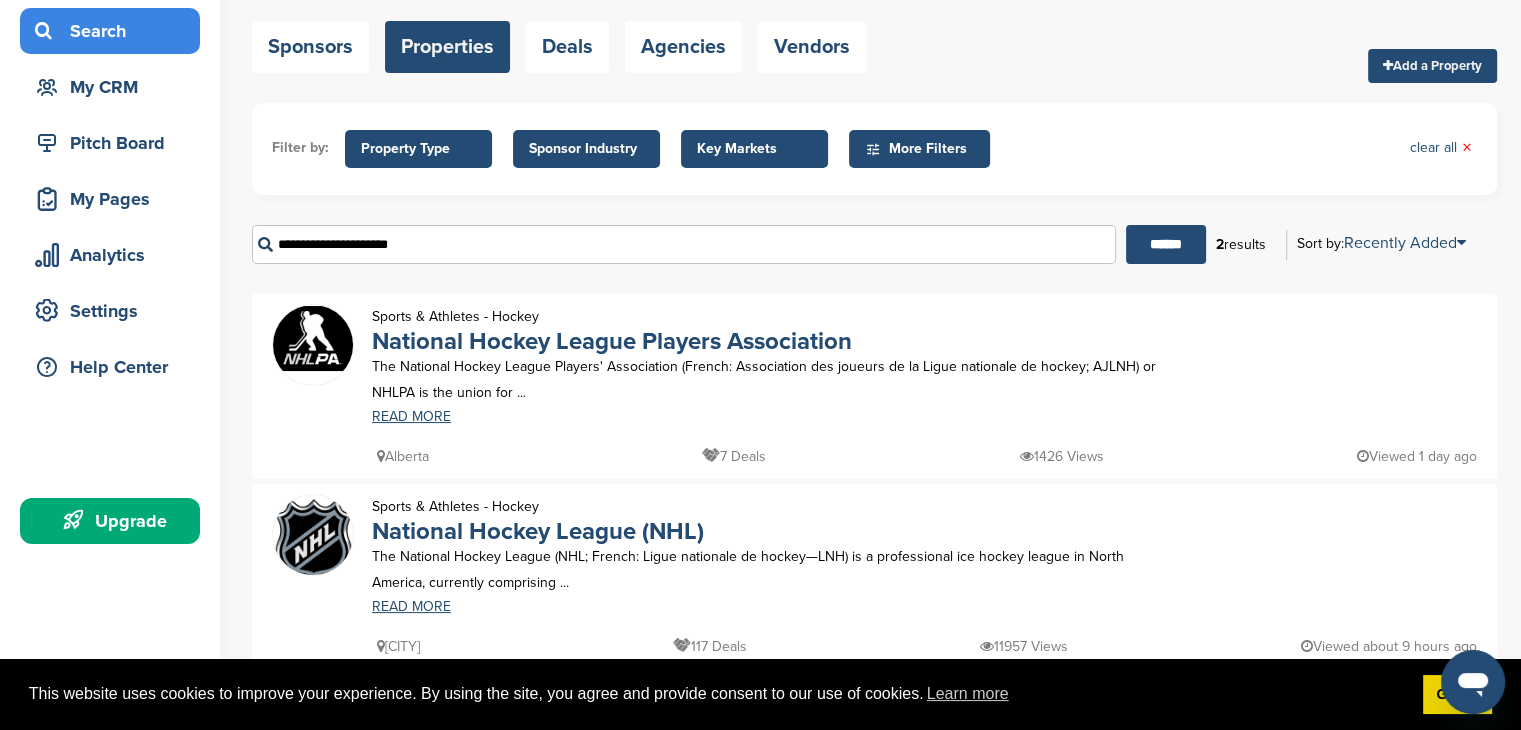 scroll, scrollTop: 277, scrollLeft: 0, axis: vertical 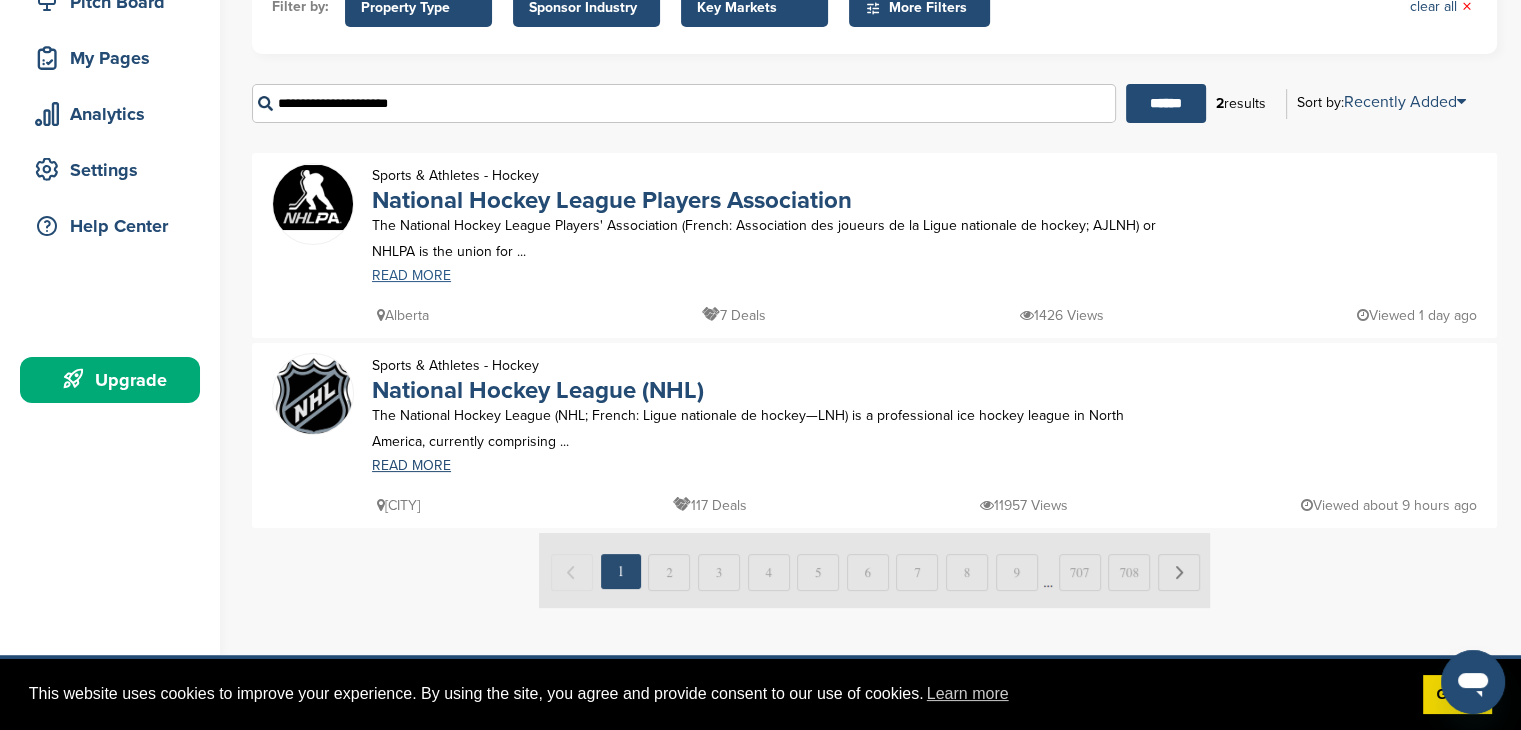 click on "READ MORE" at bounding box center (774, 276) 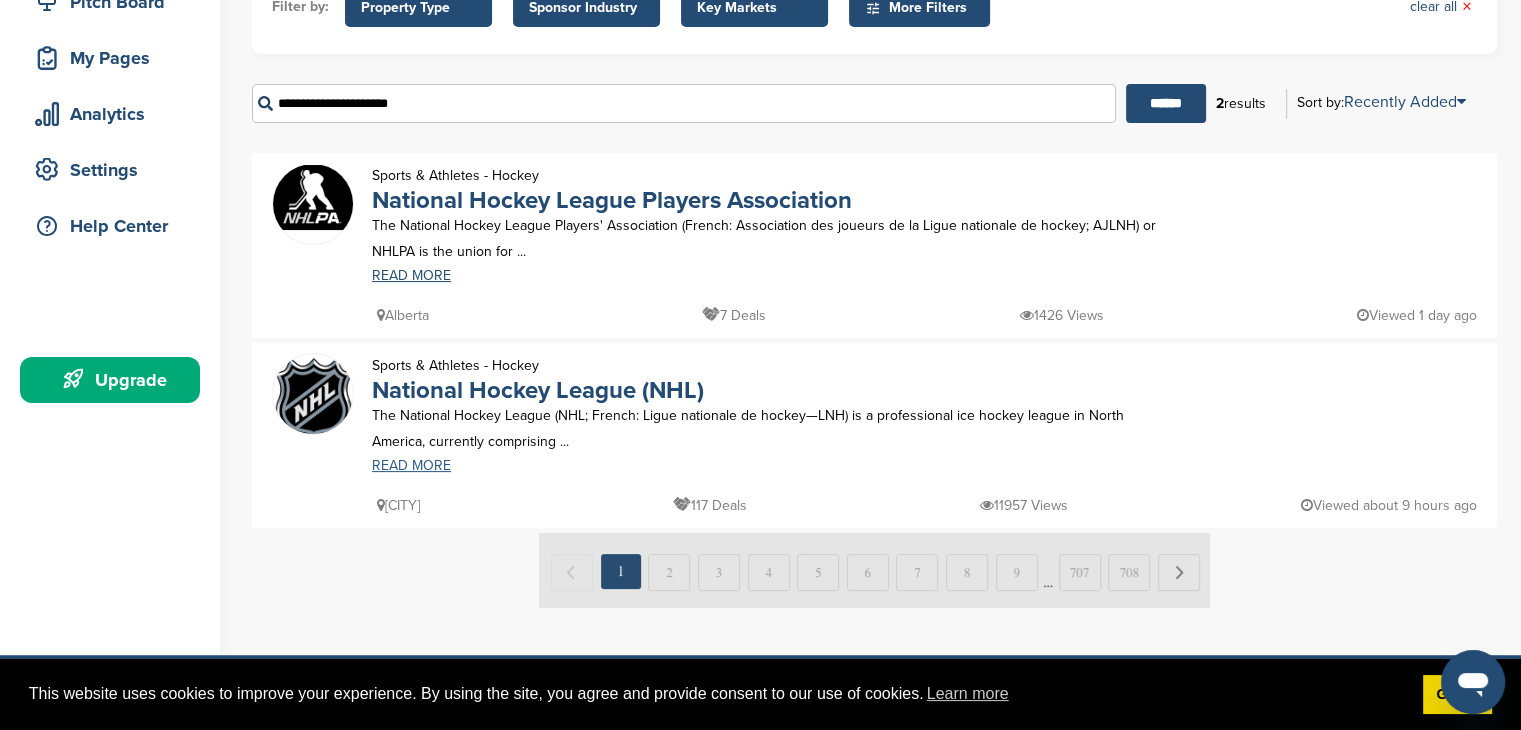 click on "READ MORE" at bounding box center [774, 466] 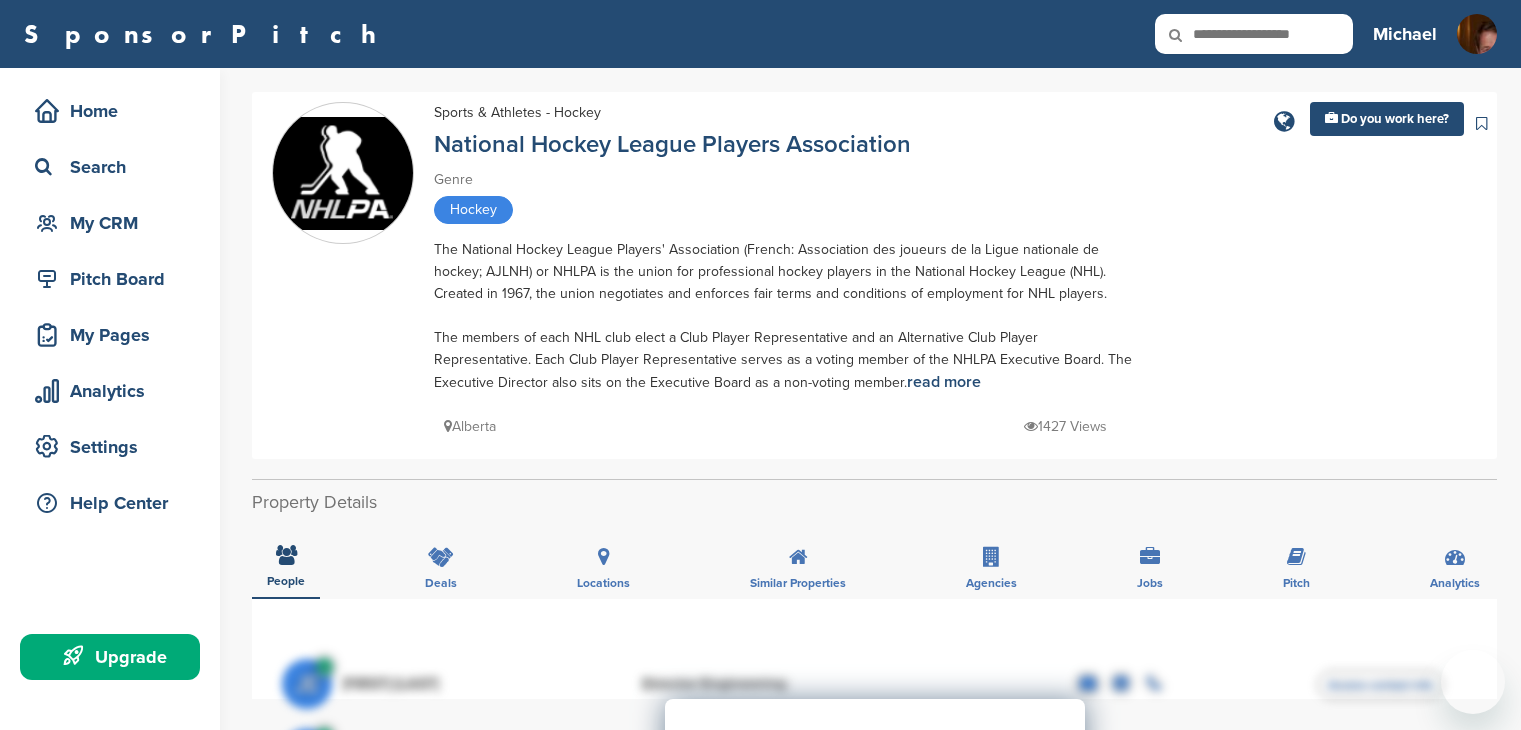 scroll, scrollTop: 0, scrollLeft: 0, axis: both 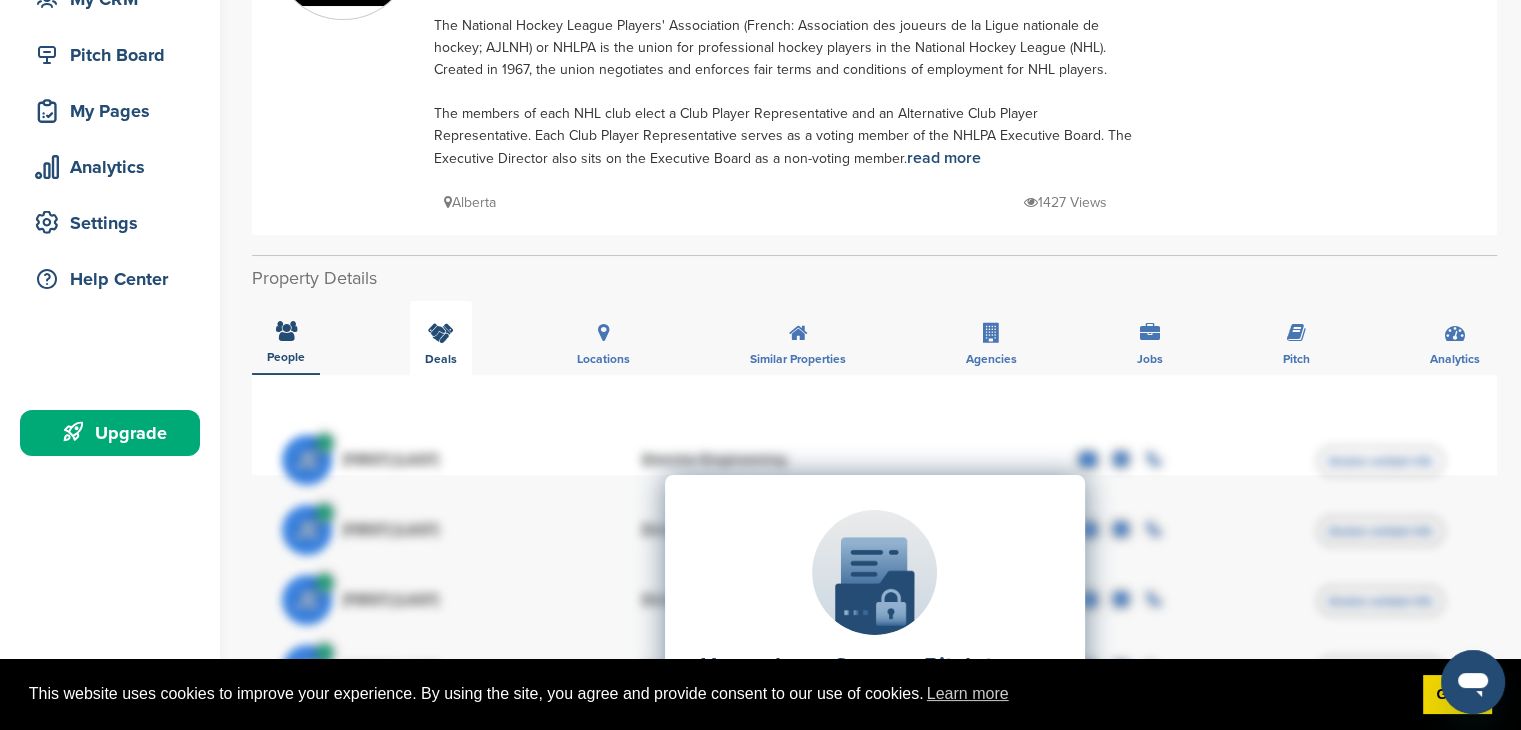 click at bounding box center [441, 333] 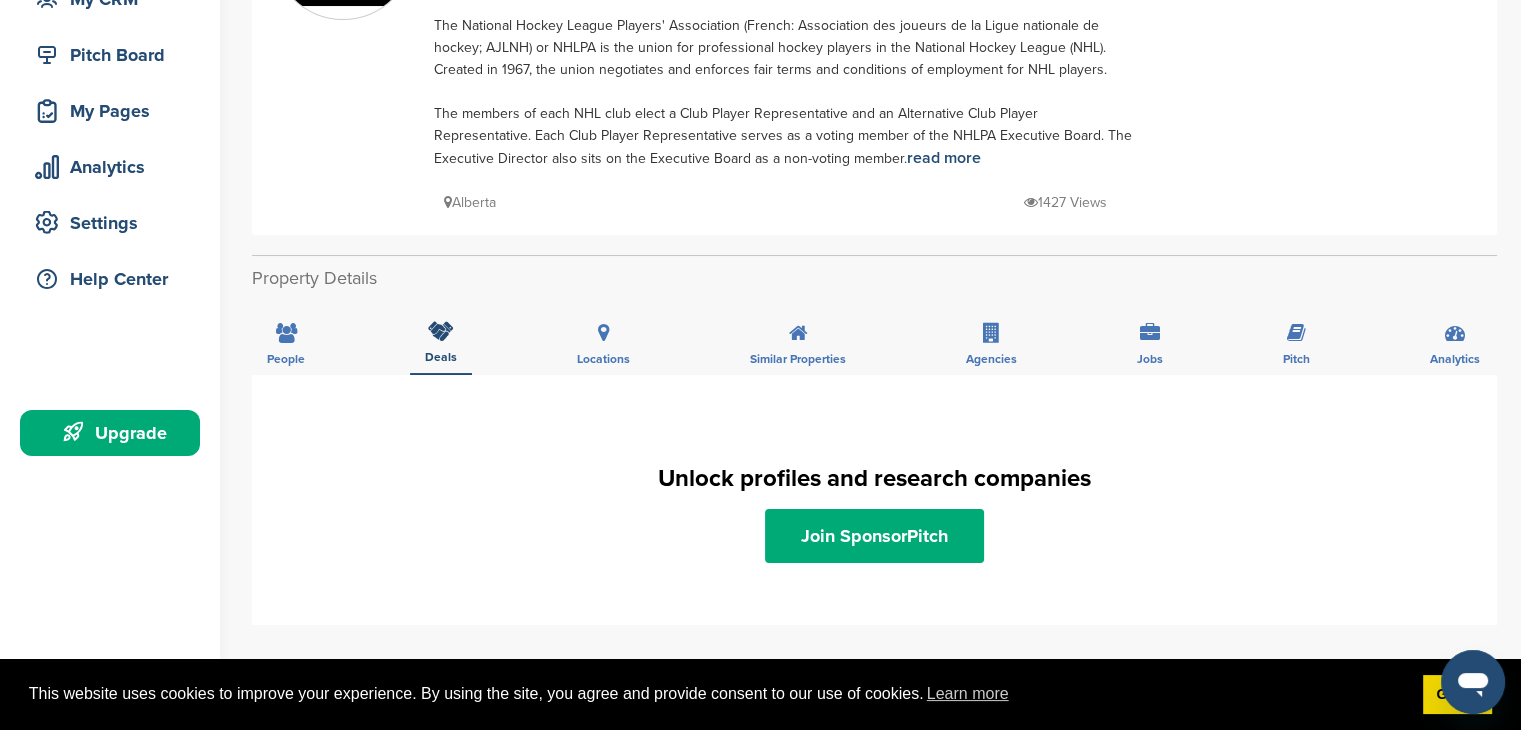 scroll, scrollTop: 0, scrollLeft: 0, axis: both 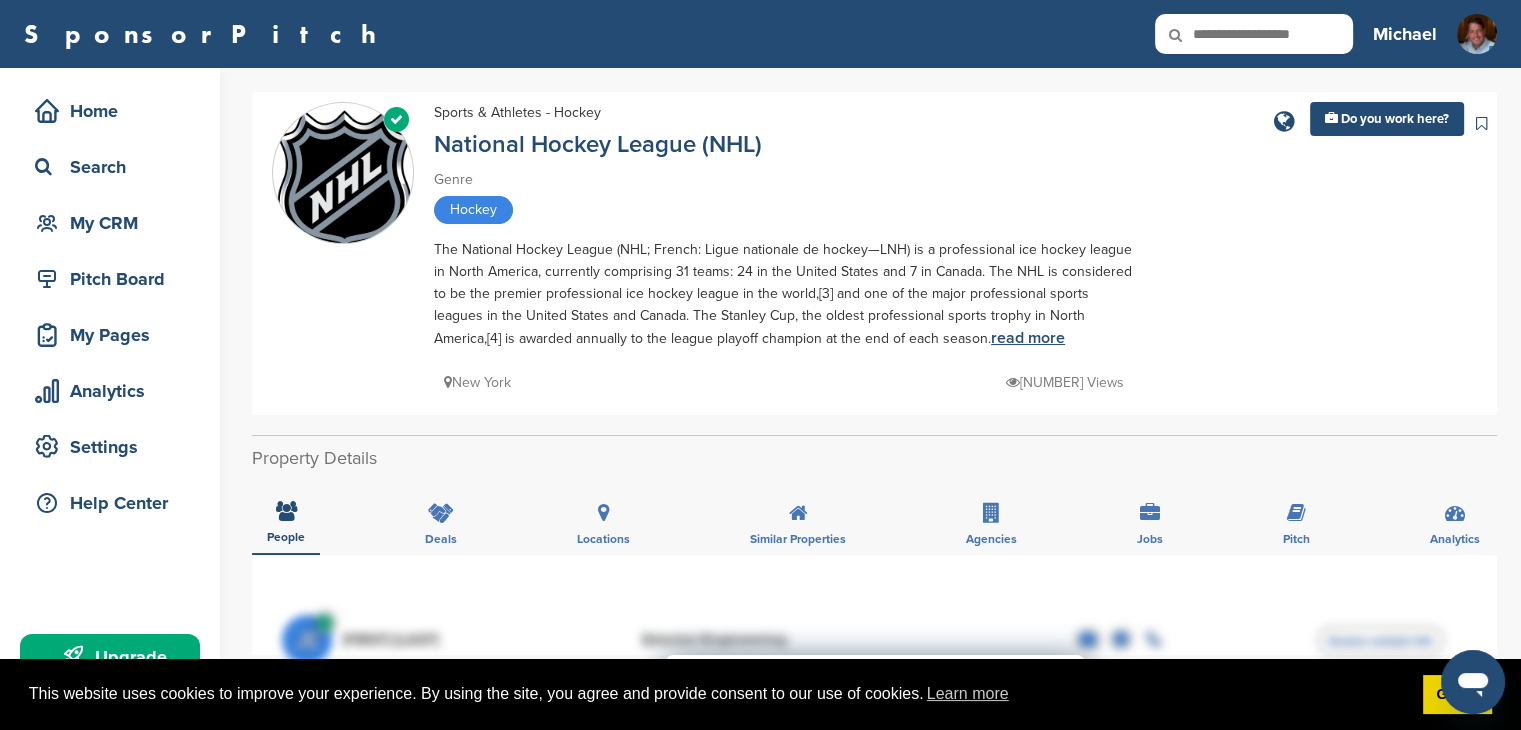 click on "read more" at bounding box center (1028, 338) 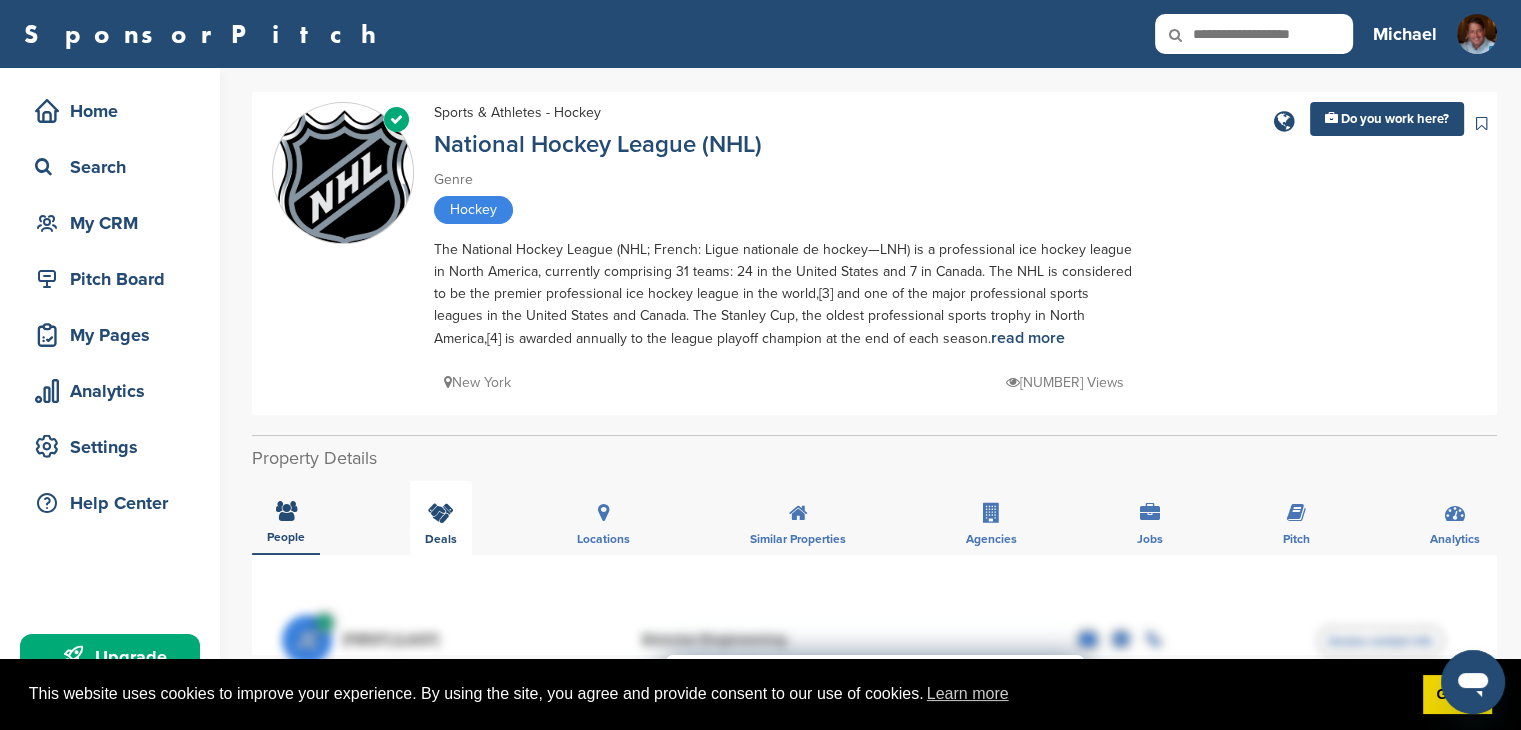 click at bounding box center [441, 513] 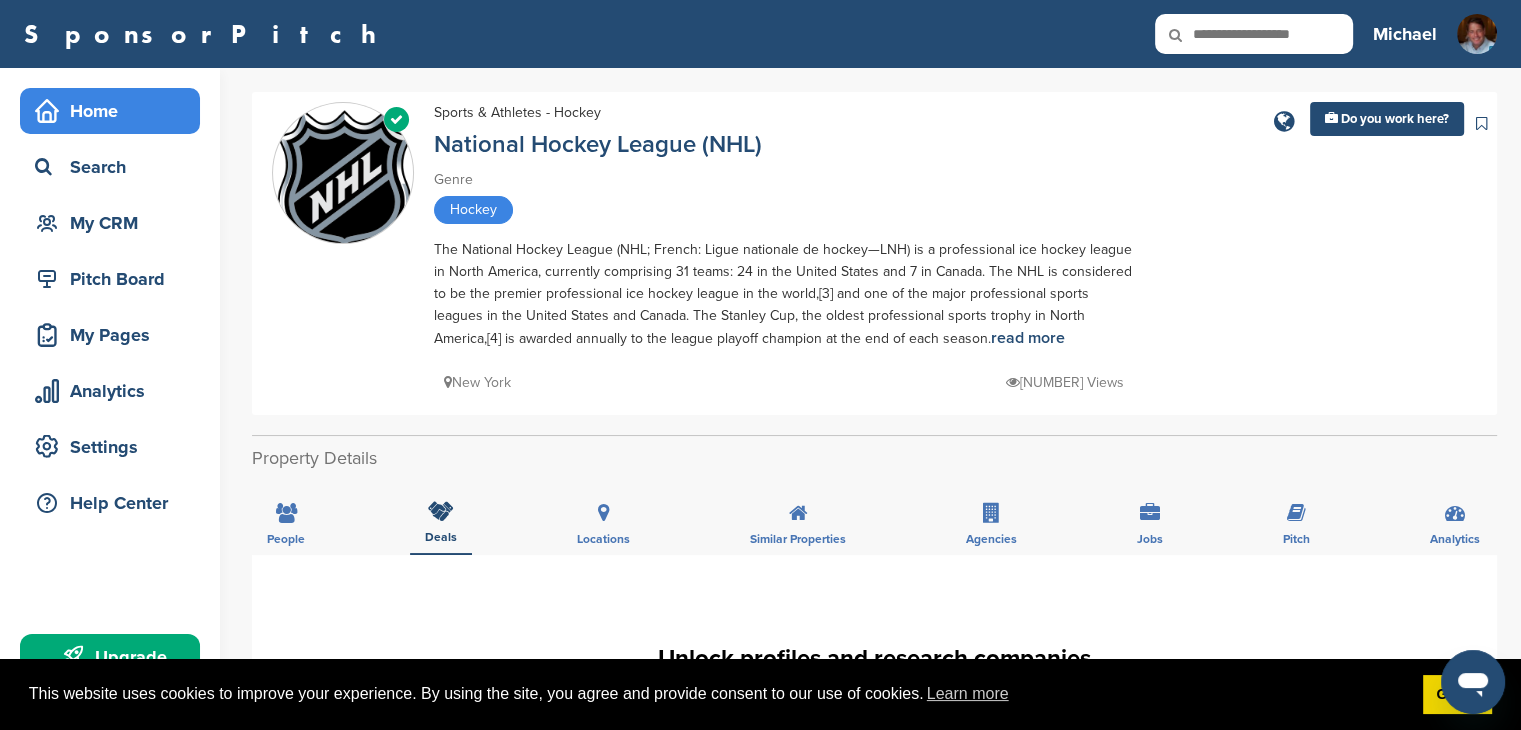 click on "Home" at bounding box center [115, 111] 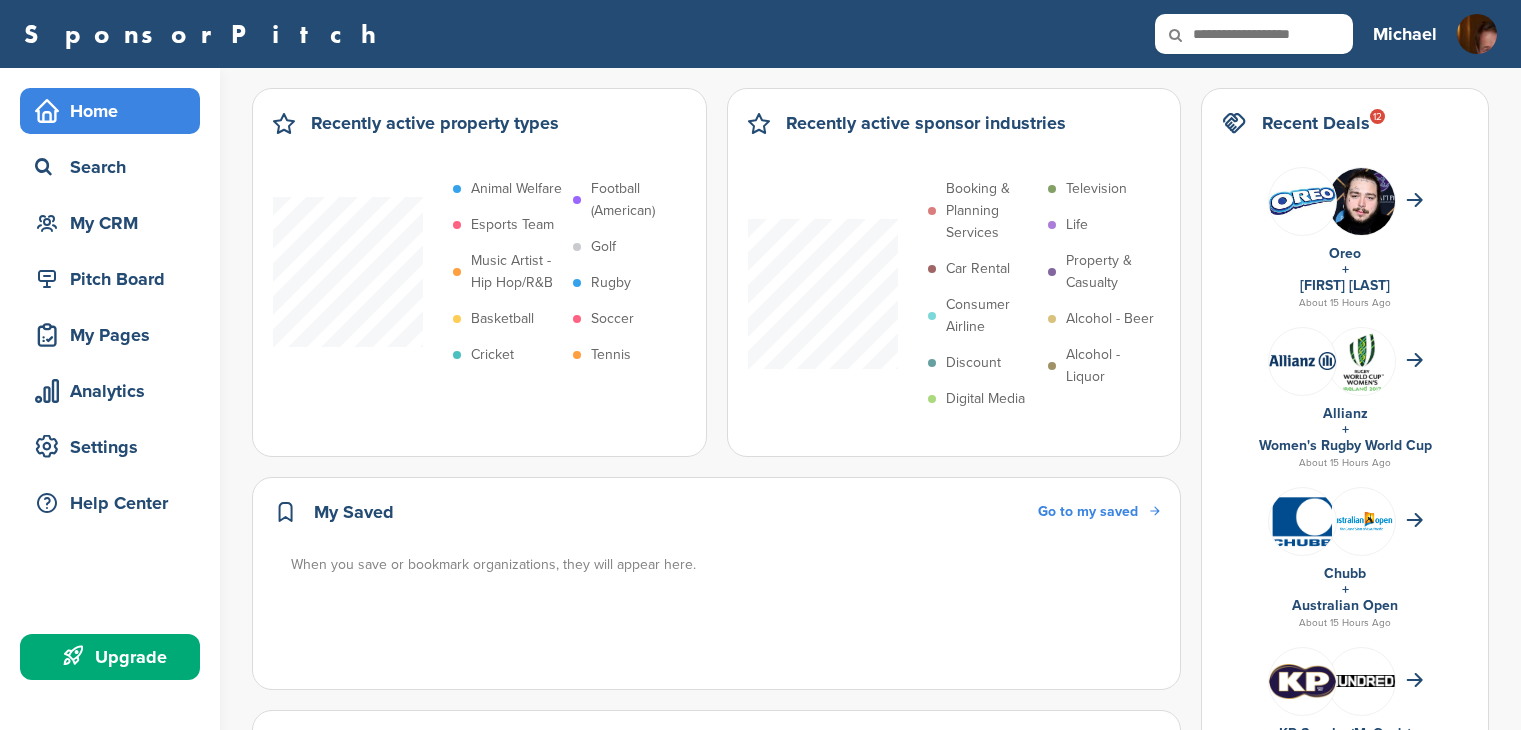 scroll, scrollTop: 0, scrollLeft: 0, axis: both 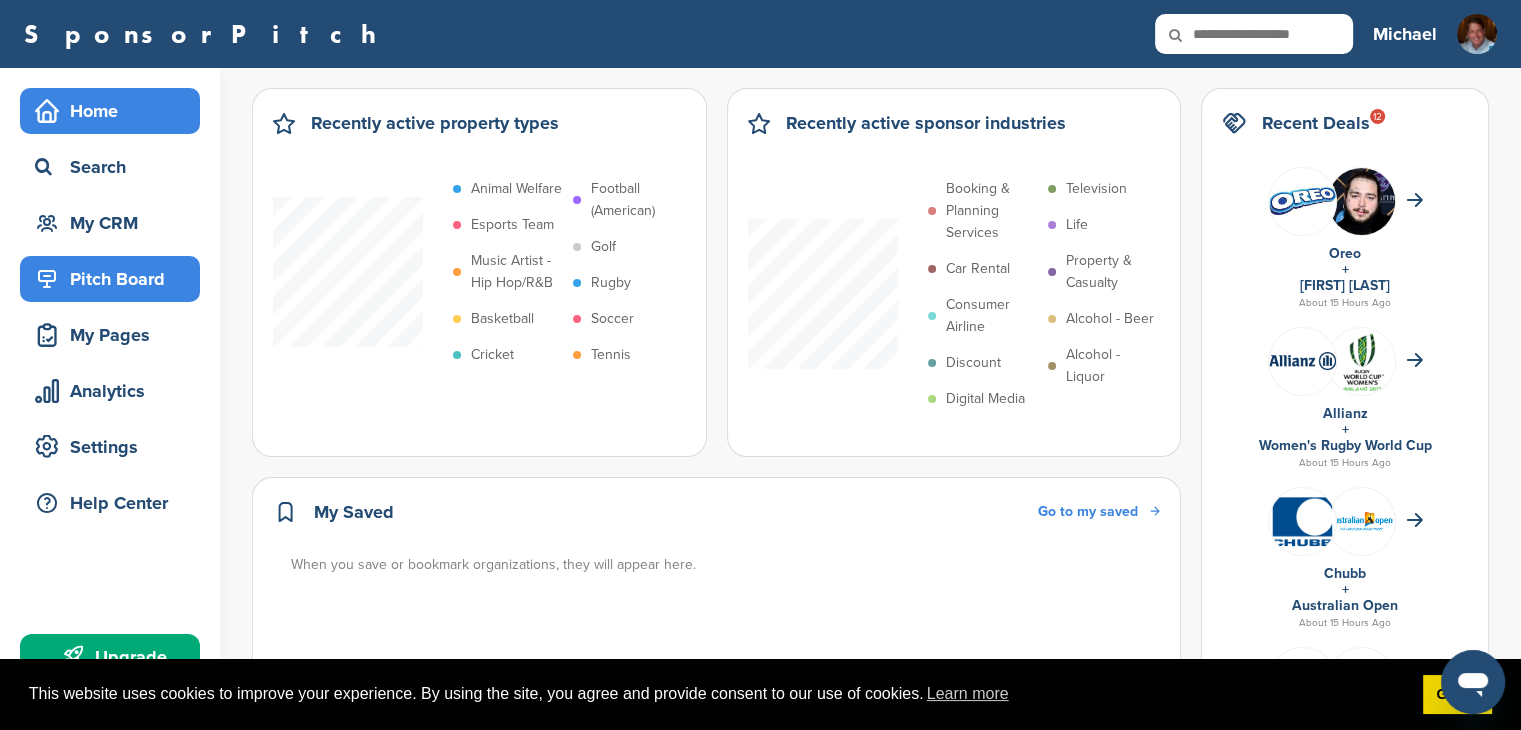 click on "Pitch Board" at bounding box center (115, 279) 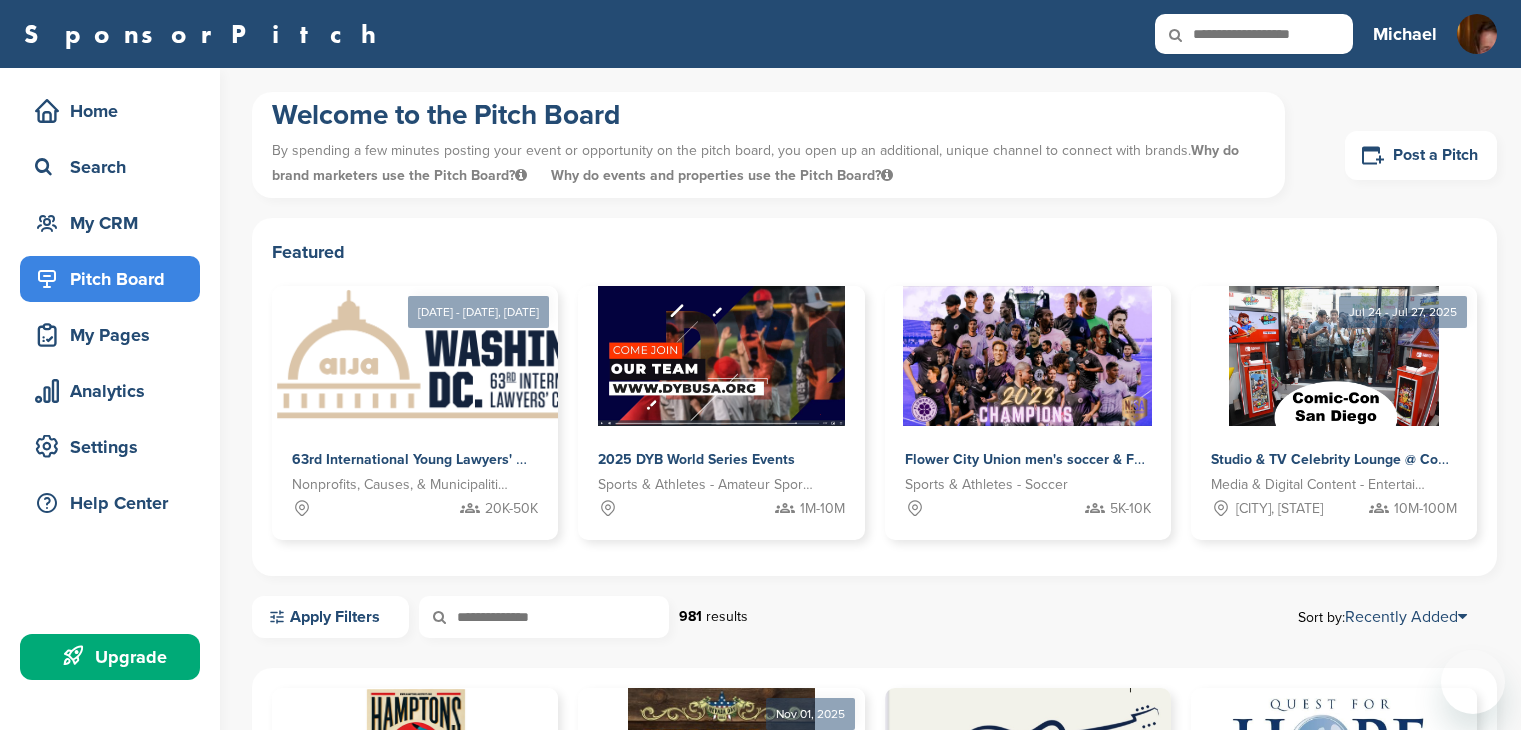 scroll, scrollTop: 0, scrollLeft: 0, axis: both 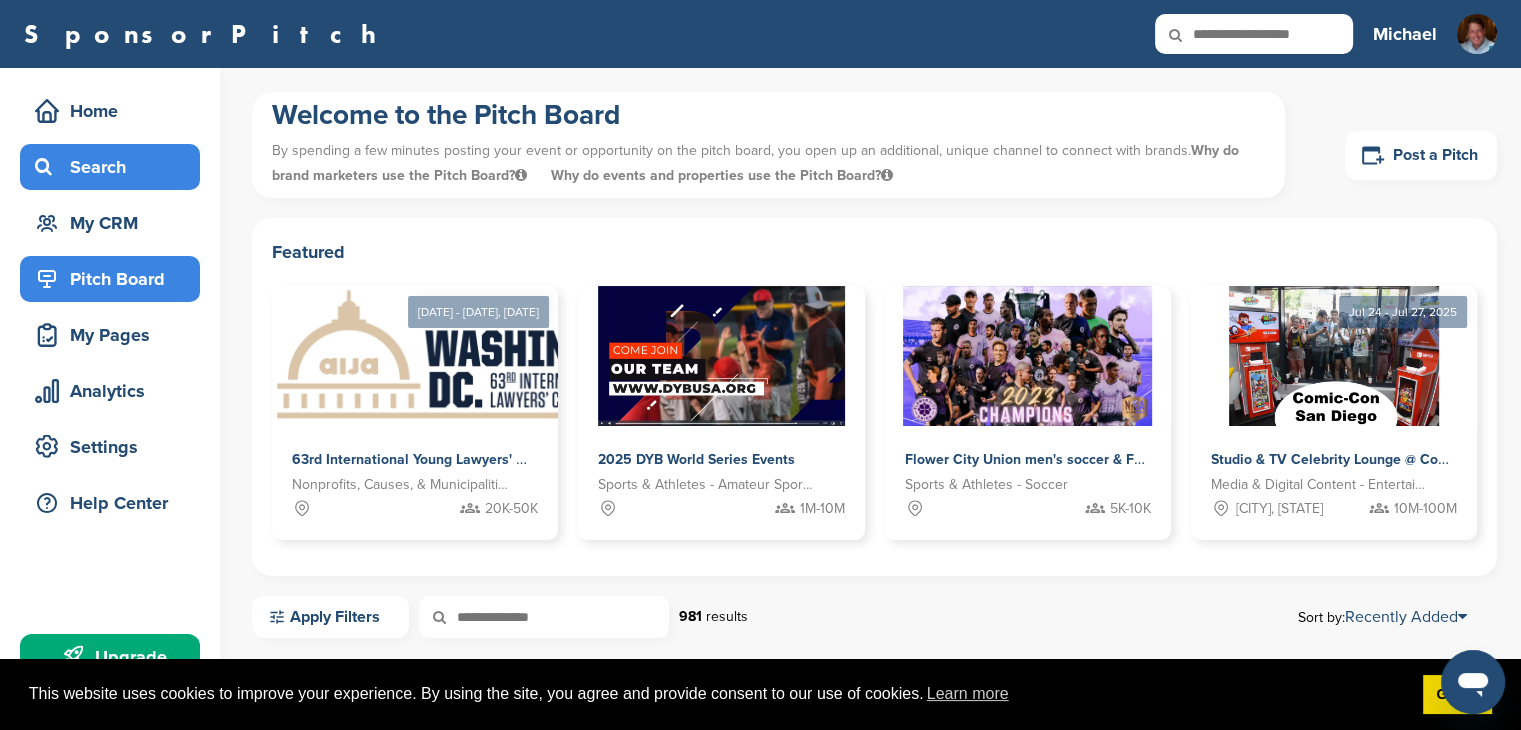 click on "Search" at bounding box center (115, 167) 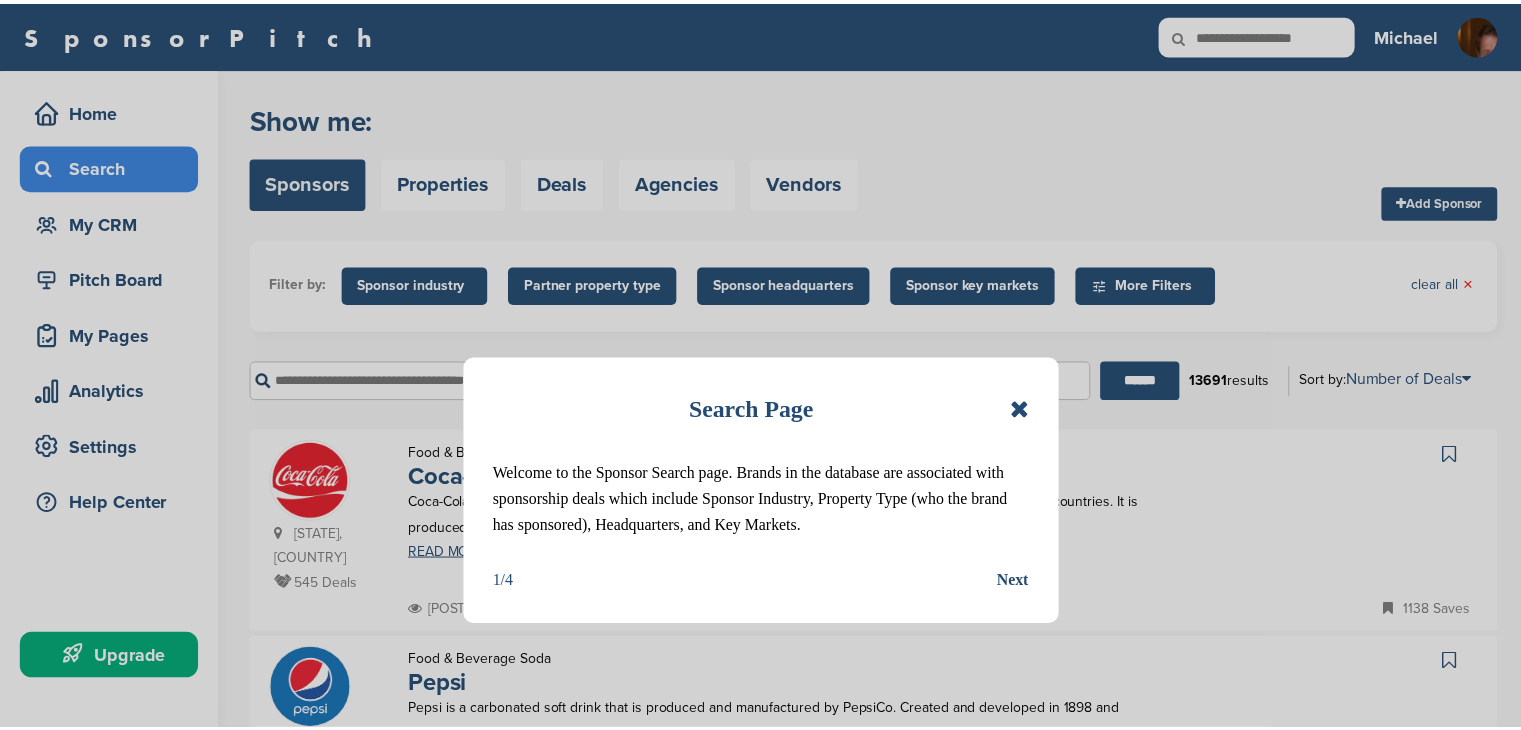 scroll, scrollTop: 0, scrollLeft: 0, axis: both 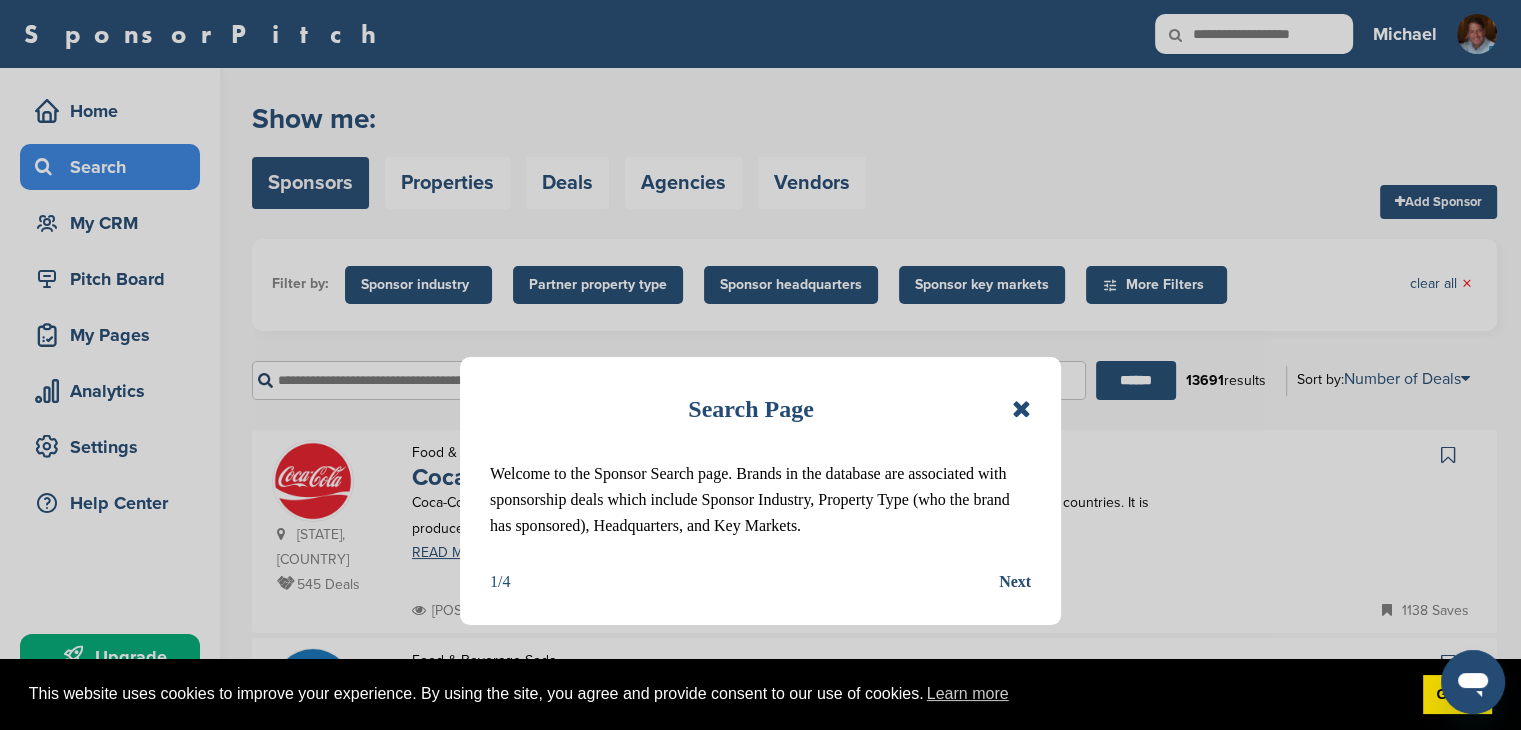 click at bounding box center (1021, 409) 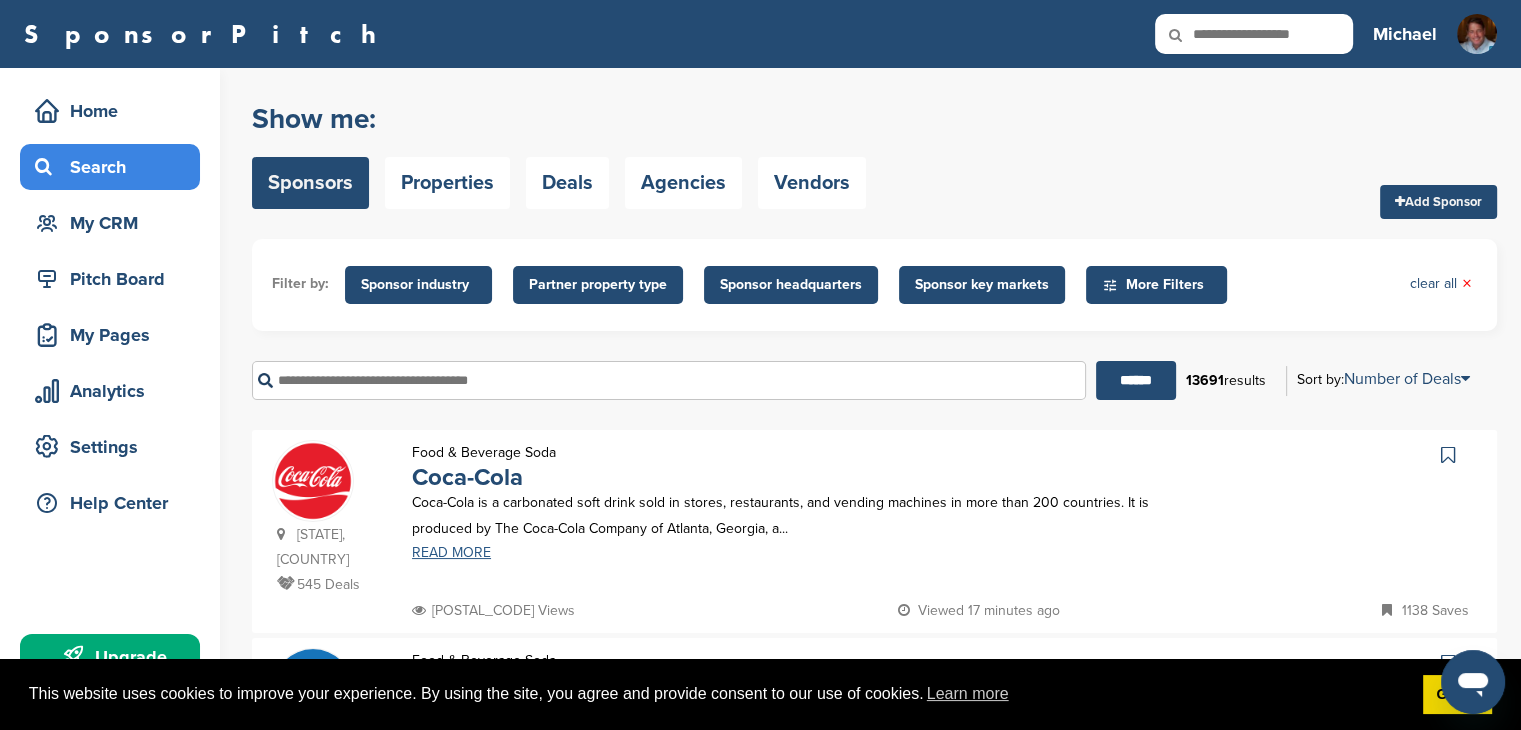 click on "READ MORE" at bounding box center (799, 553) 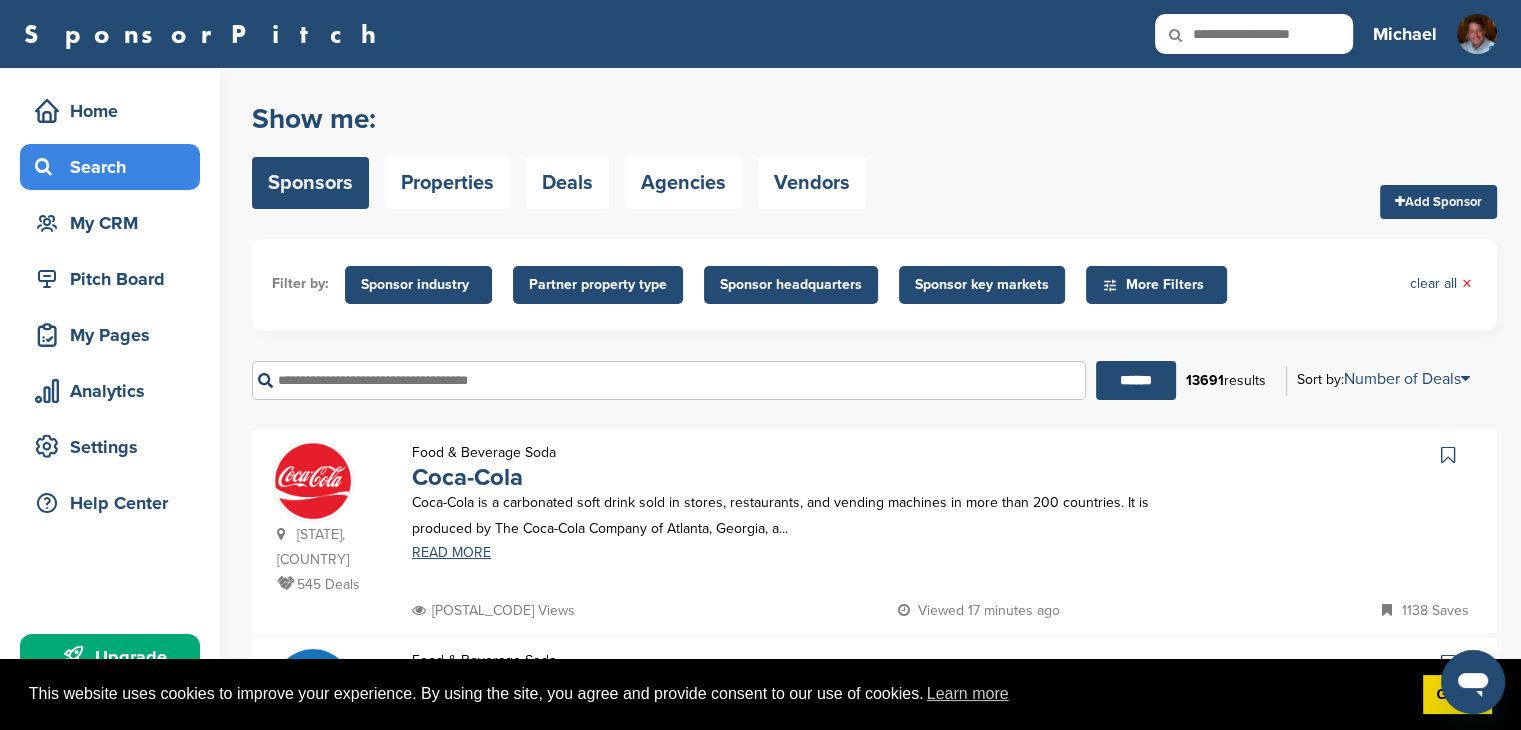 click on "Sponsor industry" at bounding box center (418, 285) 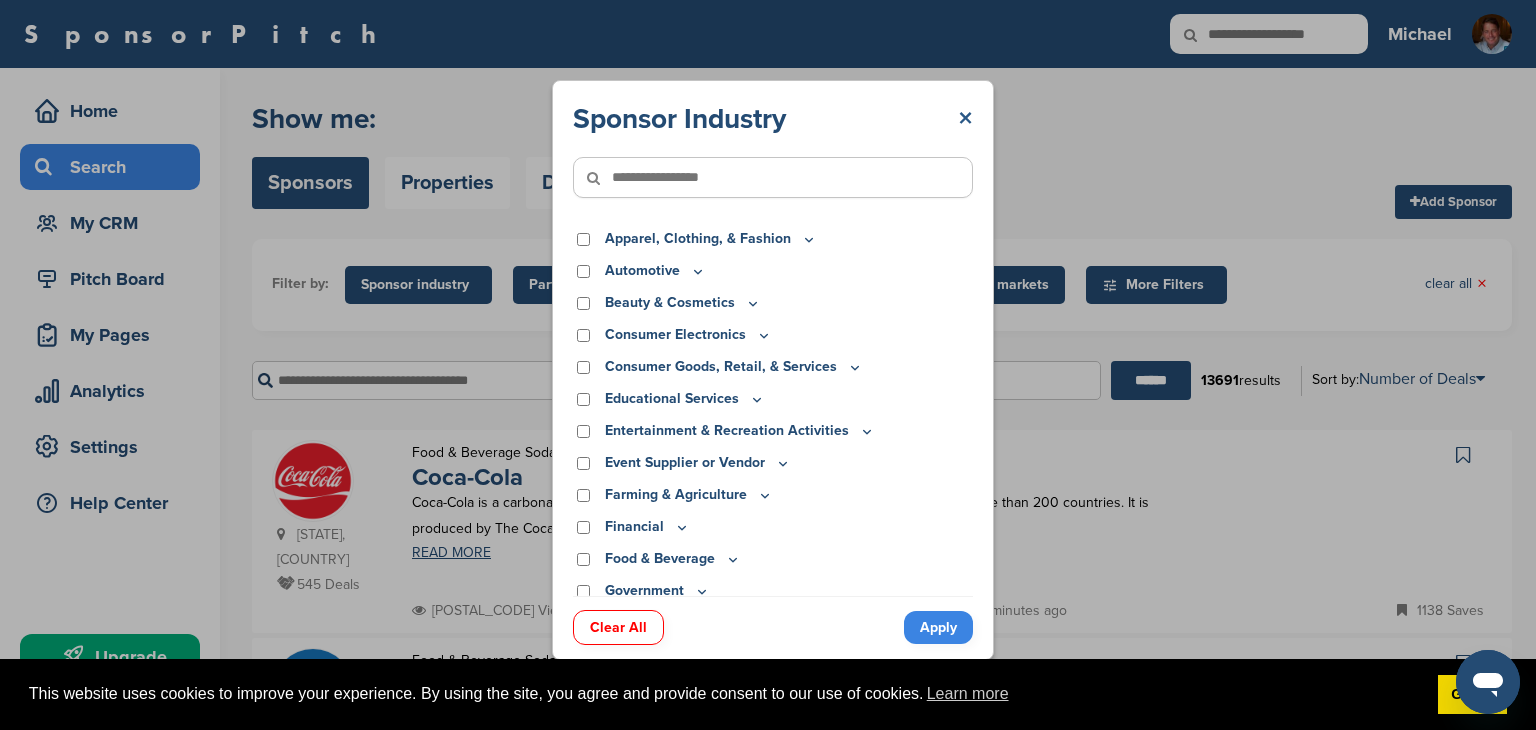 click on "×" at bounding box center (965, 119) 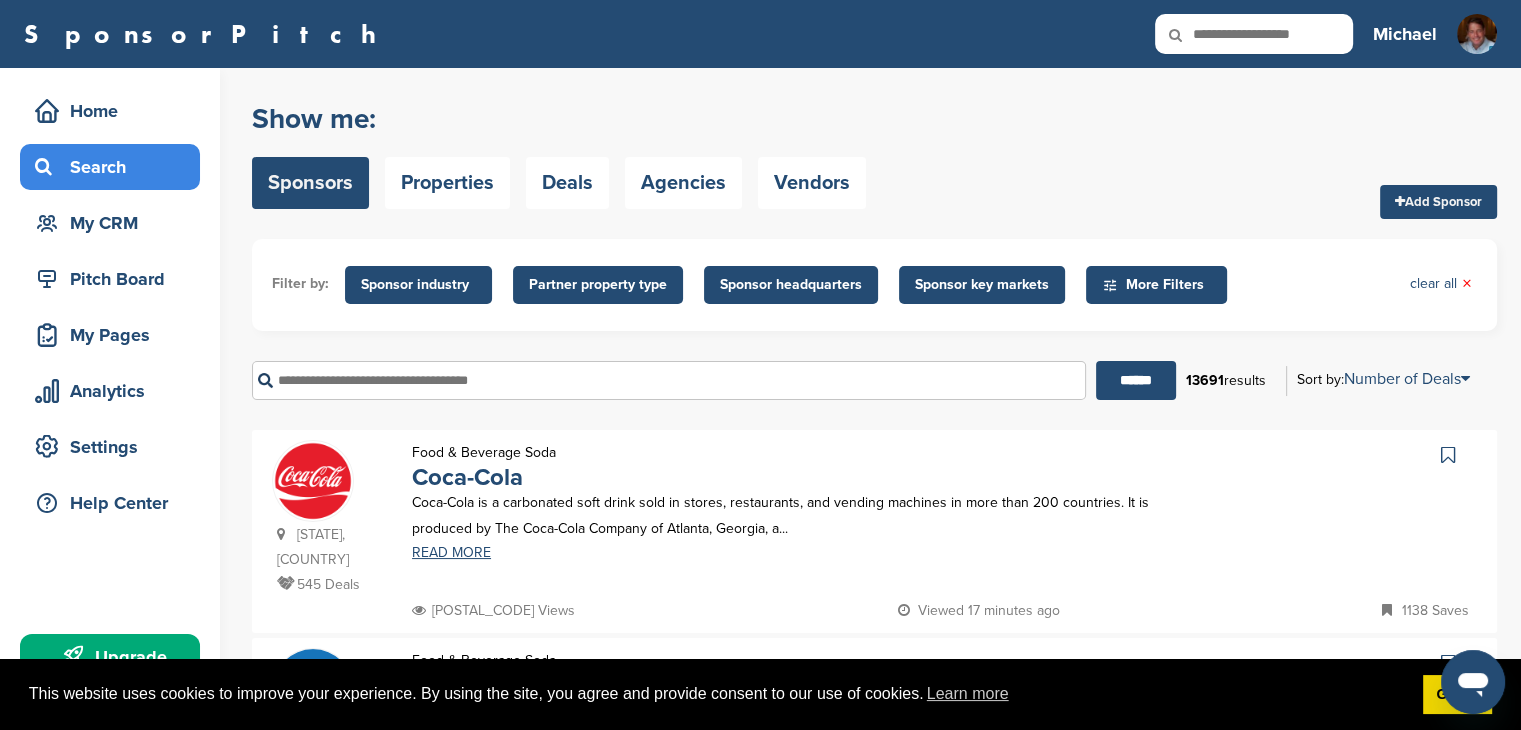 click on "Sponsor headquarters" at bounding box center (791, 285) 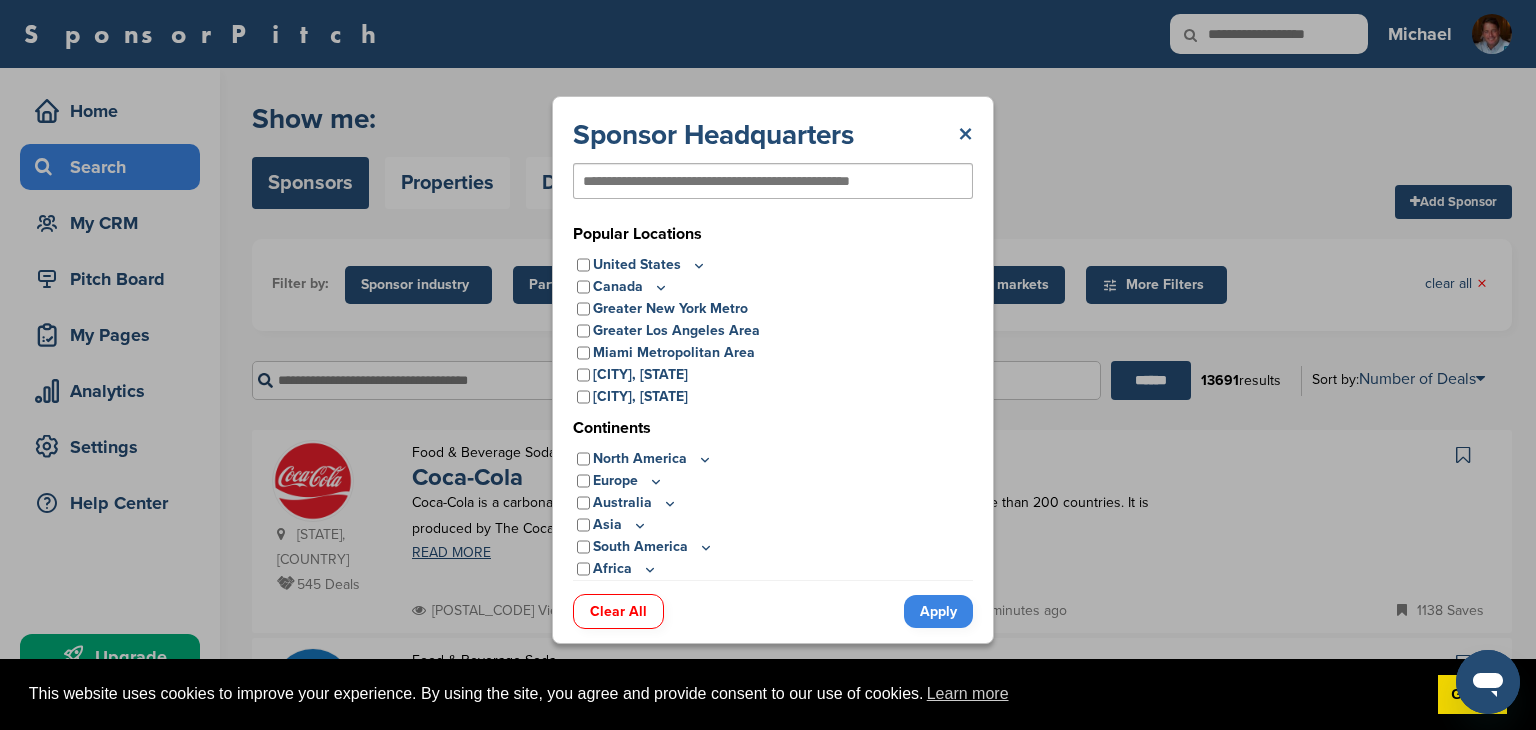 click on "×" at bounding box center (965, 135) 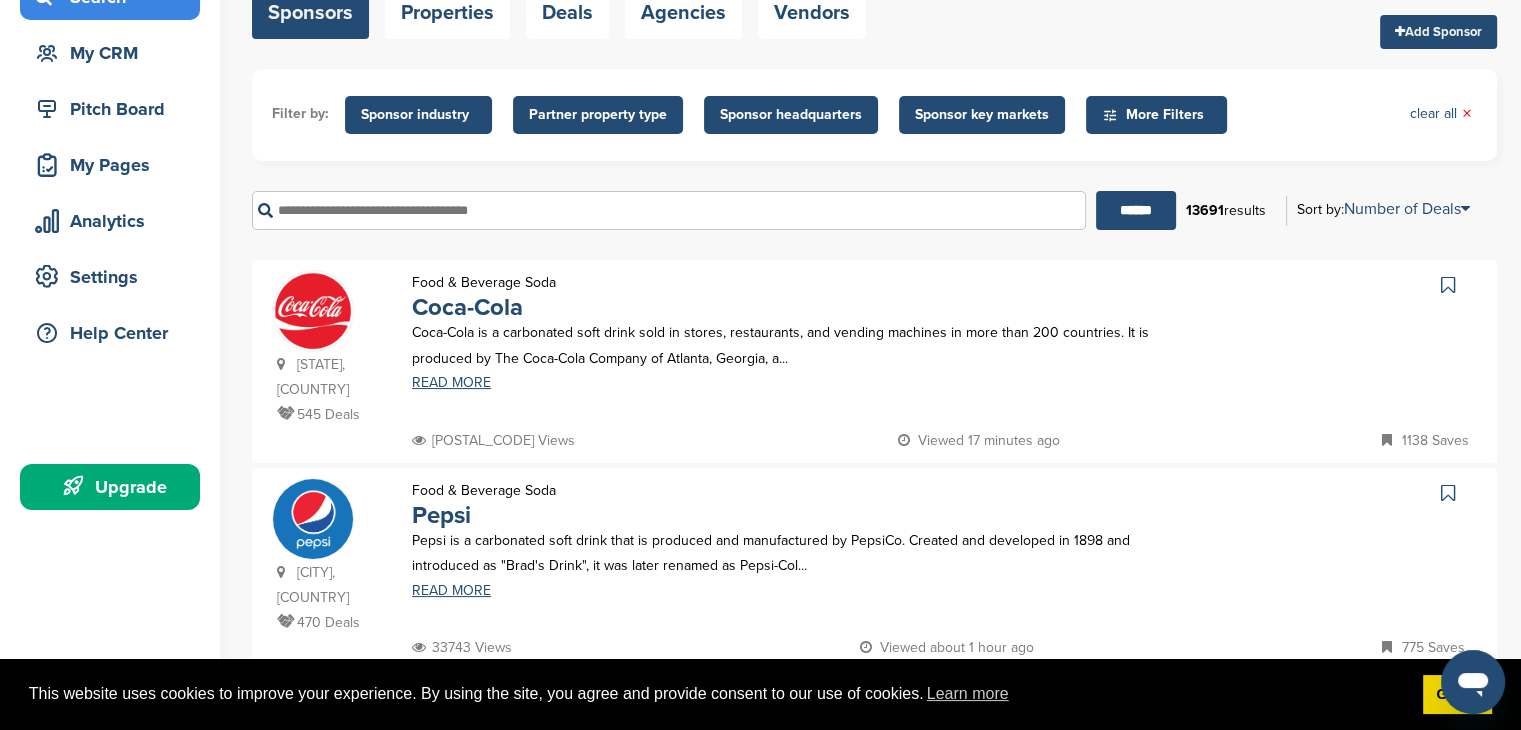scroll, scrollTop: 268, scrollLeft: 0, axis: vertical 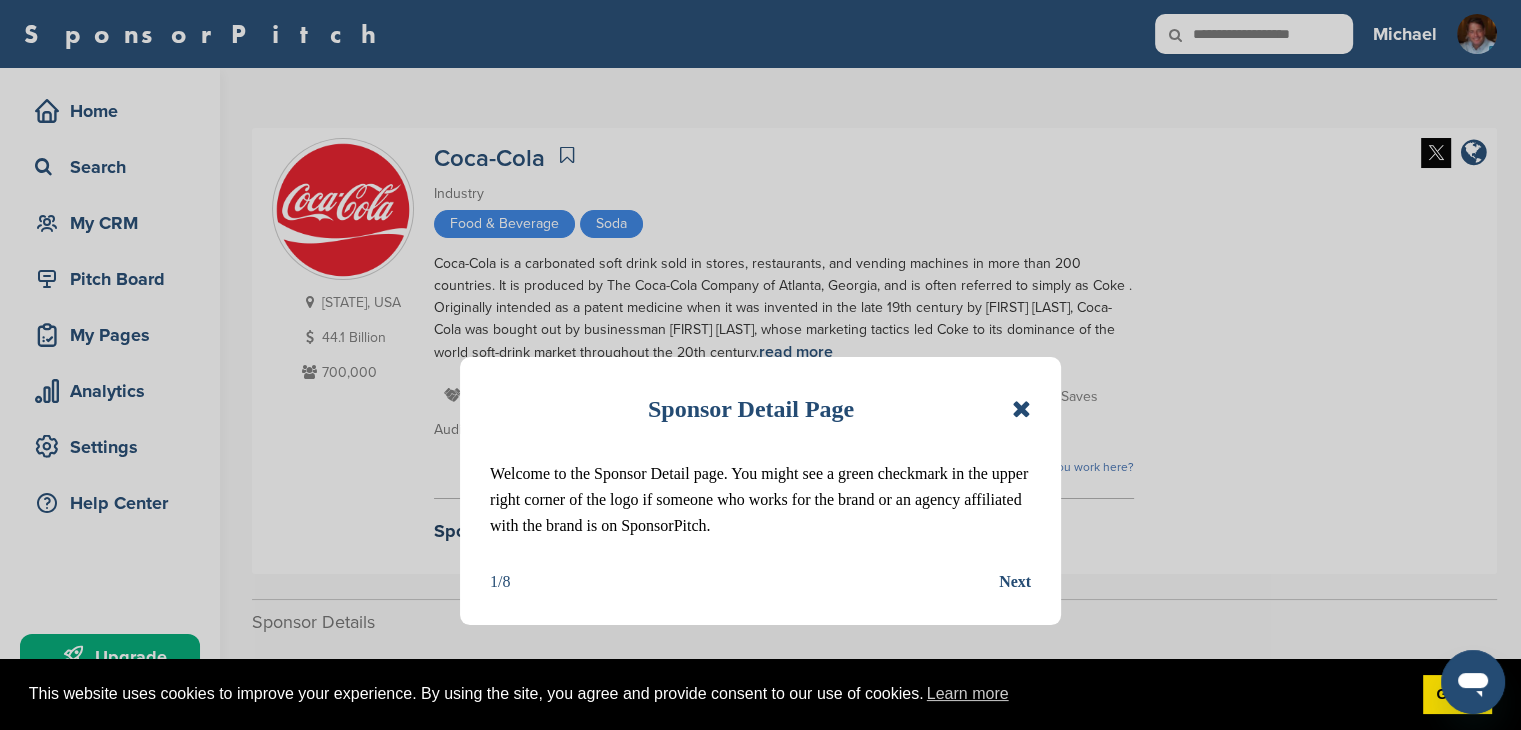 click at bounding box center (1021, 409) 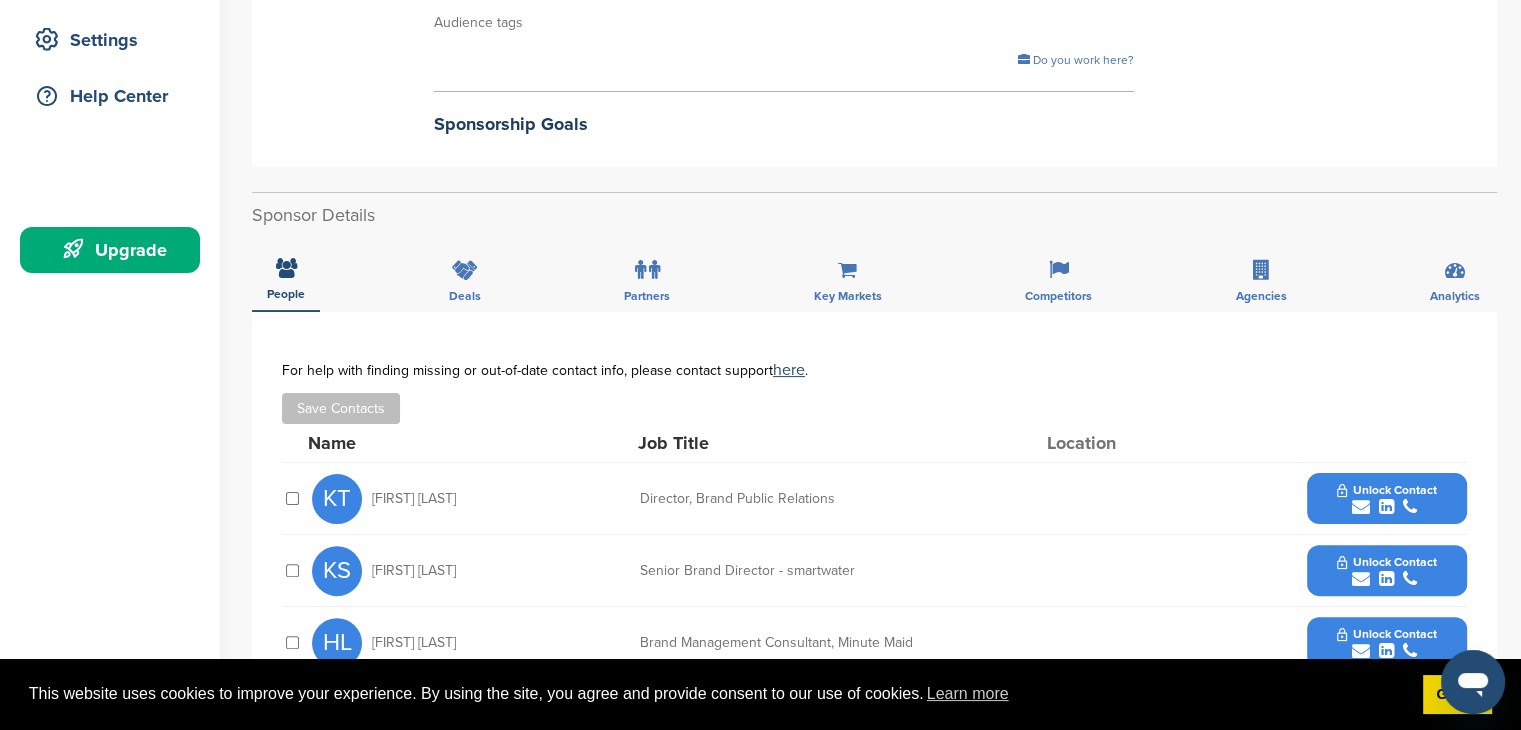 scroll, scrollTop: 0, scrollLeft: 0, axis: both 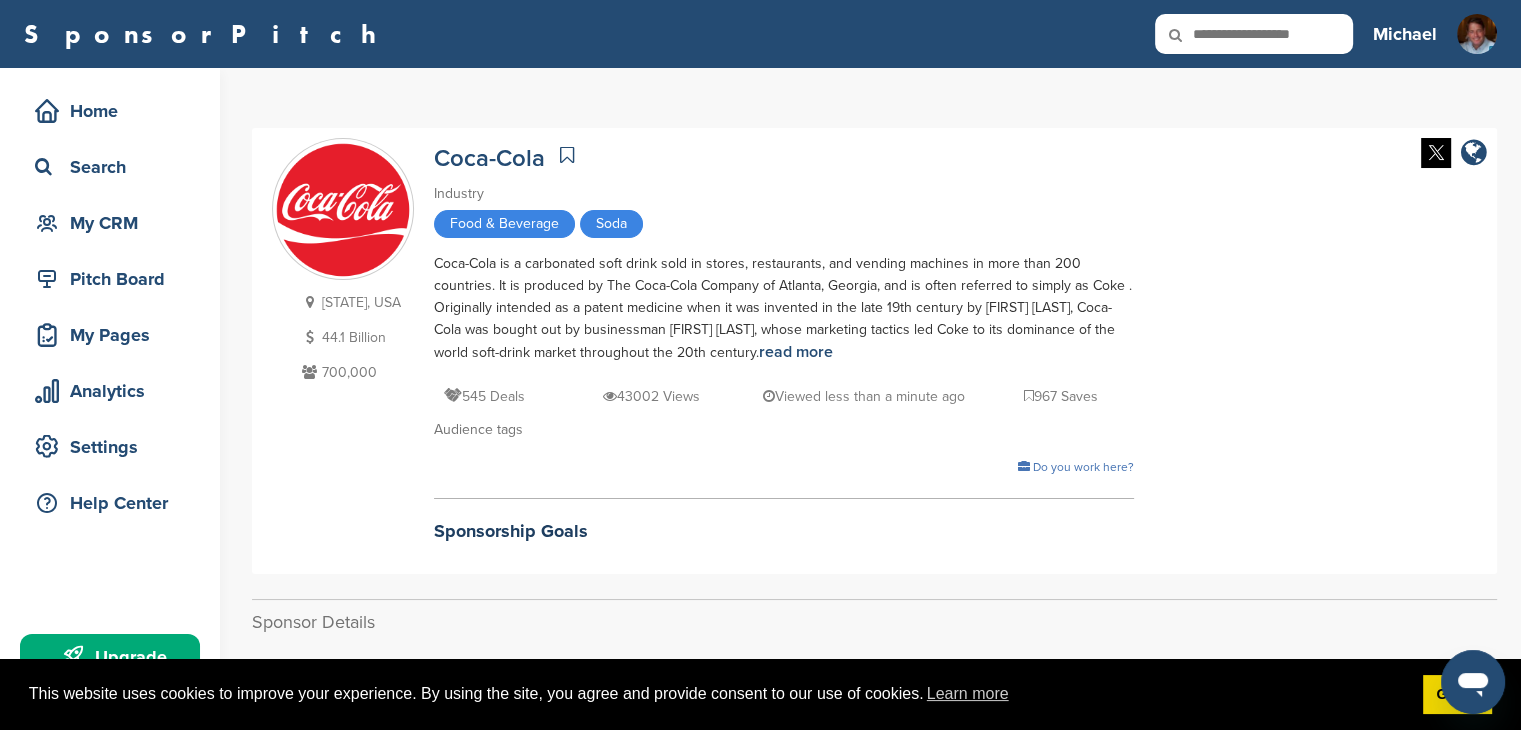 click at bounding box center [1189, 35] 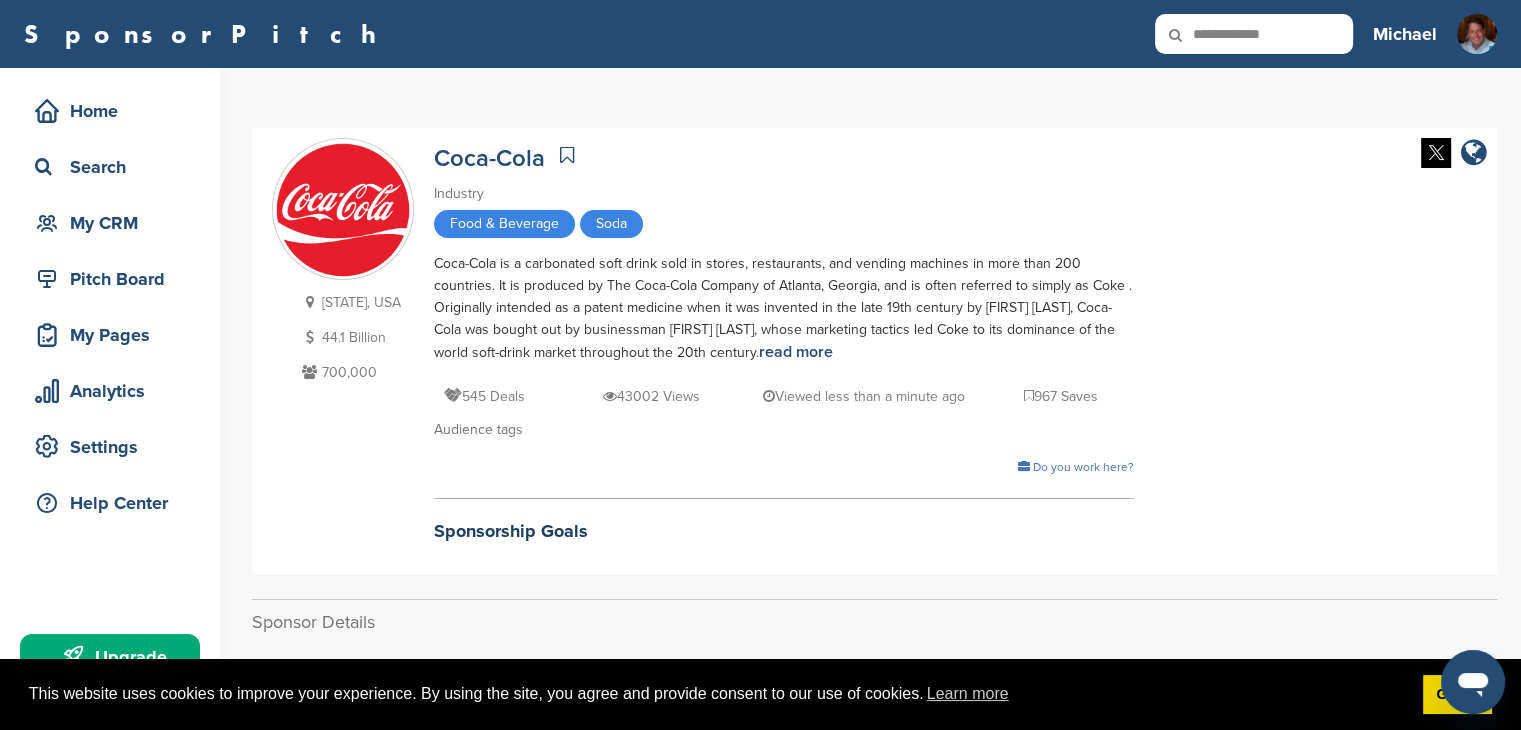 type on "**********" 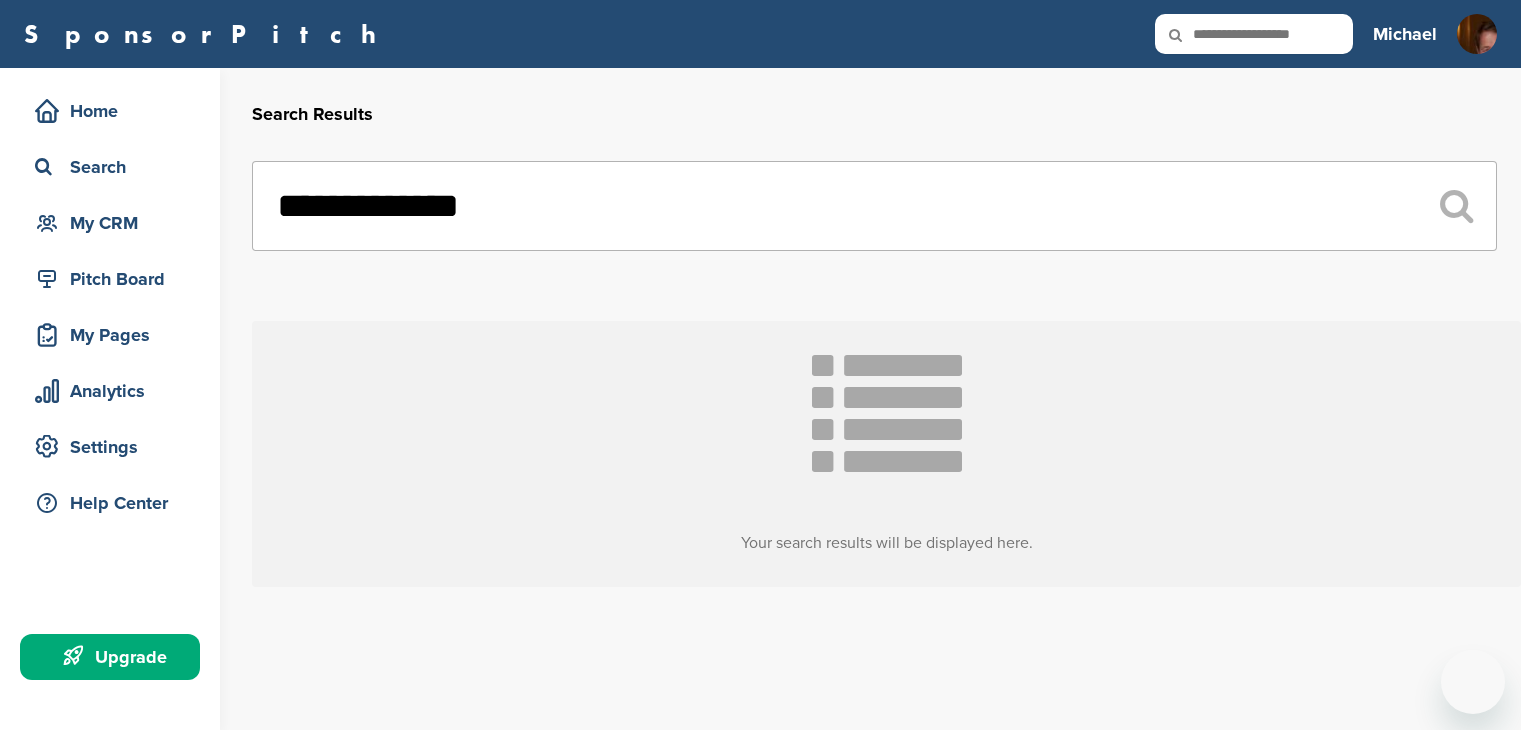 scroll, scrollTop: 0, scrollLeft: 0, axis: both 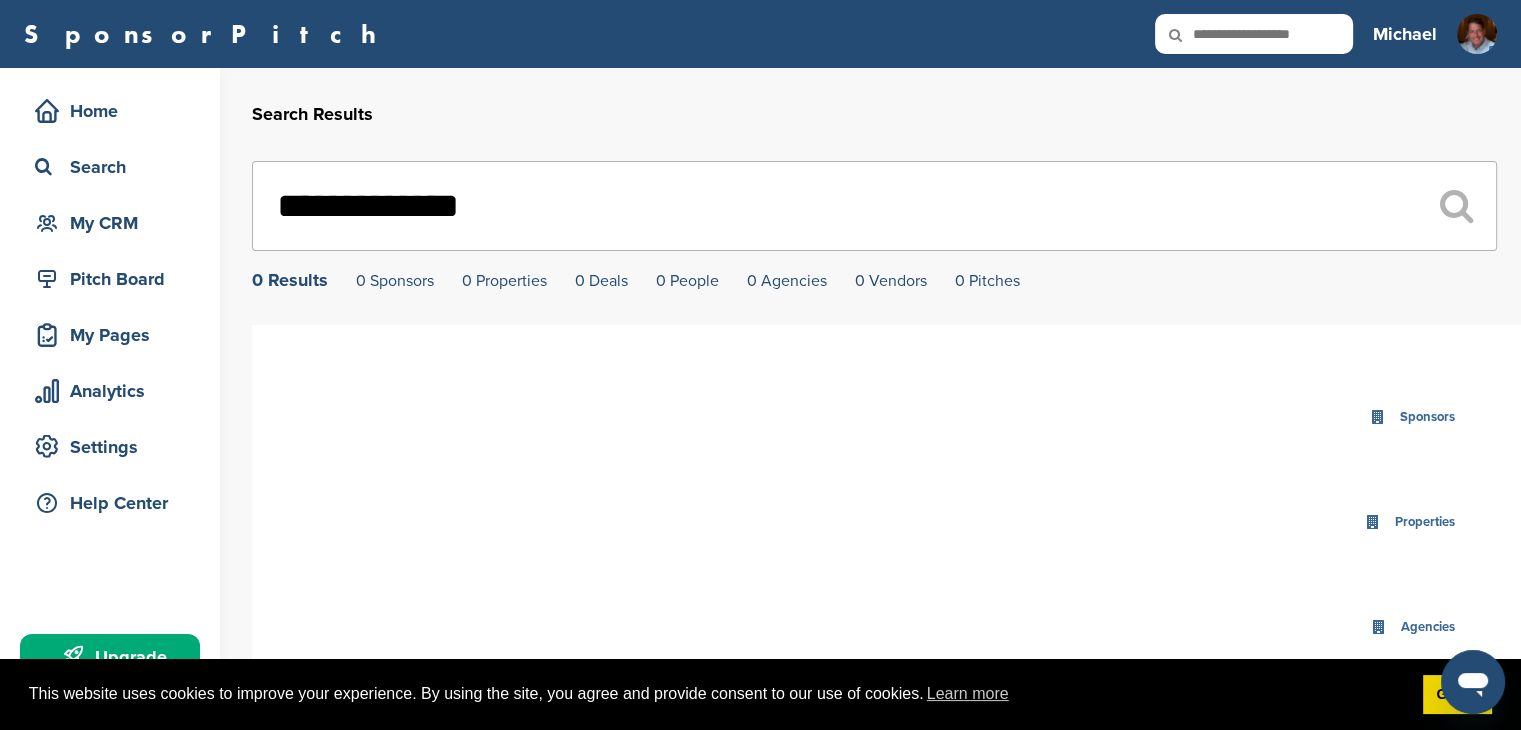 click on "**********" at bounding box center [874, 206] 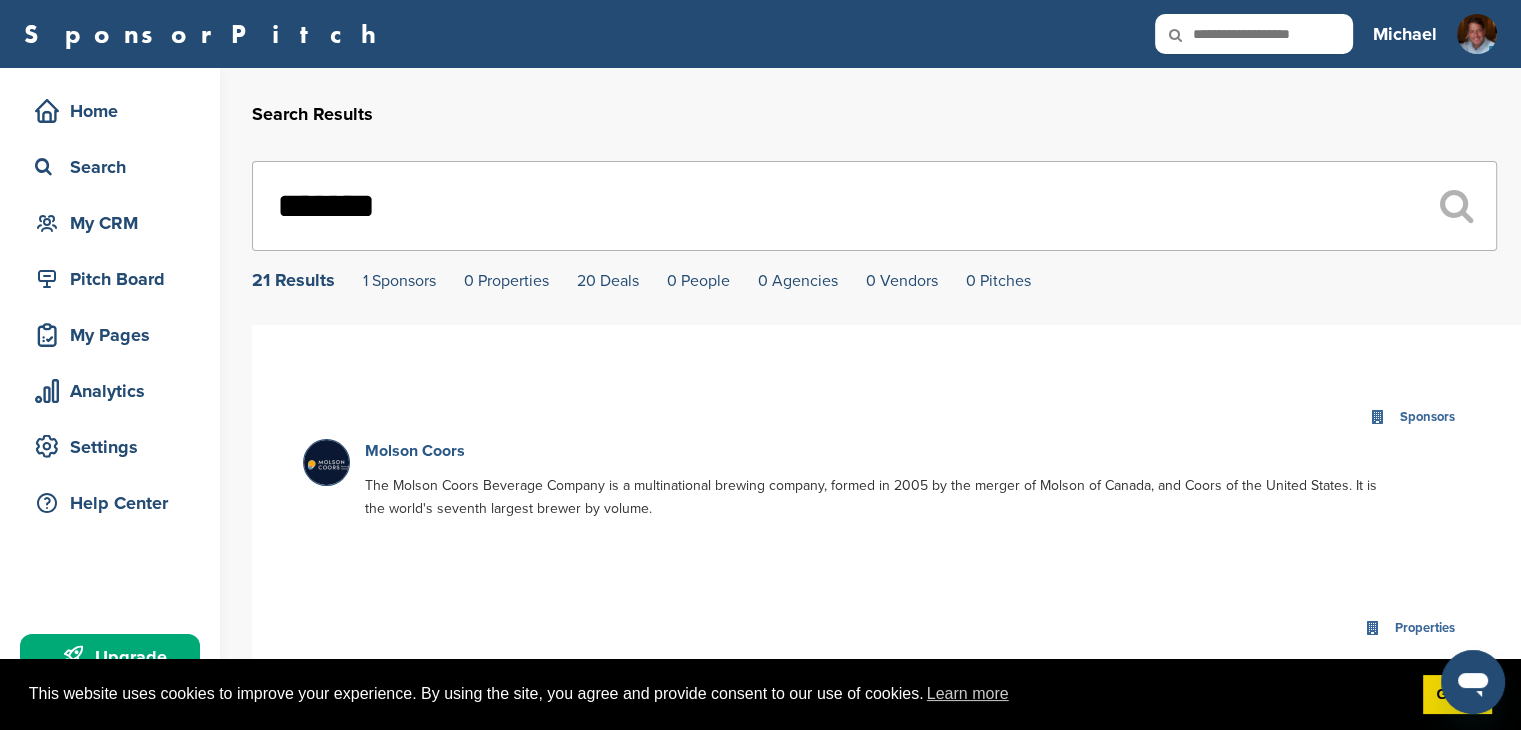 type on "******" 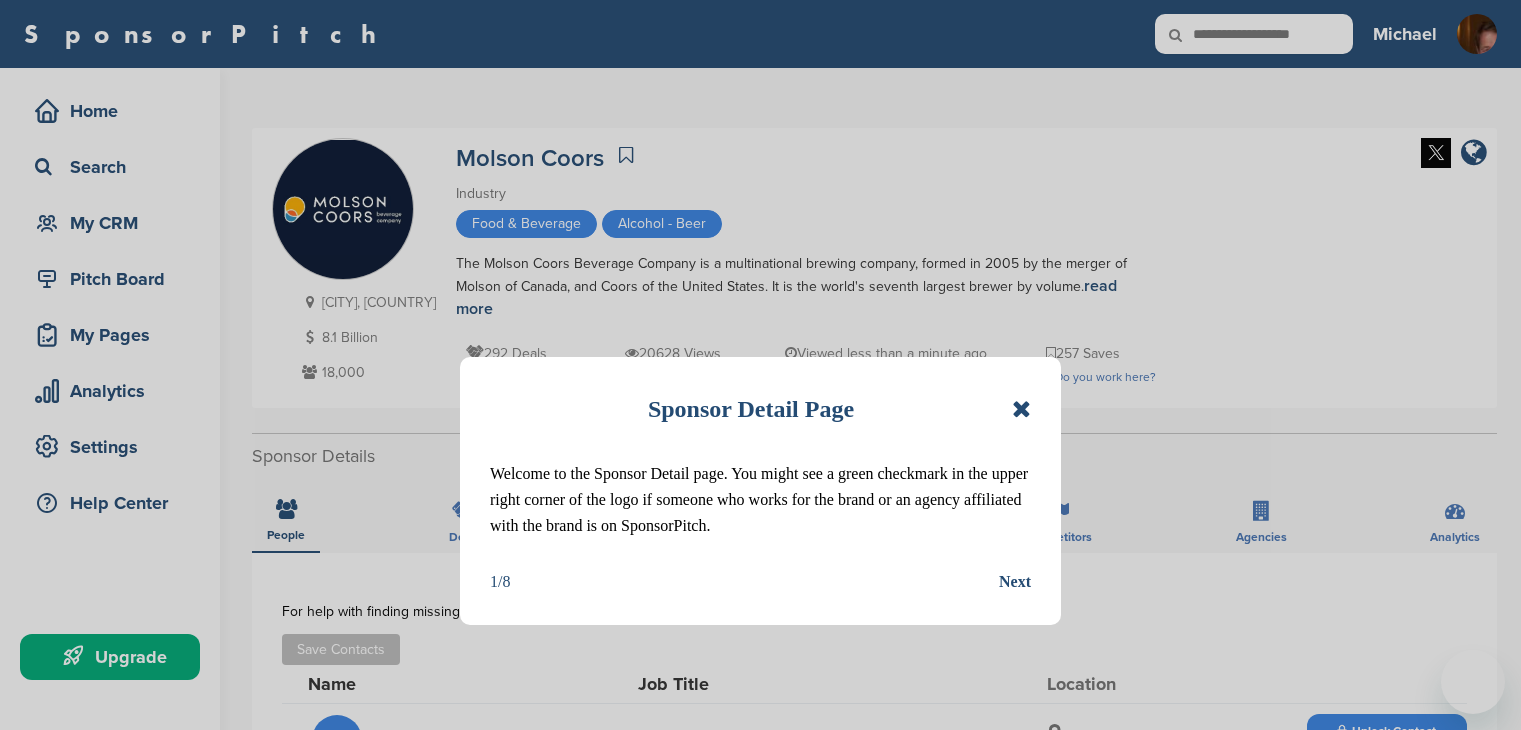 scroll, scrollTop: 0, scrollLeft: 0, axis: both 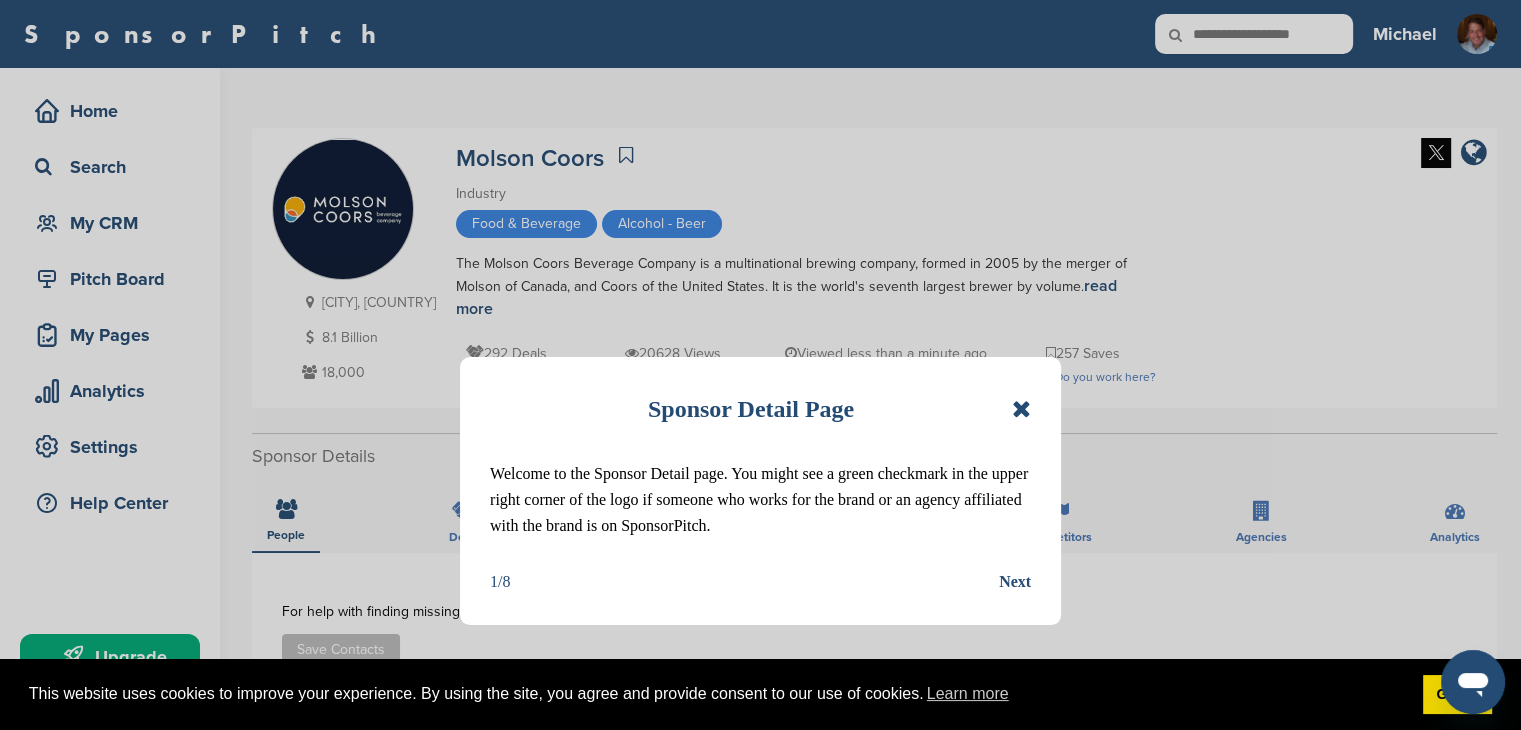 click on "Next" at bounding box center [1015, 582] 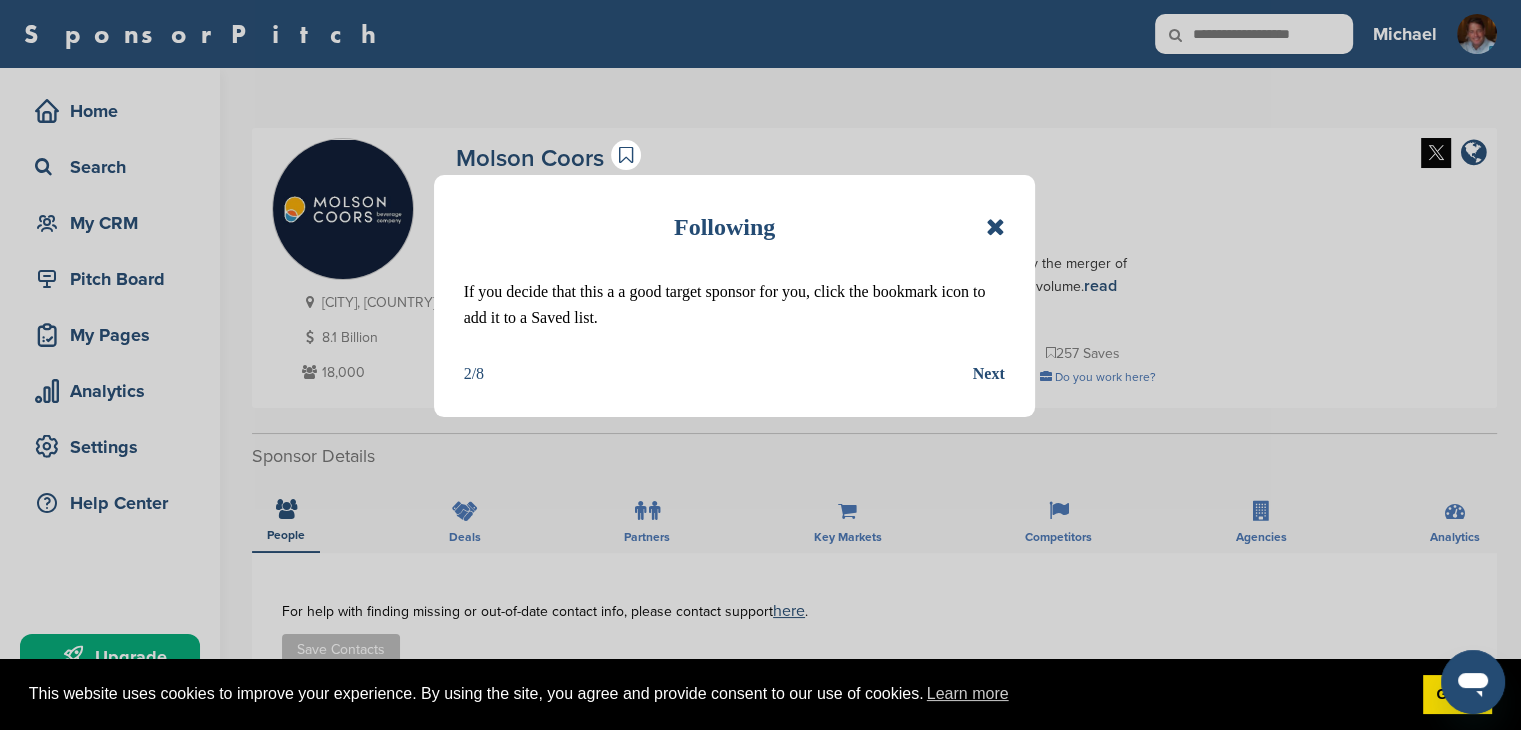 click on "Following
If you decide that this a a good target sponsor for you, click the bookmark icon to add it to a Saved list.
2/8
Next" at bounding box center [760, 365] 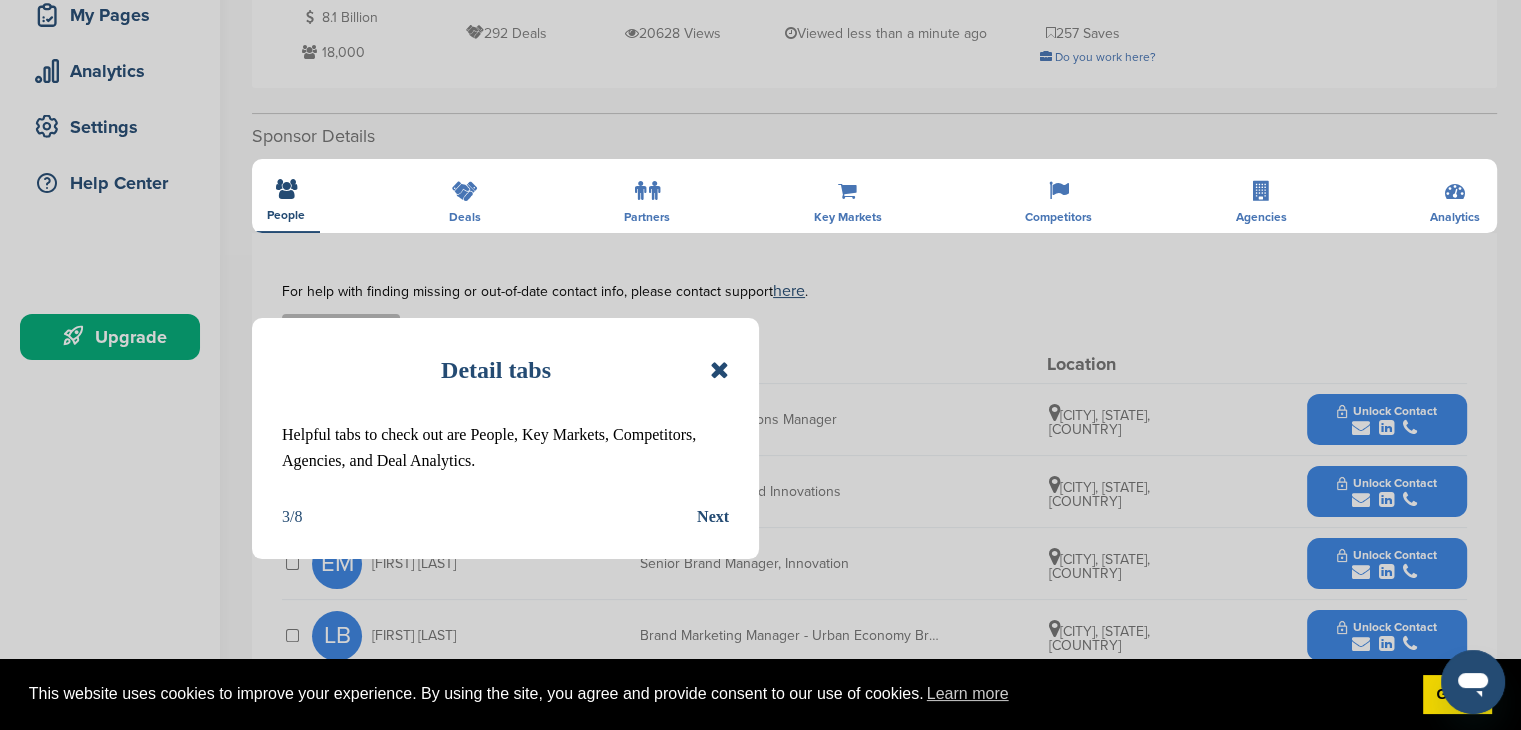 scroll, scrollTop: 386, scrollLeft: 0, axis: vertical 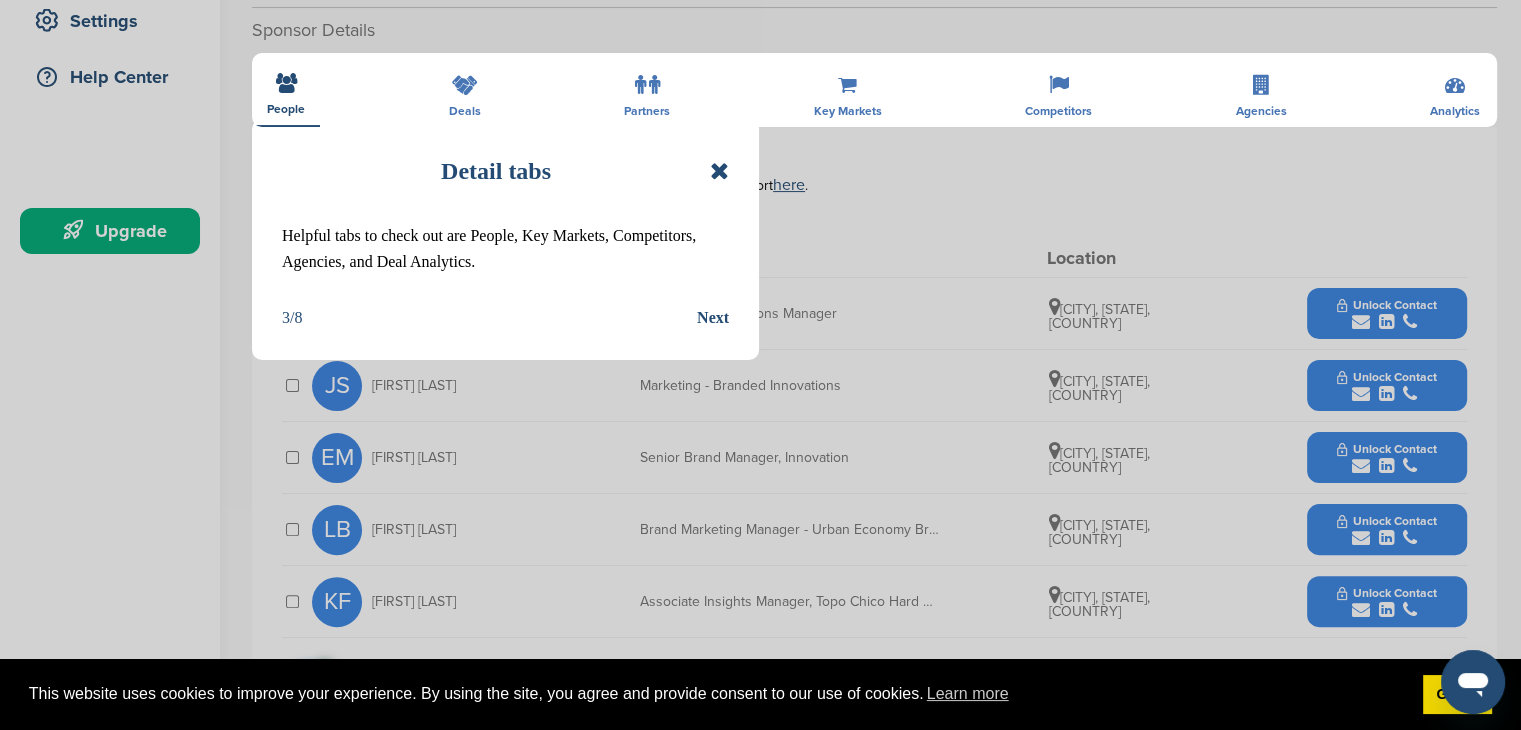 click at bounding box center (719, 171) 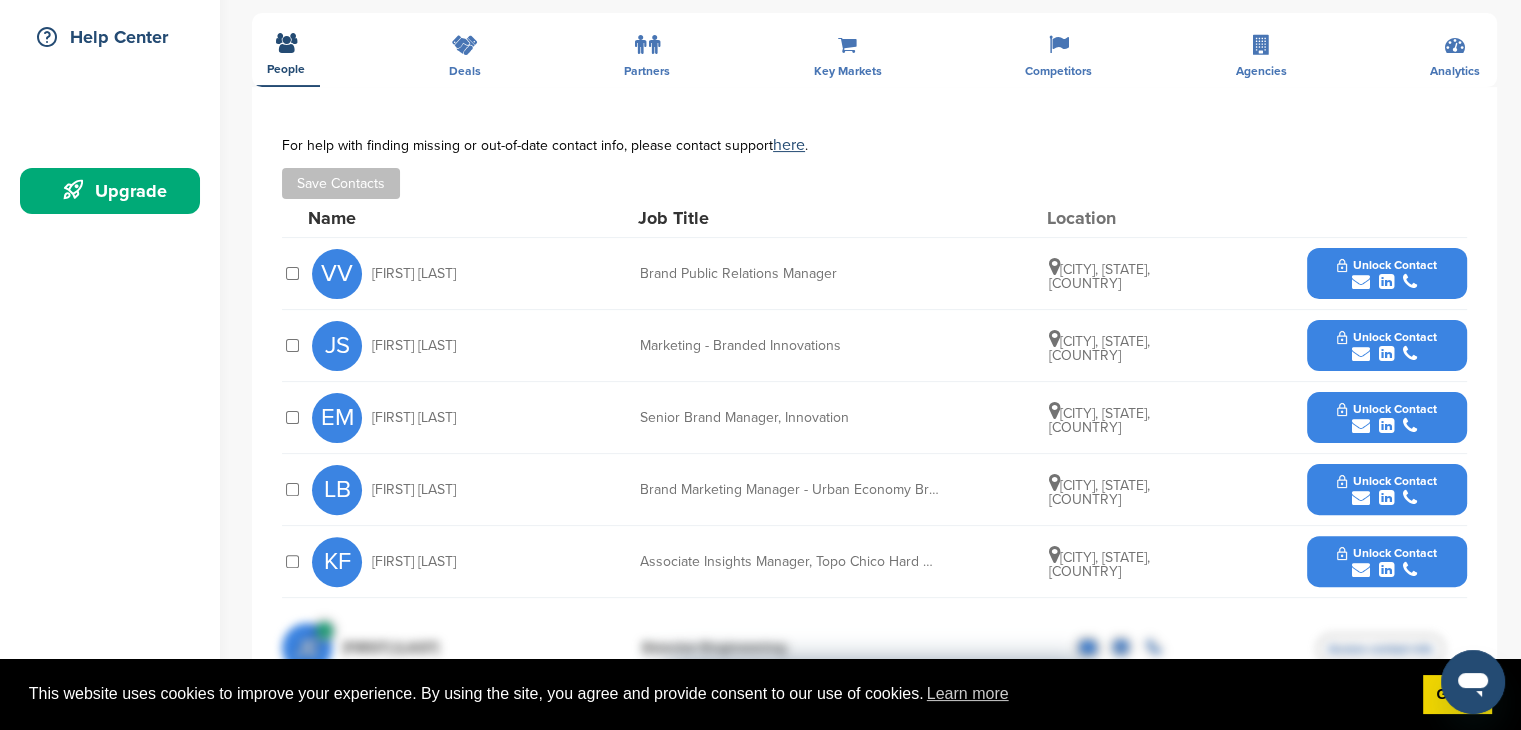 scroll, scrollTop: 600, scrollLeft: 0, axis: vertical 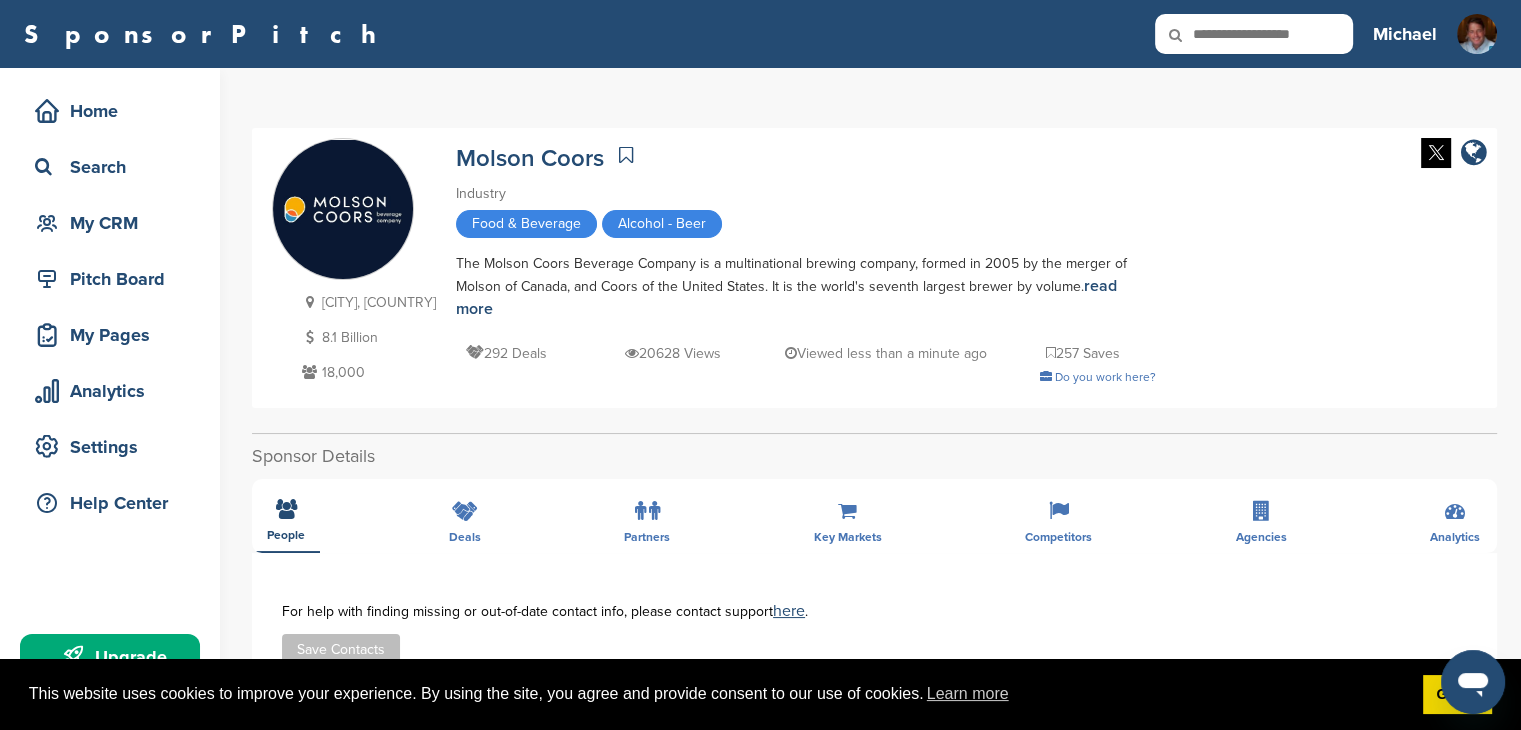 click at bounding box center (1254, 34) 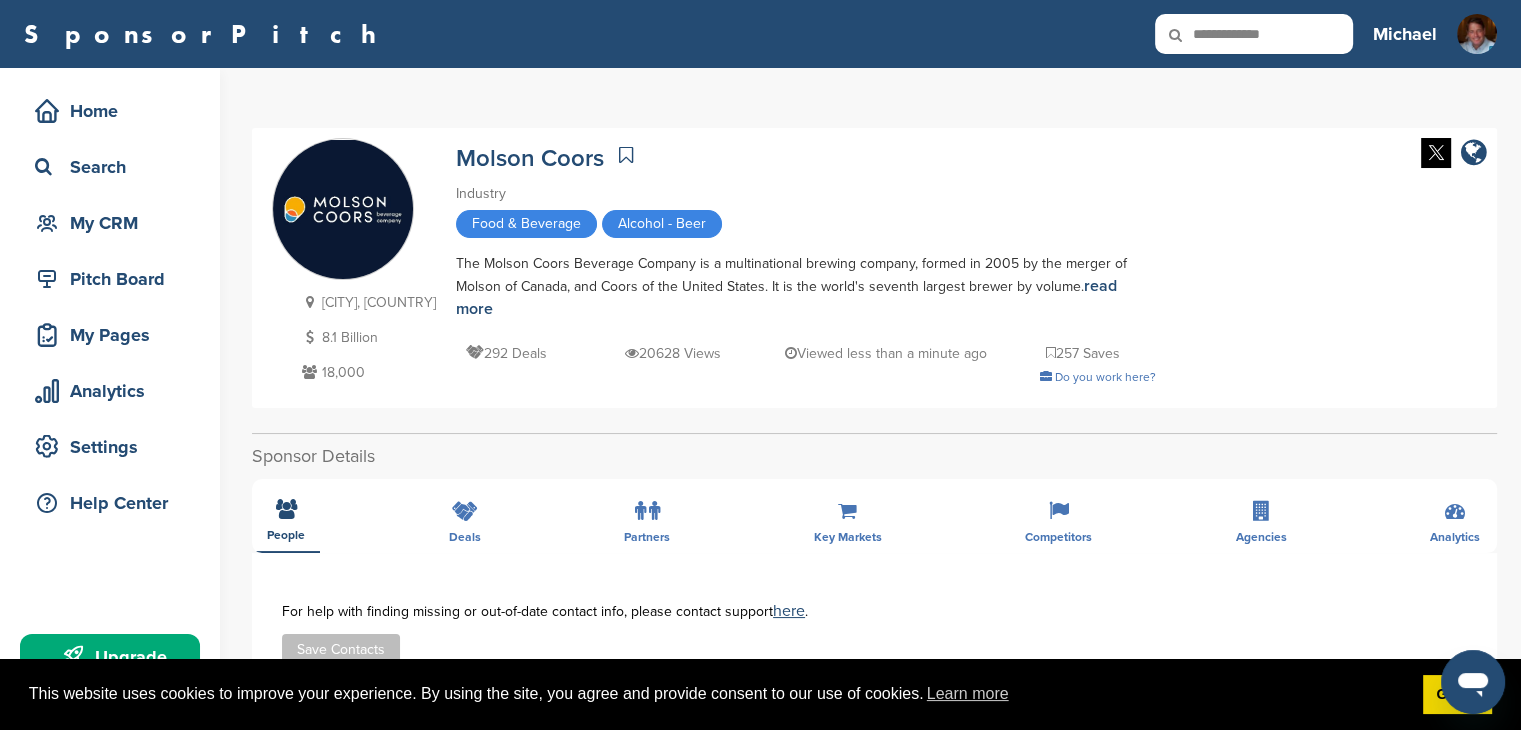 type on "**********" 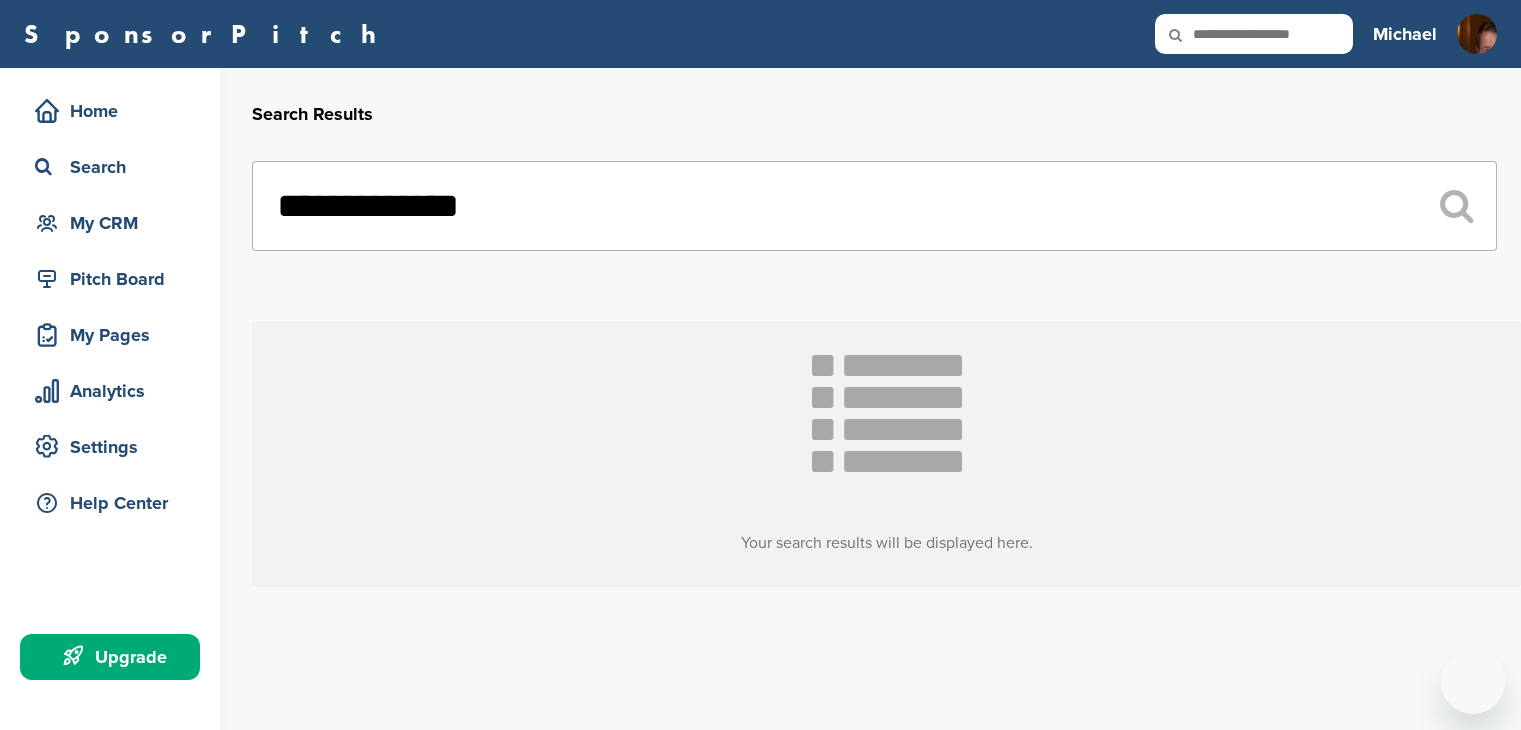 scroll, scrollTop: 0, scrollLeft: 0, axis: both 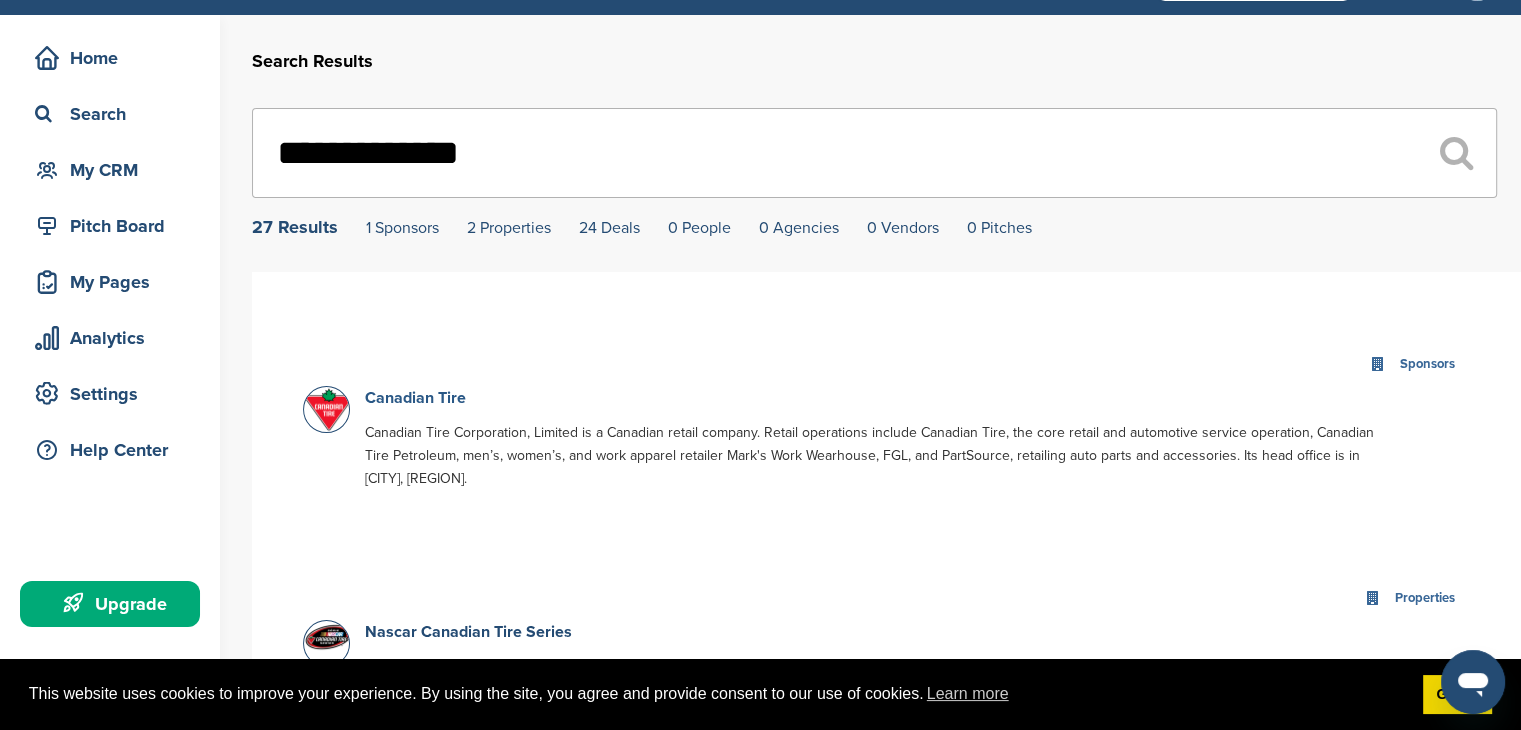 click on "Canadian Tire" at bounding box center (415, 398) 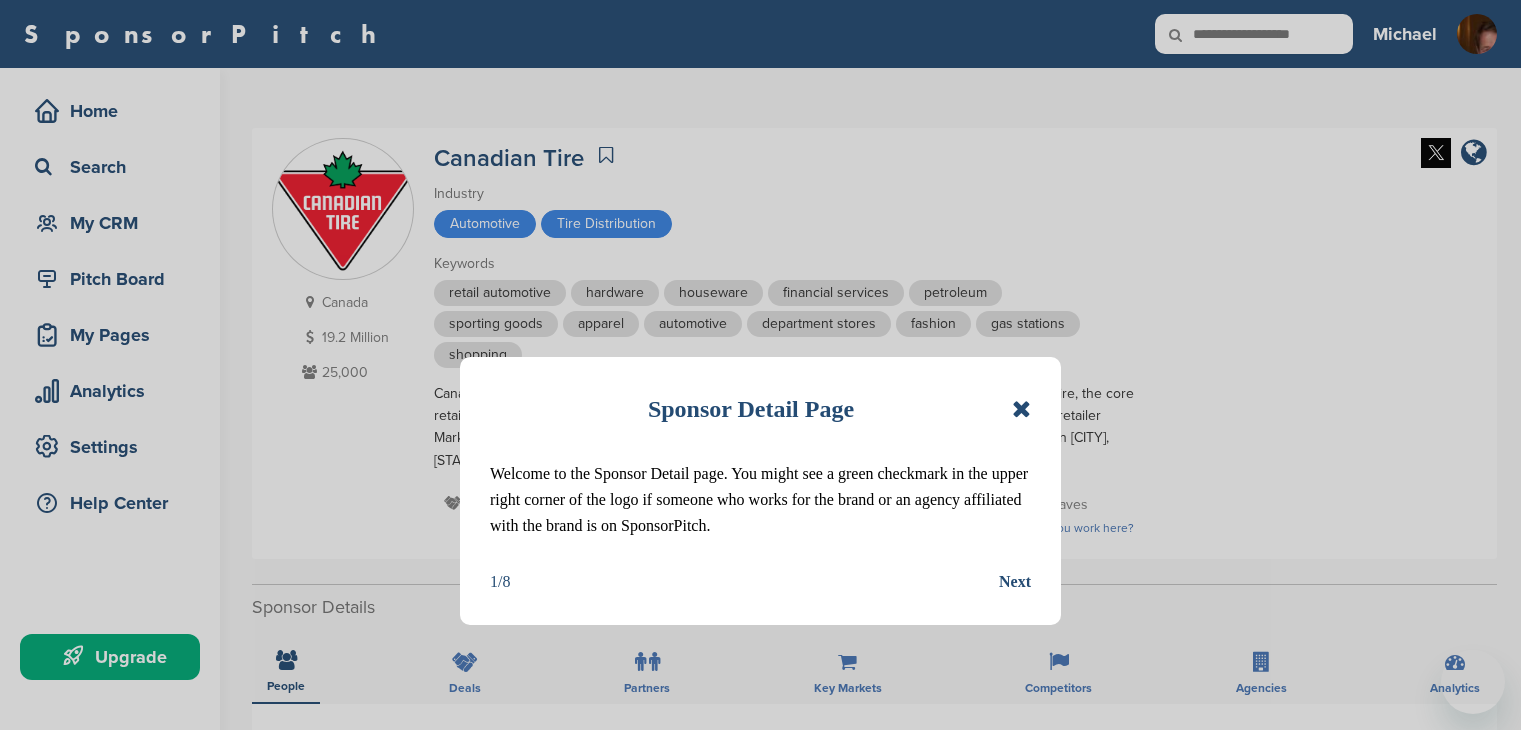 scroll, scrollTop: 0, scrollLeft: 0, axis: both 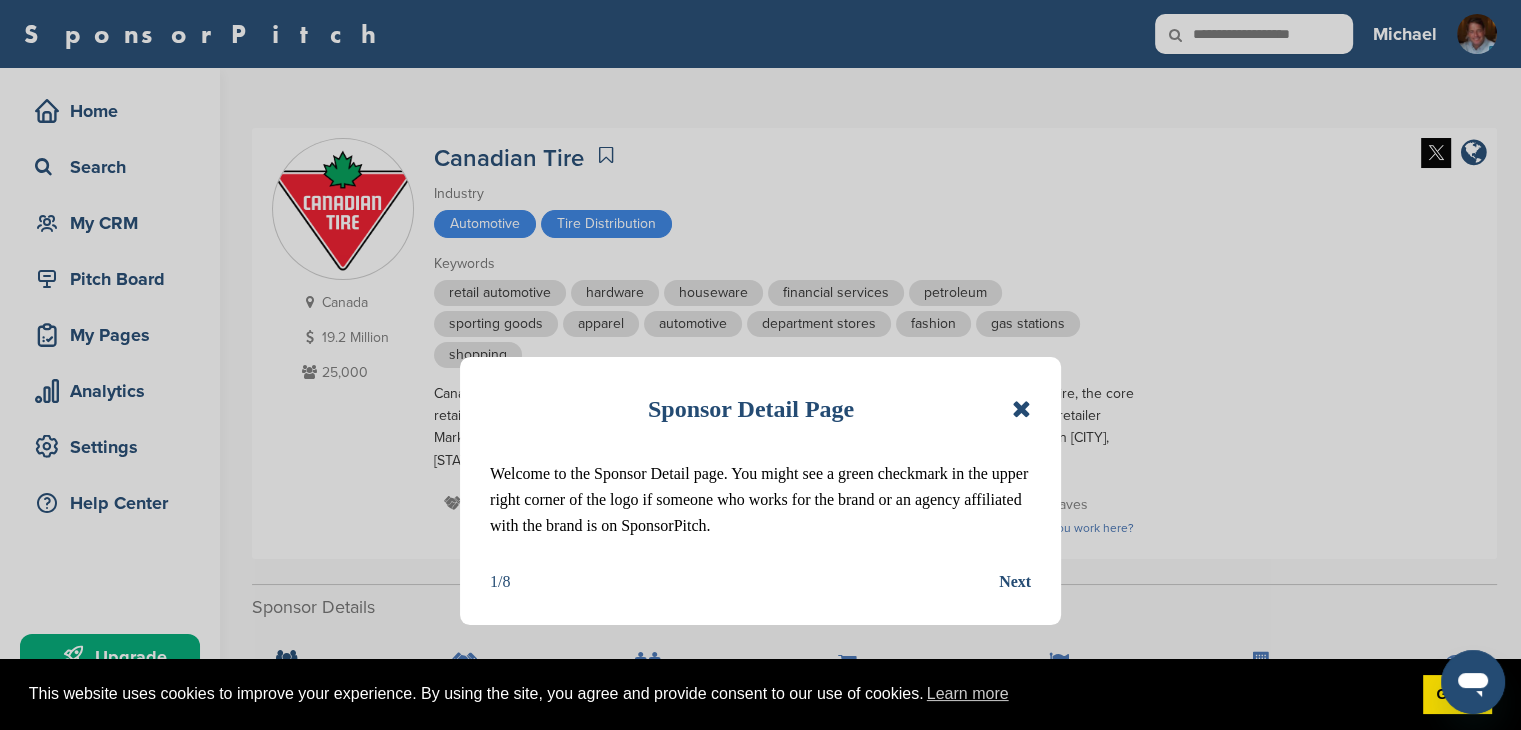 click on "Next" at bounding box center (1015, 582) 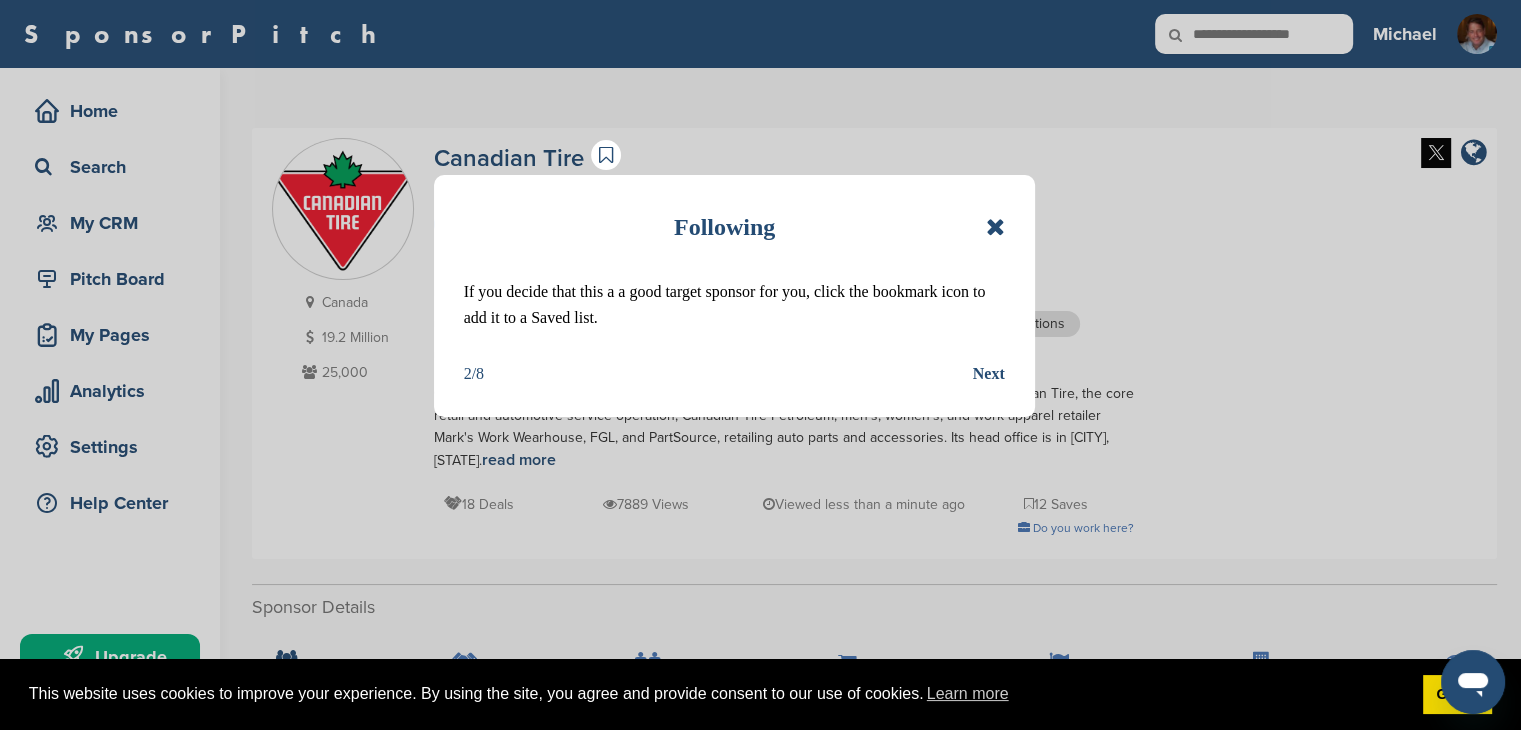click on "Next" at bounding box center (989, 374) 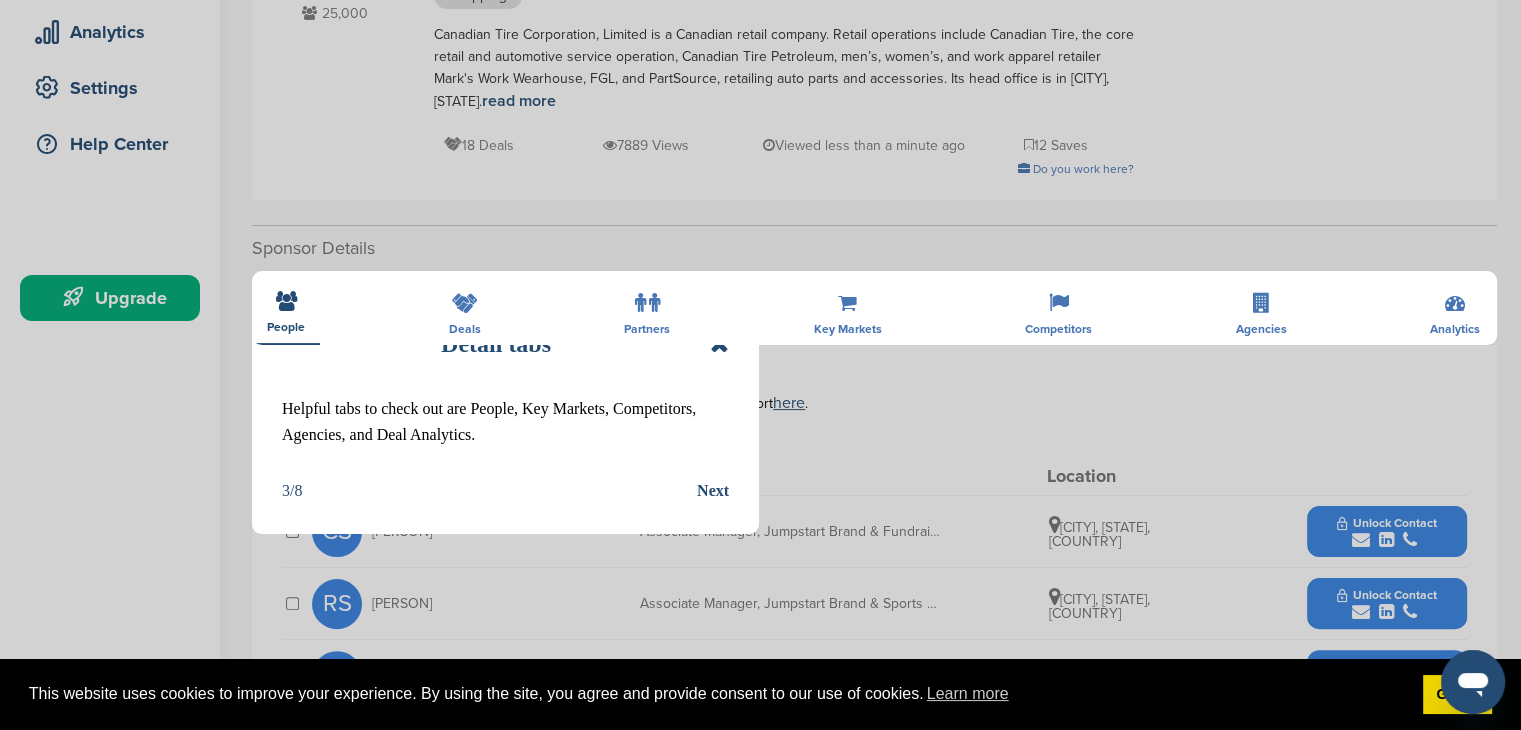 scroll, scrollTop: 403, scrollLeft: 0, axis: vertical 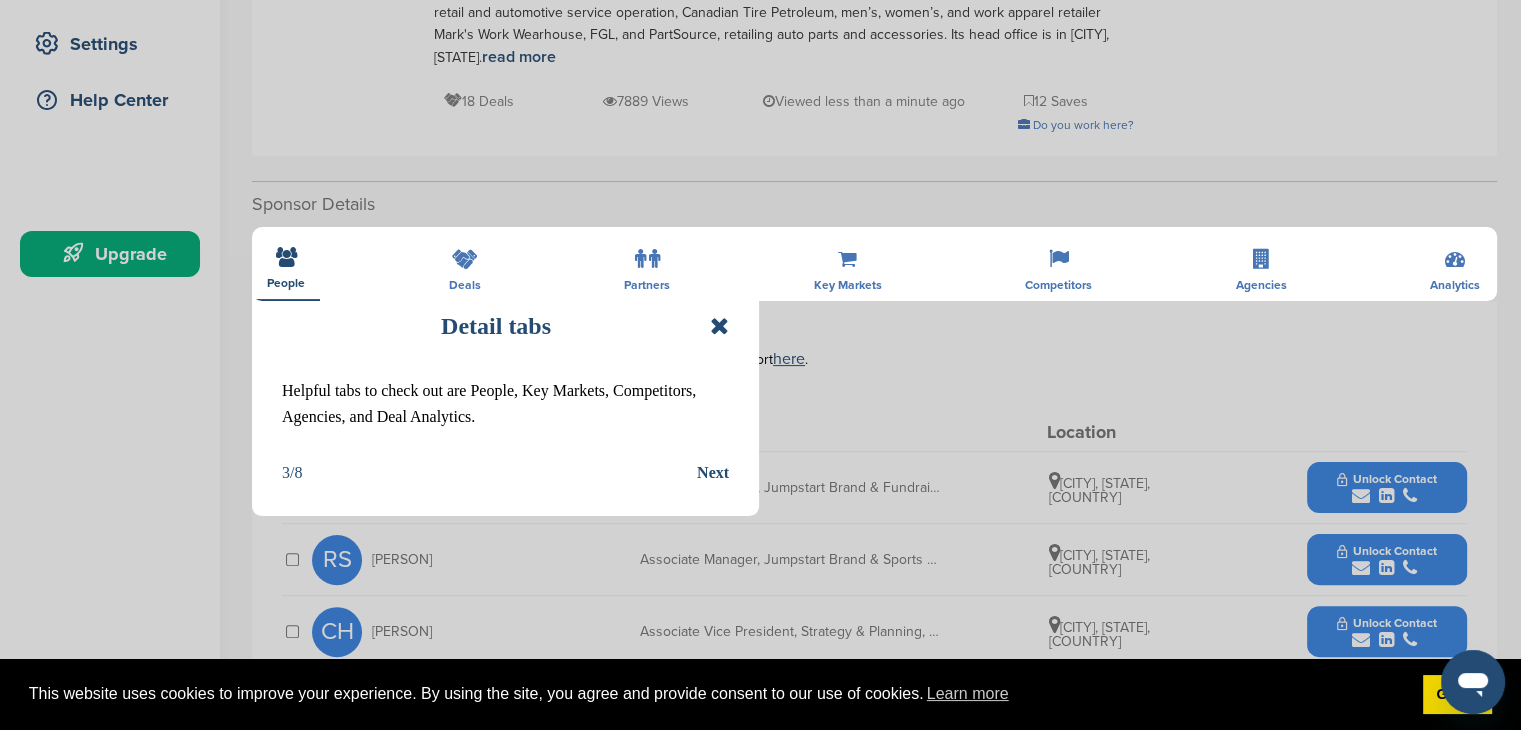 click on "Next" at bounding box center (713, 473) 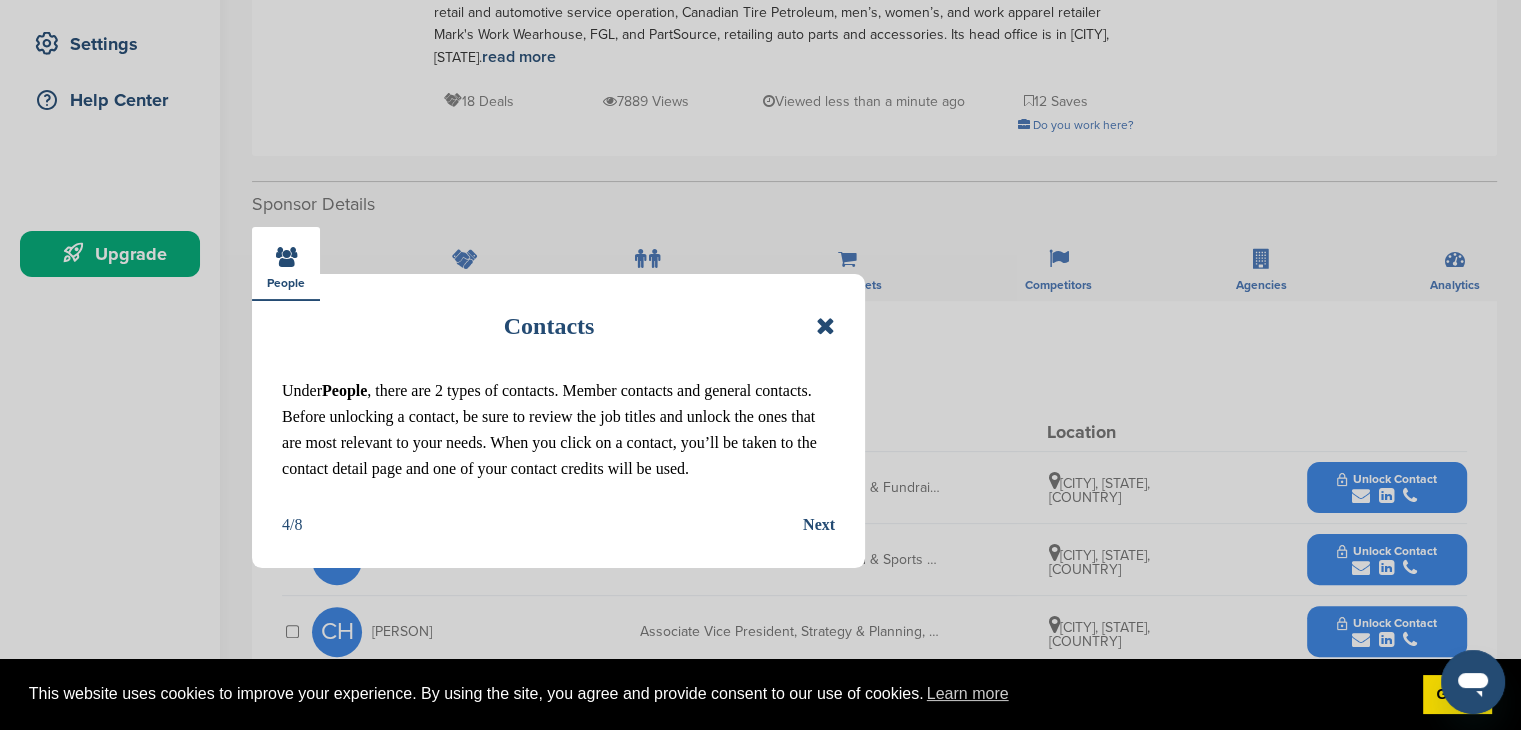 click on "Next" at bounding box center [819, 525] 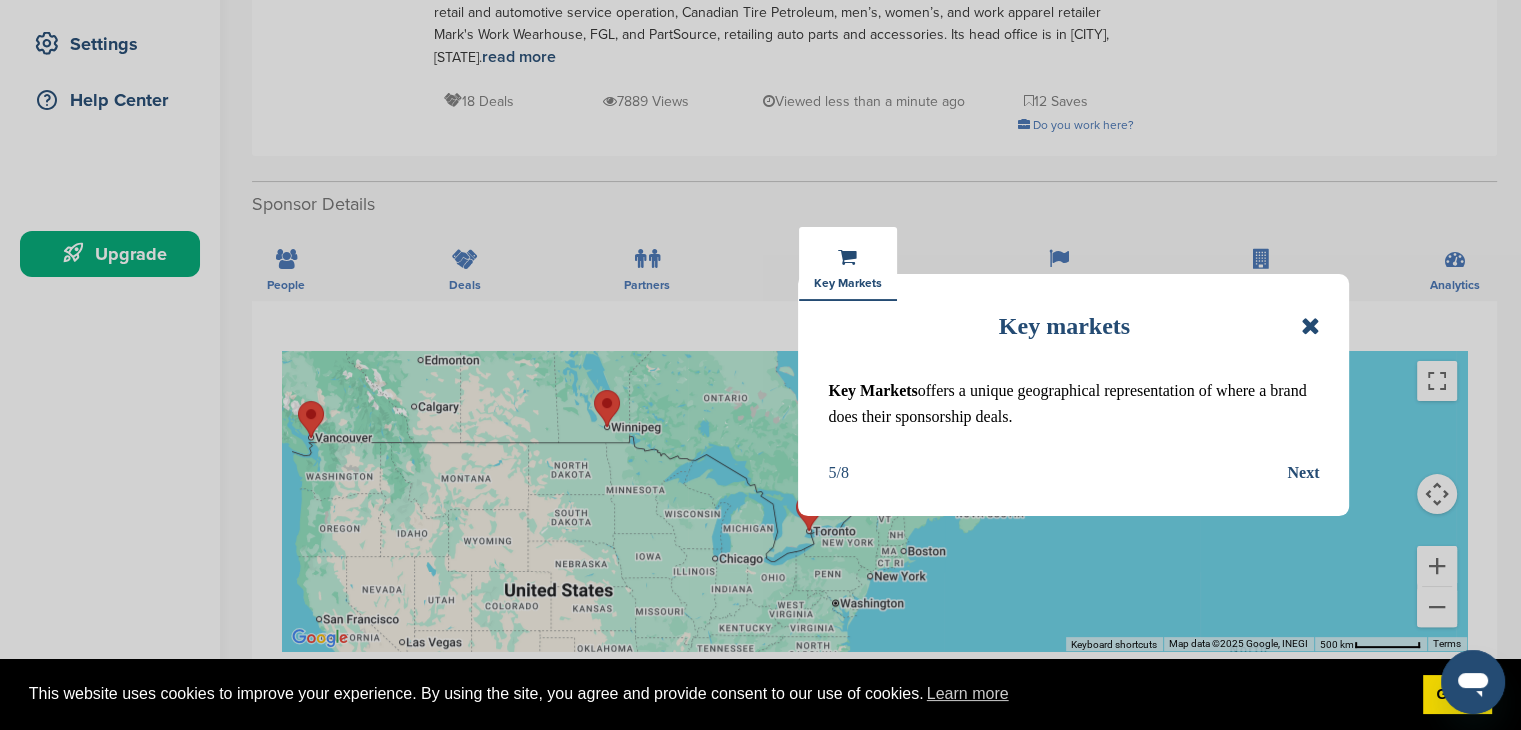 click on "Key markets
Key Markets  offers a unique geographical representation of where a brand does their sponsorship deals.
5/8
Next" at bounding box center [760, 365] 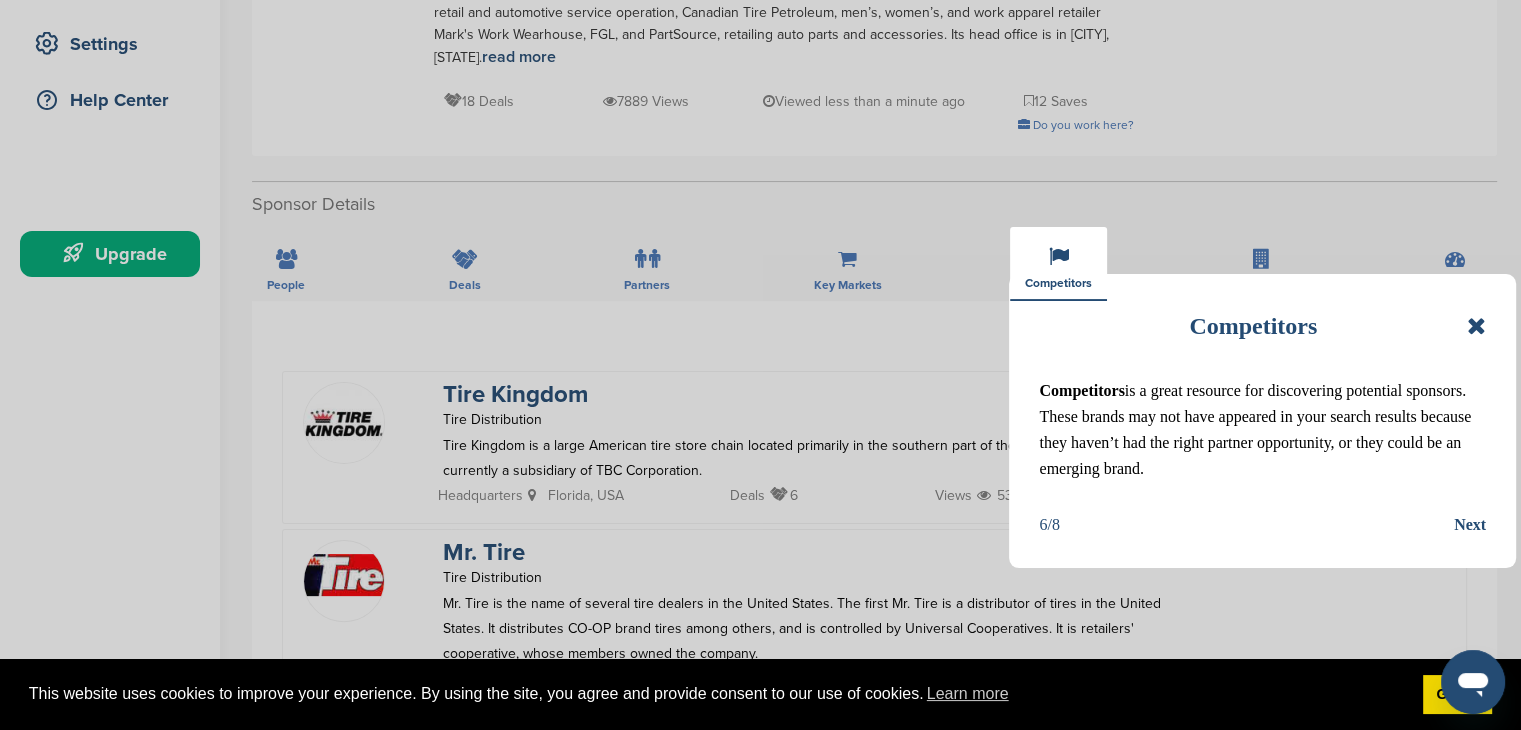 click on "Next" at bounding box center (1470, 525) 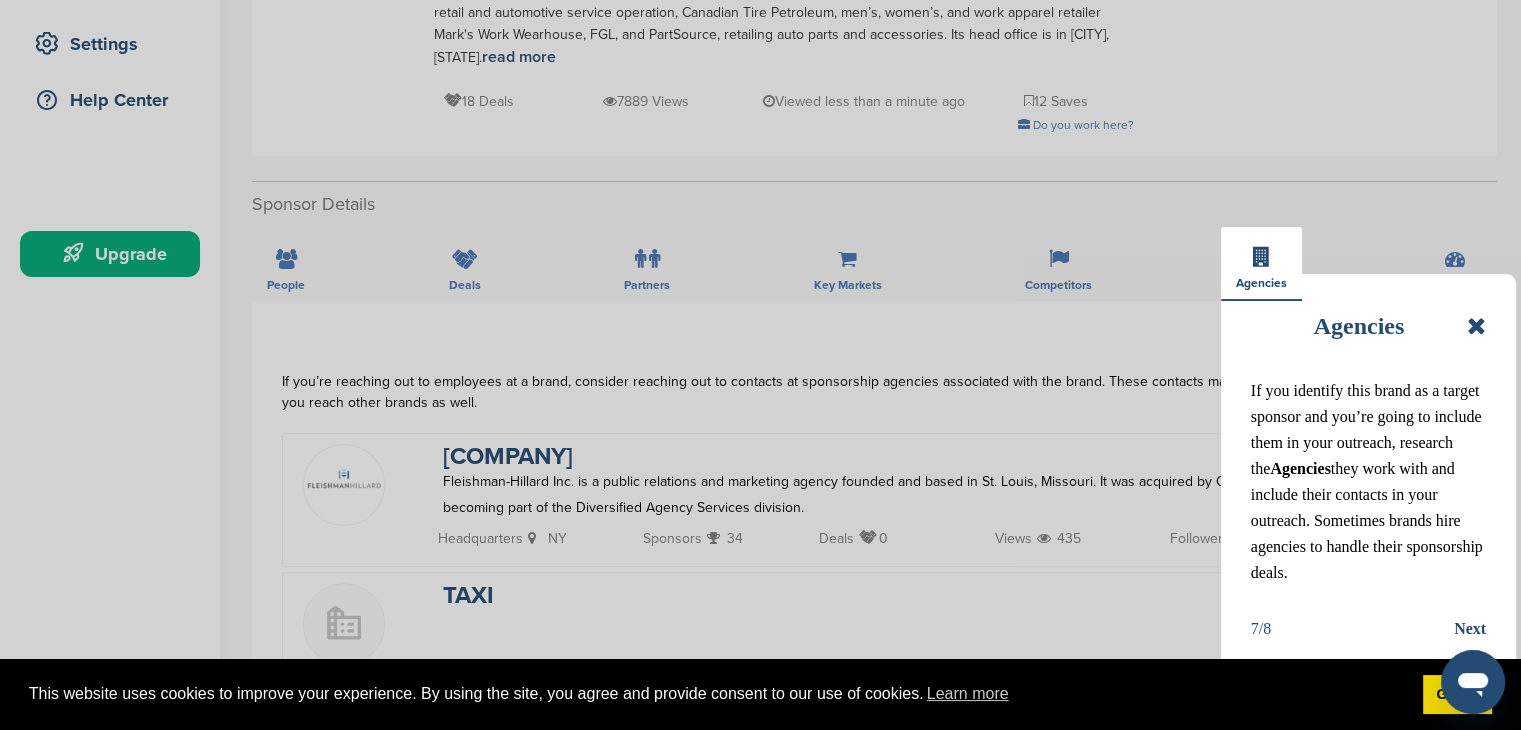 click on "Next" at bounding box center (1470, 629) 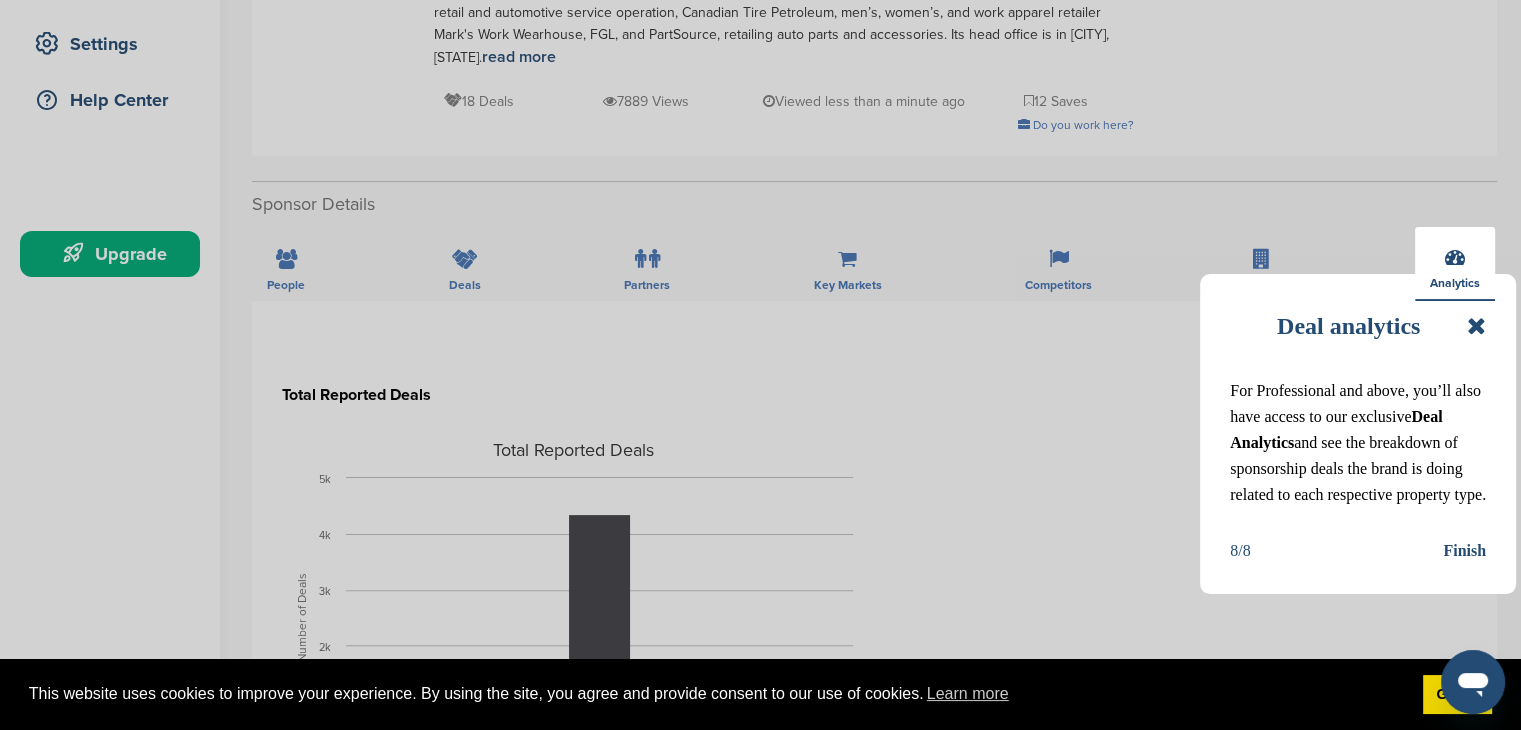 click on "Finish" at bounding box center [1464, 551] 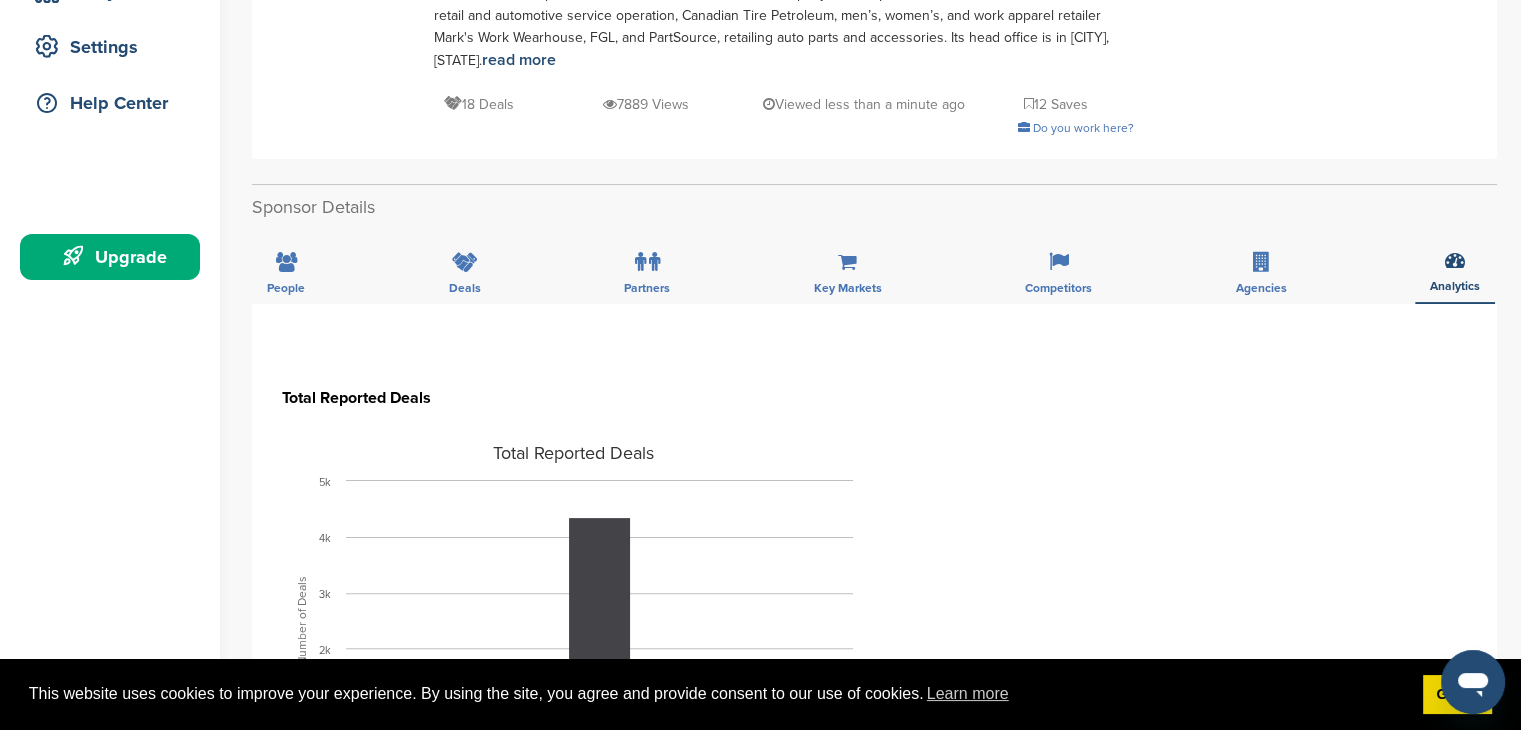 scroll, scrollTop: 360, scrollLeft: 0, axis: vertical 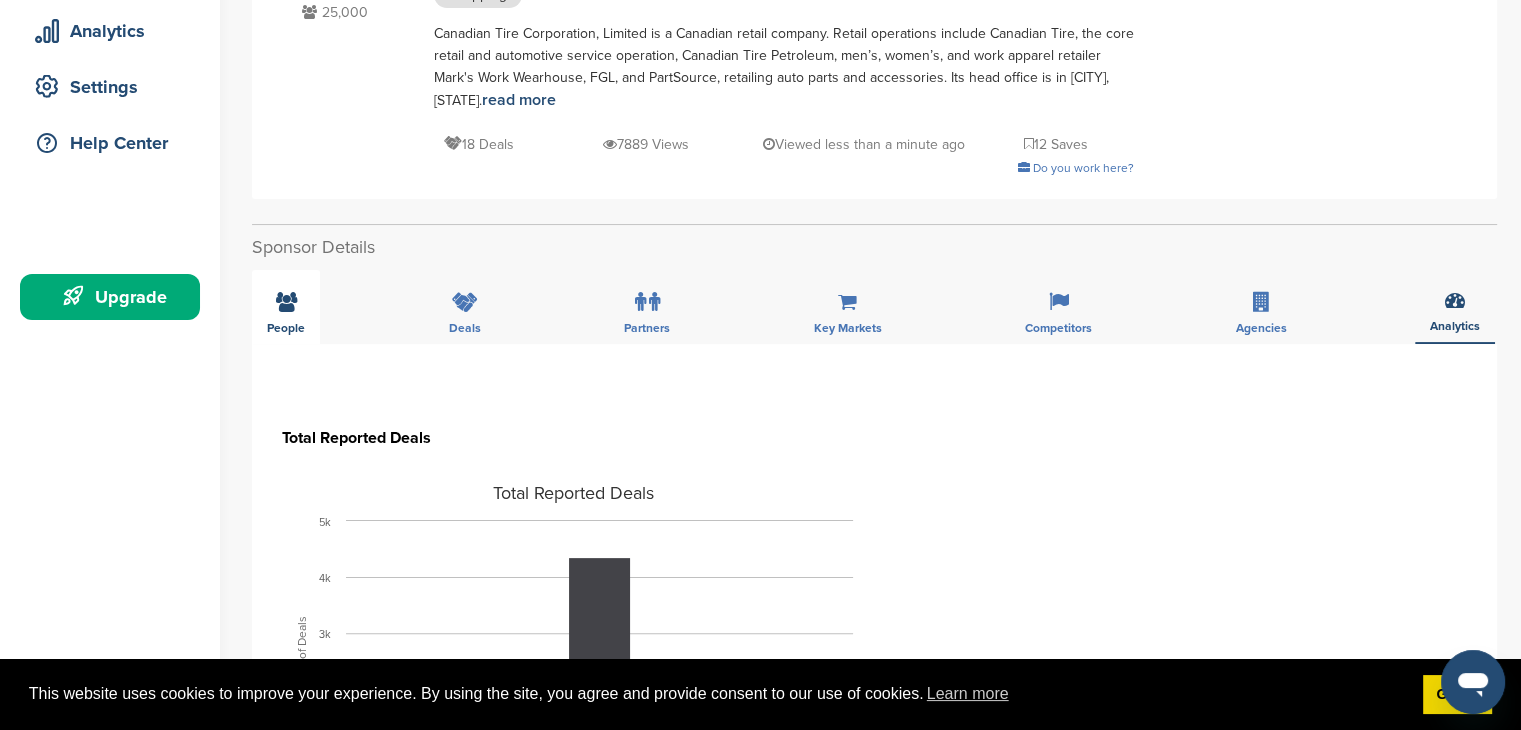 click on "People" at bounding box center (286, 307) 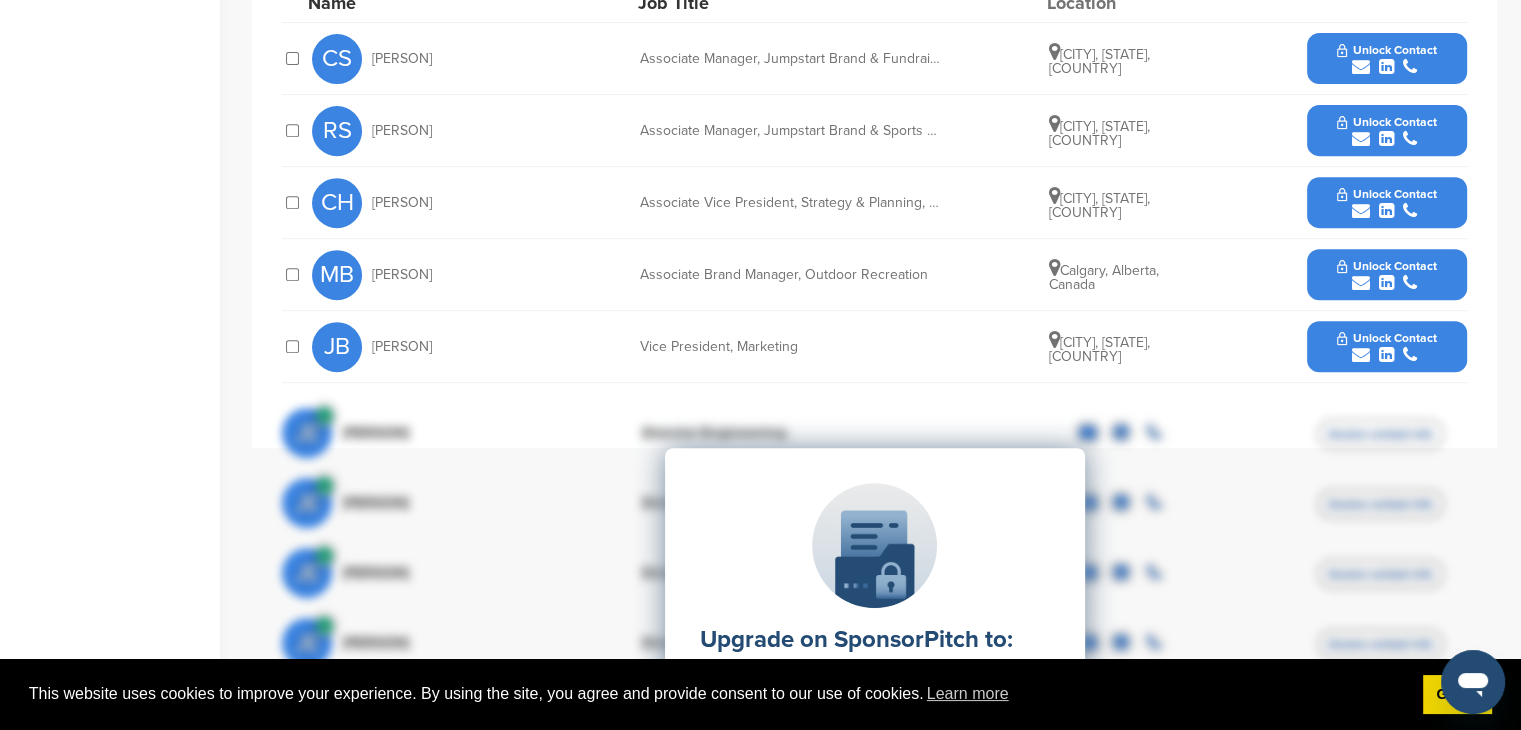 scroll, scrollTop: 360, scrollLeft: 0, axis: vertical 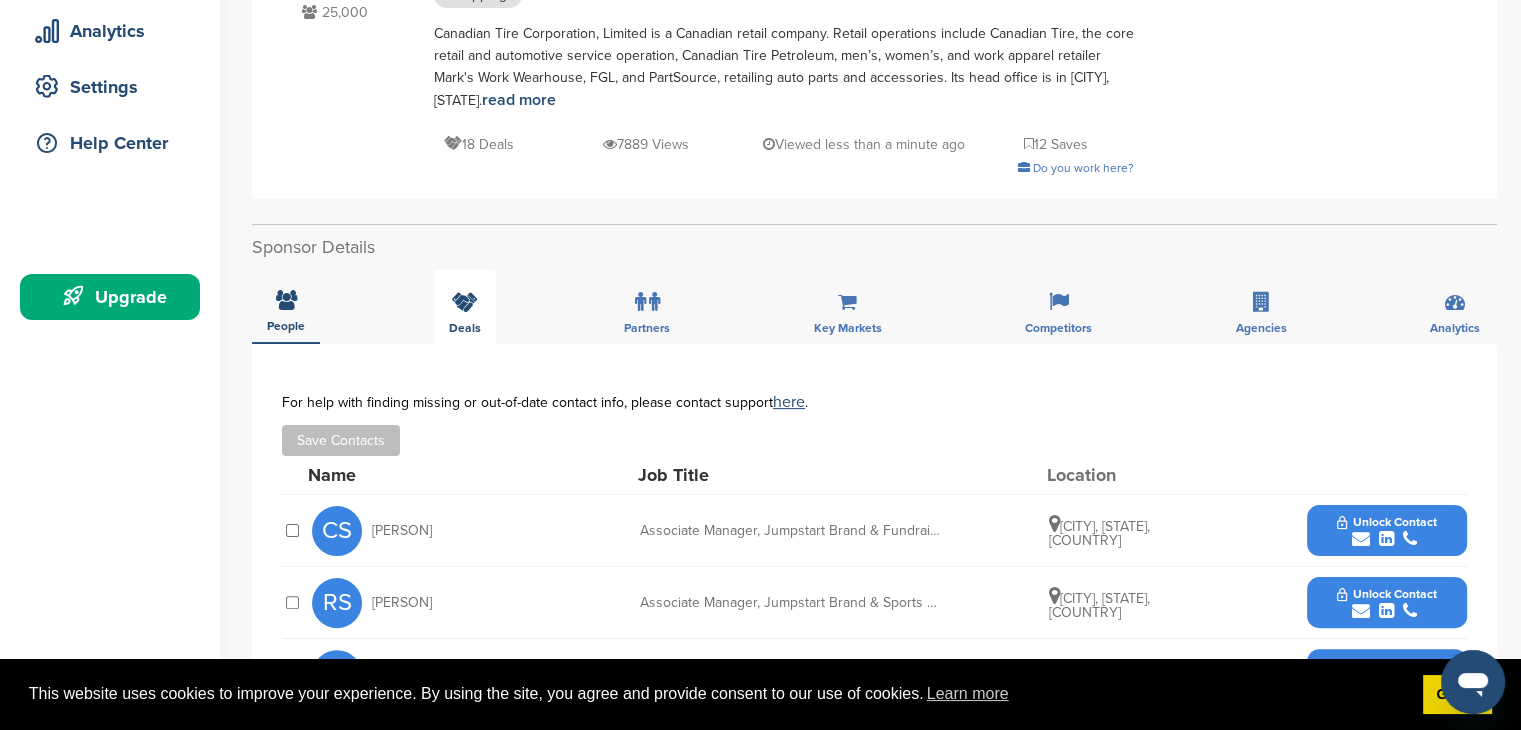 click at bounding box center [465, 302] 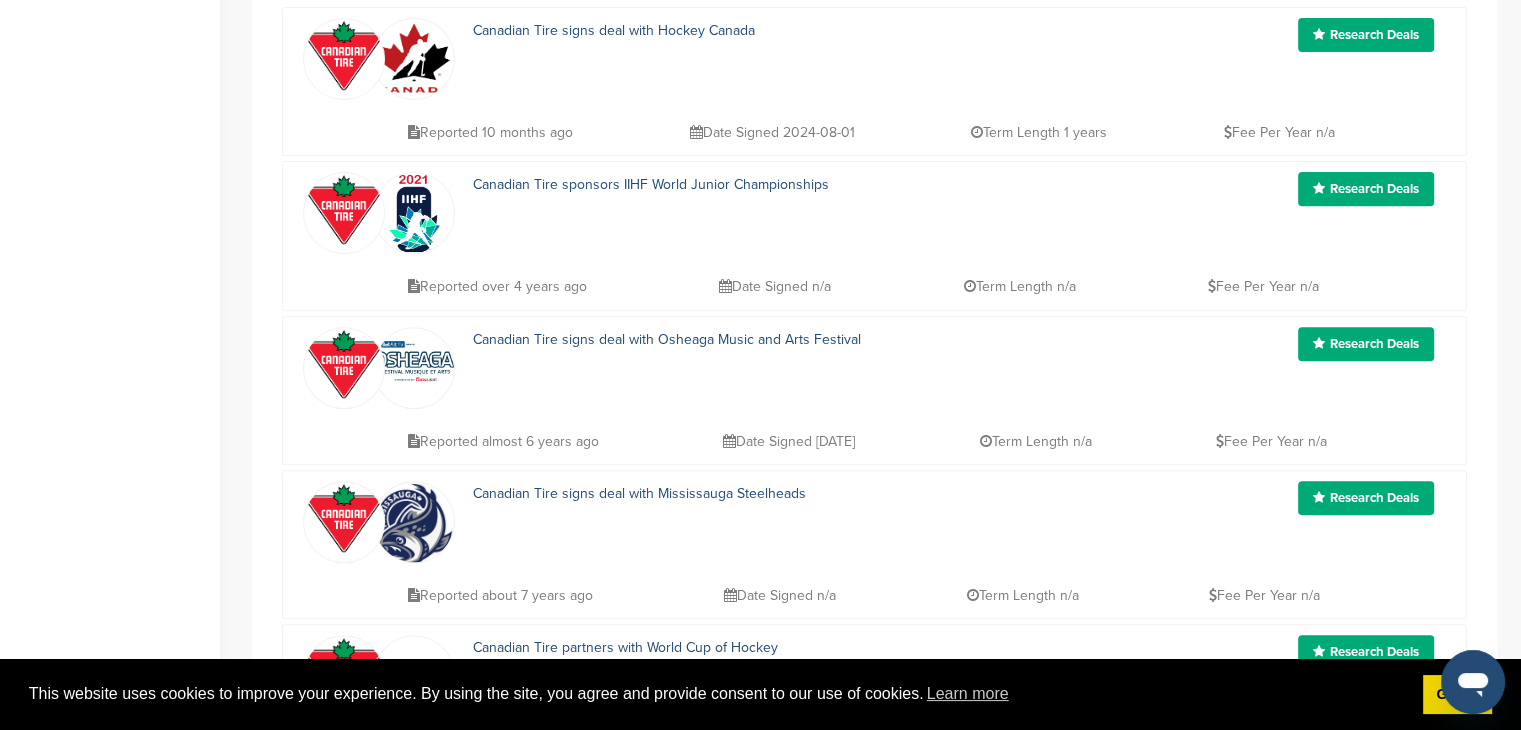 scroll, scrollTop: 216, scrollLeft: 0, axis: vertical 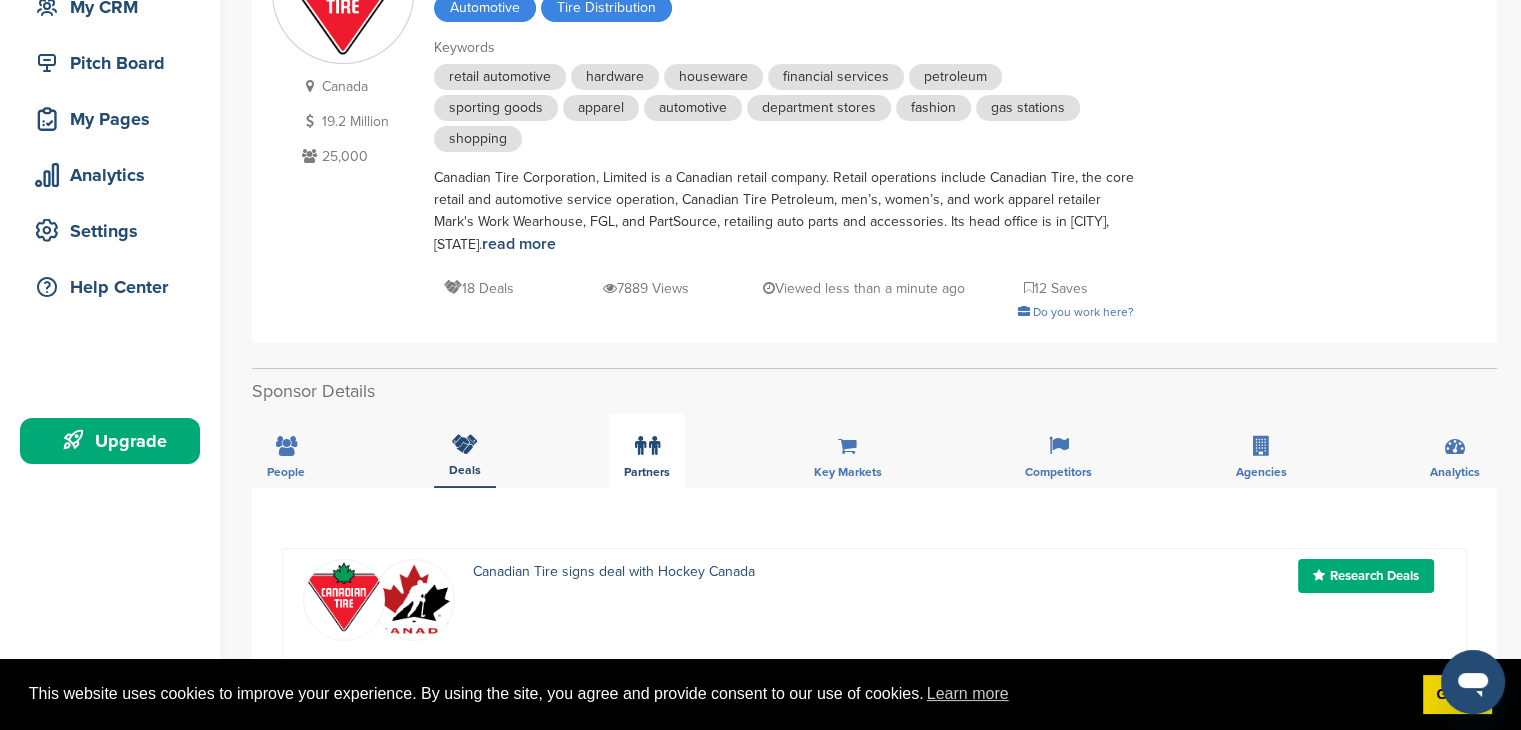 click at bounding box center (647, 446) 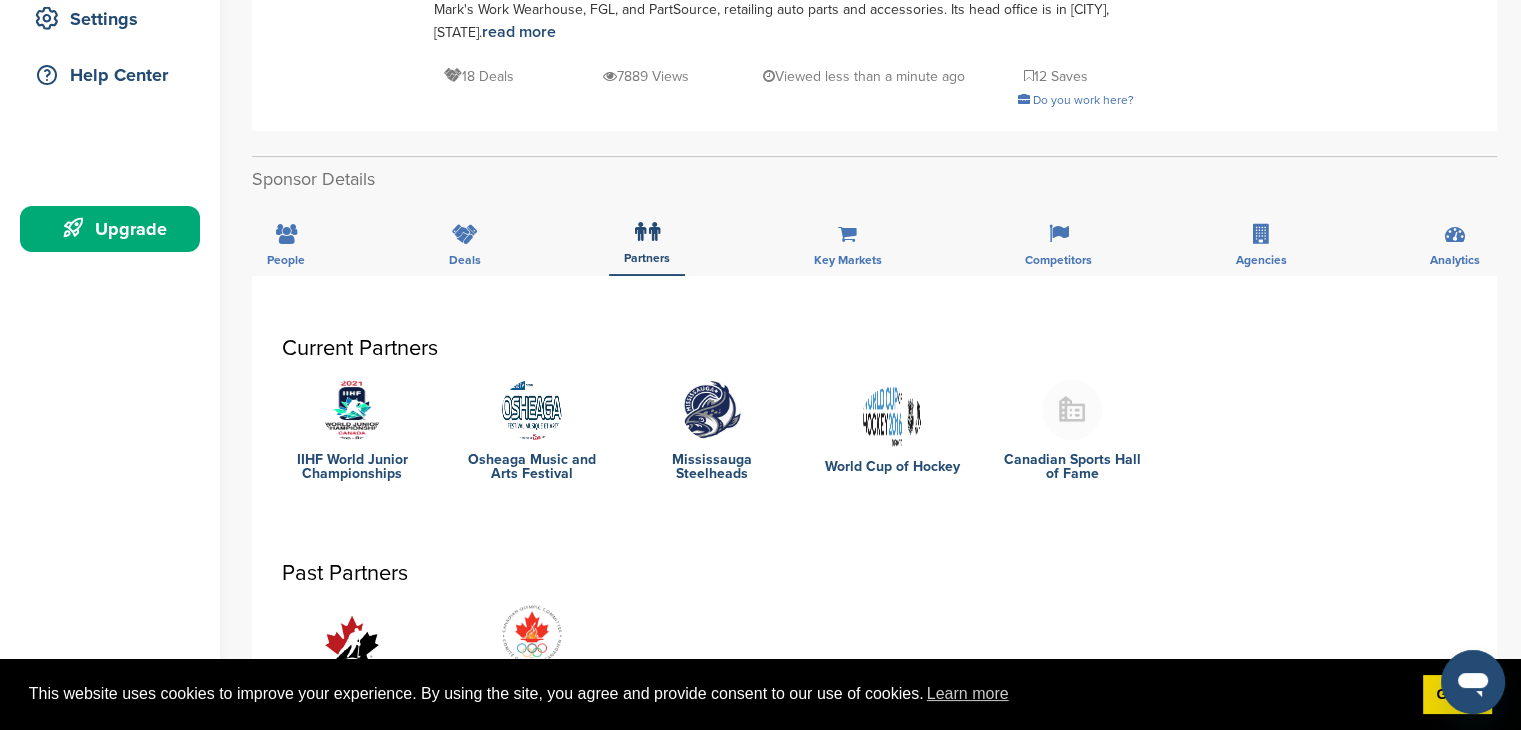 scroll, scrollTop: 536, scrollLeft: 0, axis: vertical 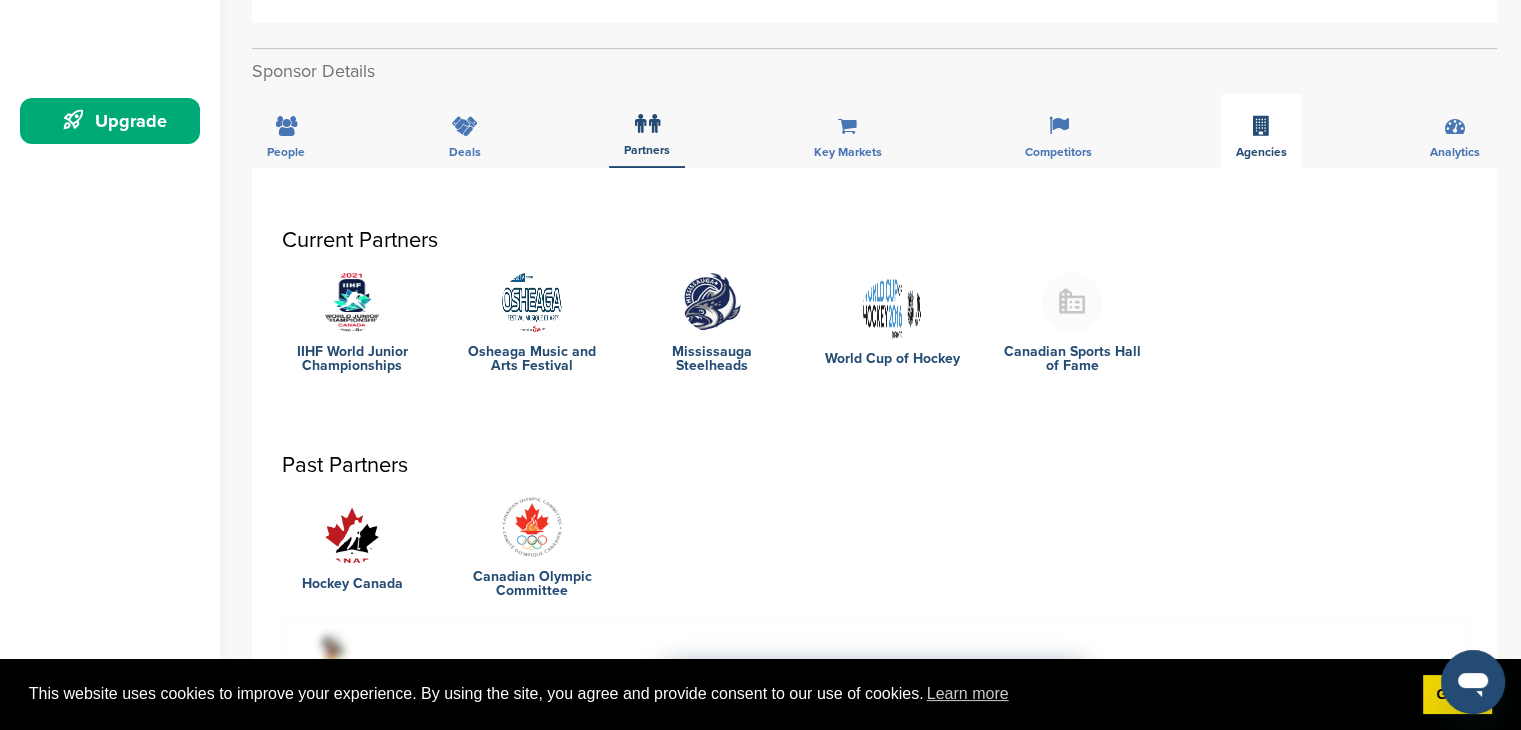 click on "Agencies" at bounding box center [1261, 131] 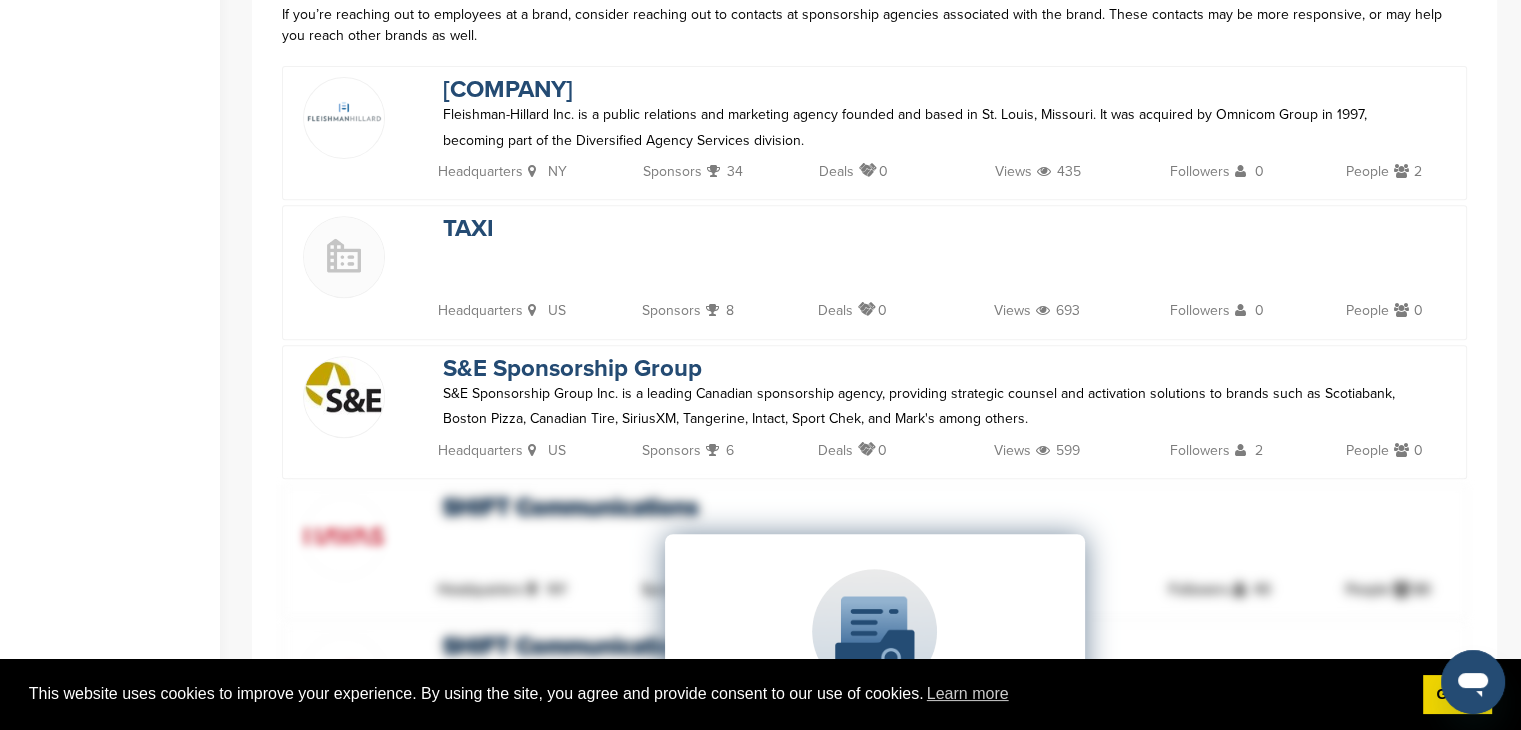 scroll, scrollTop: 496, scrollLeft: 0, axis: vertical 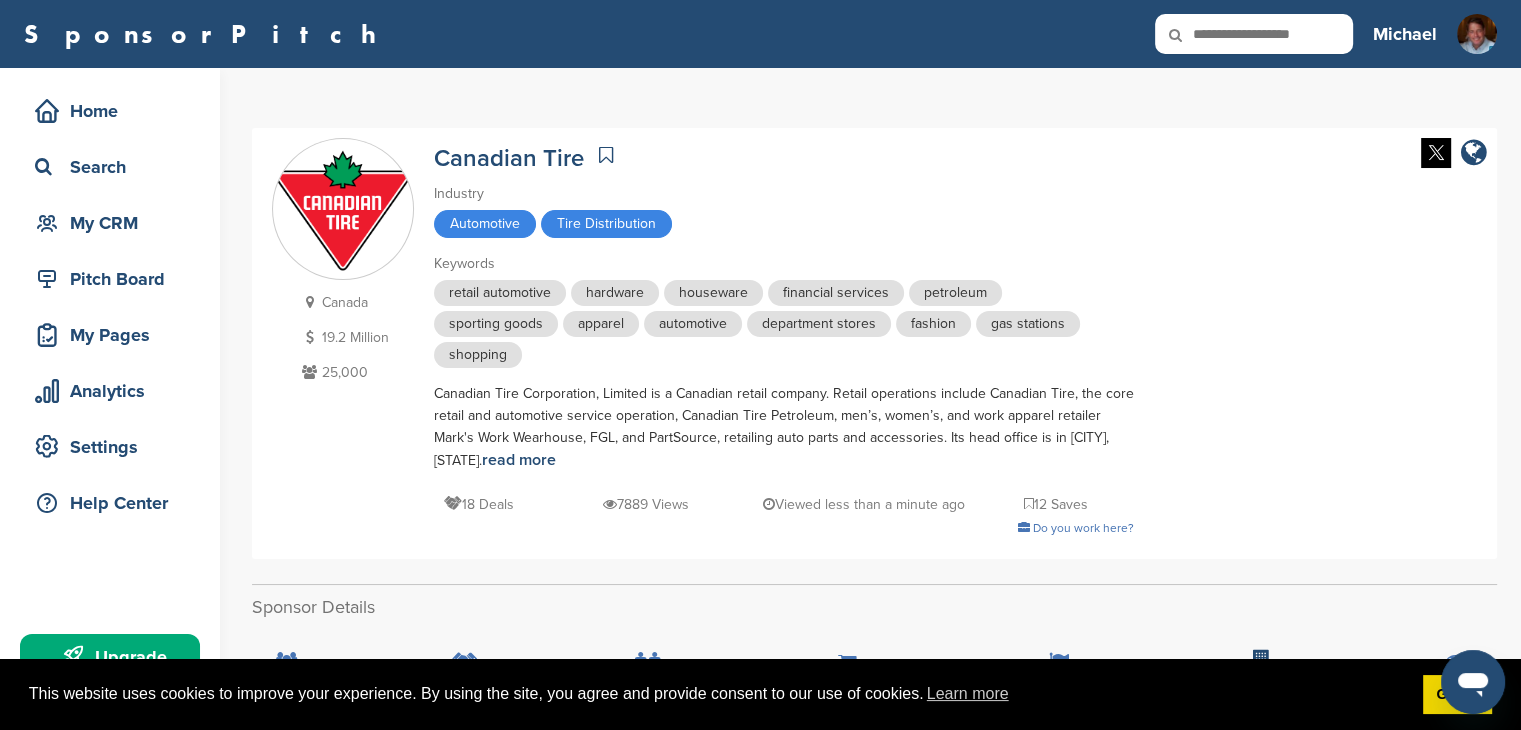 click at bounding box center [1189, 35] 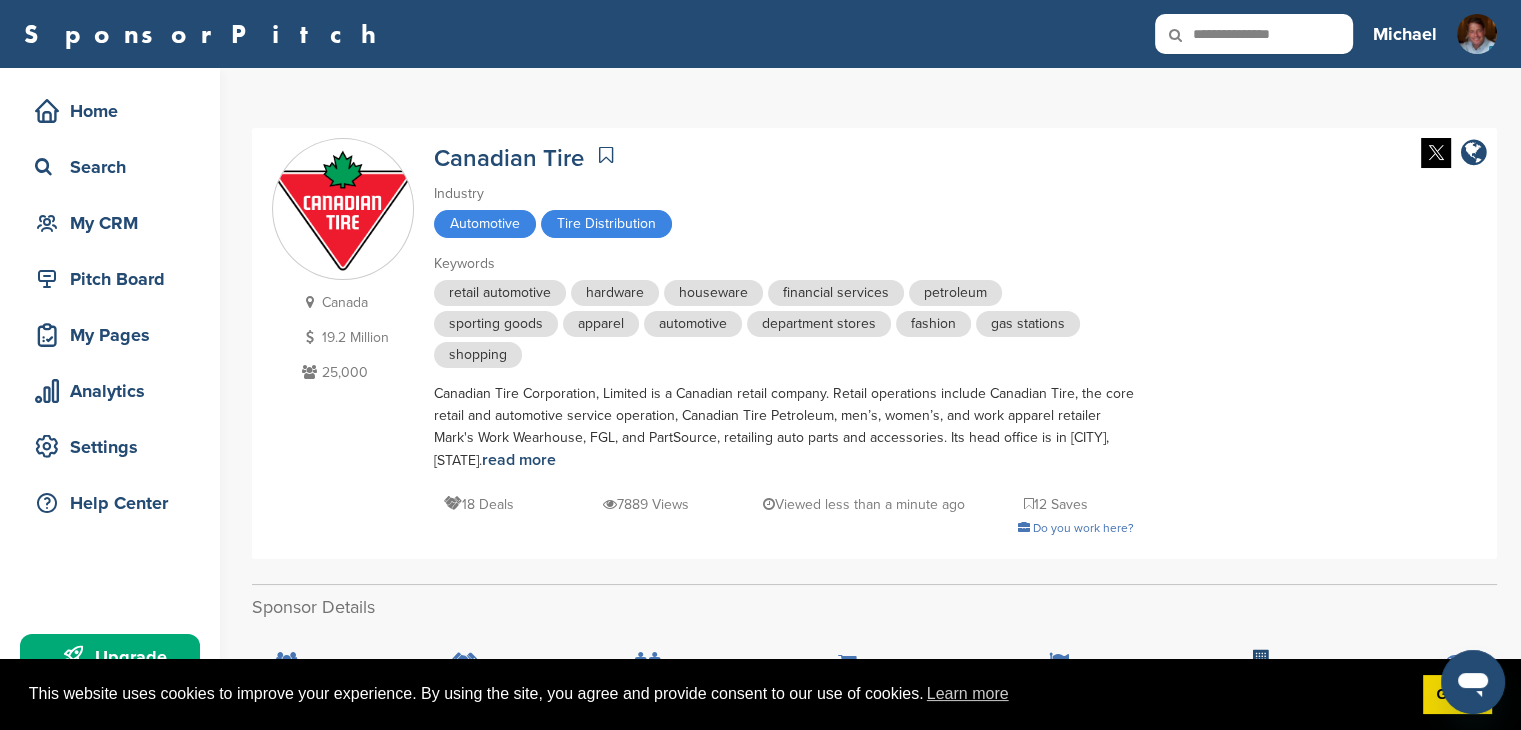 type on "**********" 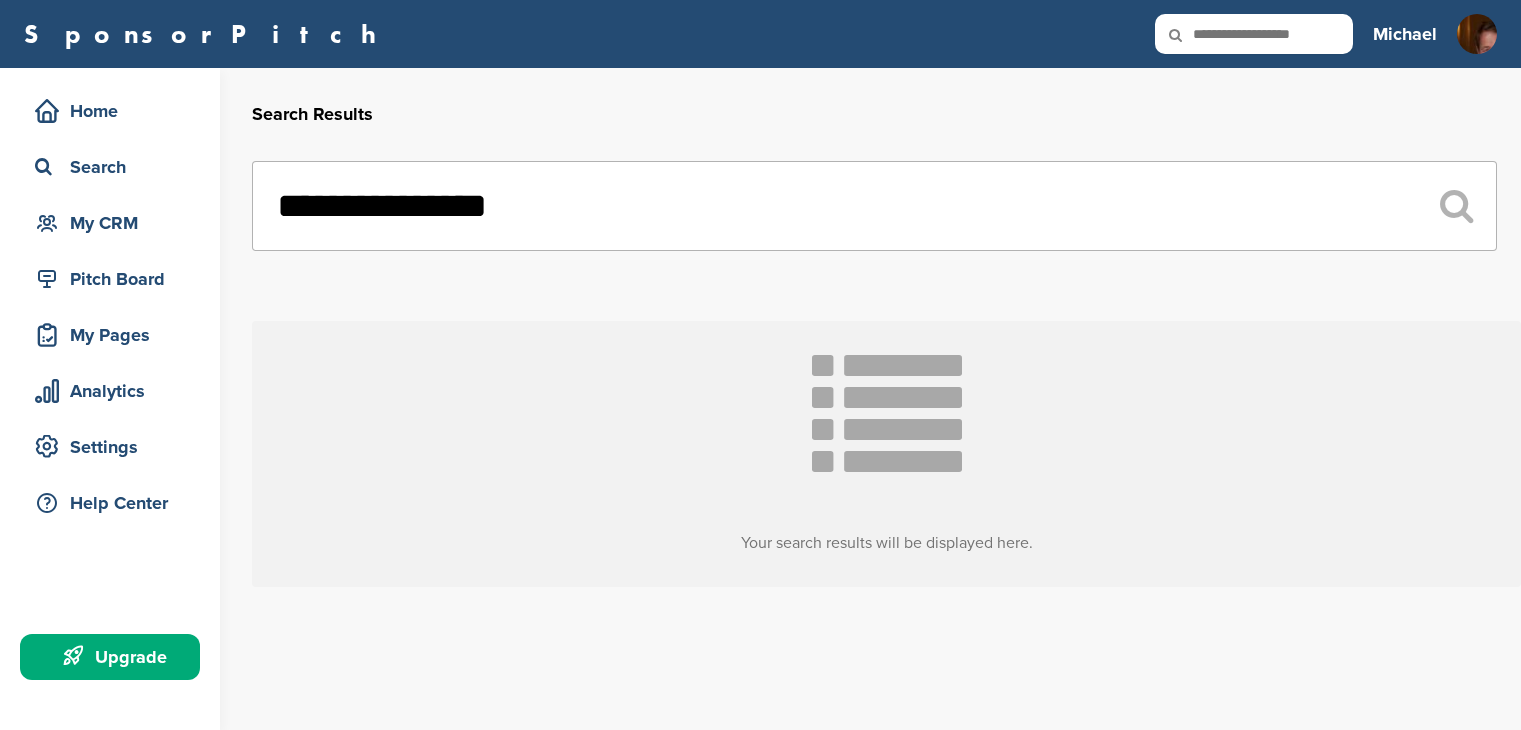scroll, scrollTop: 0, scrollLeft: 0, axis: both 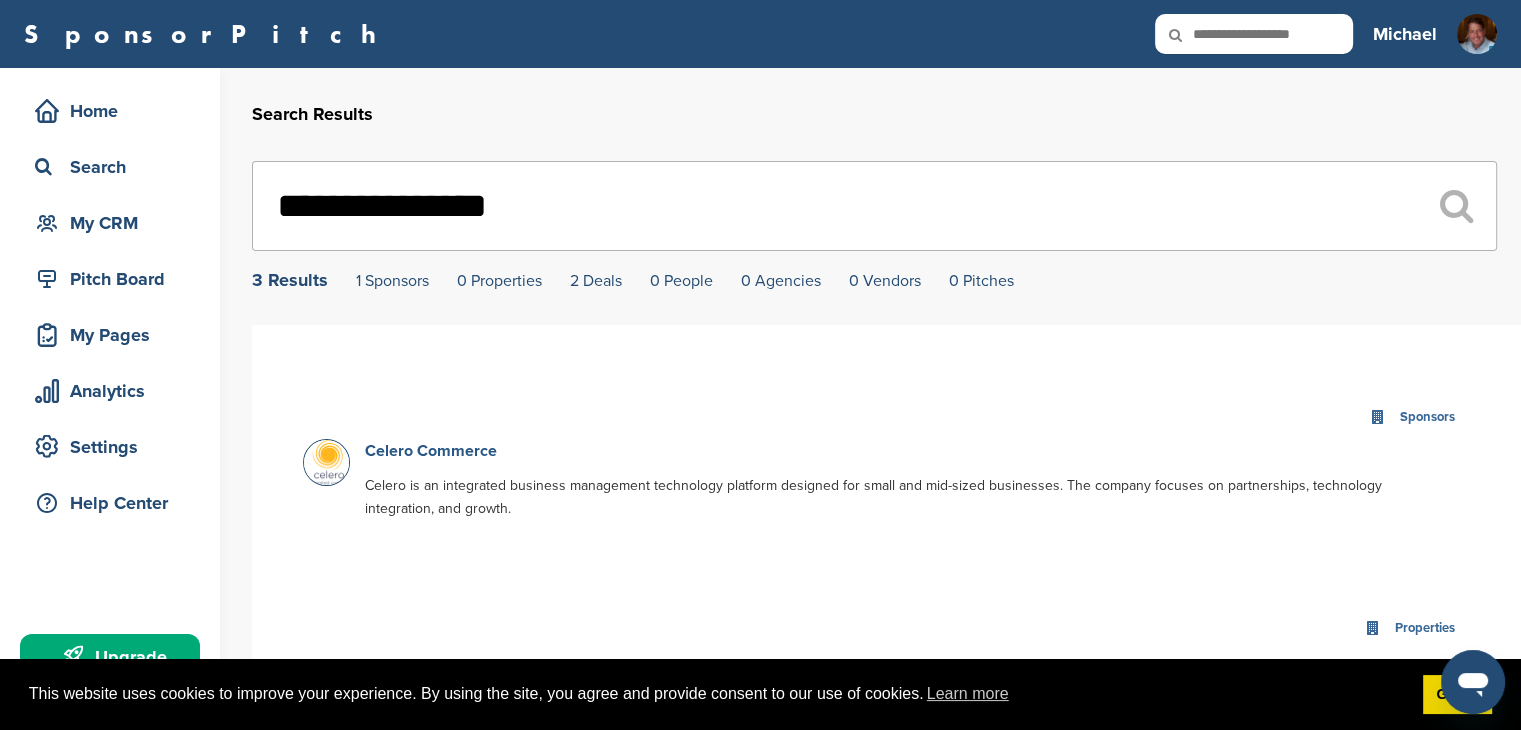 click on "Celero Commerce" at bounding box center (431, 451) 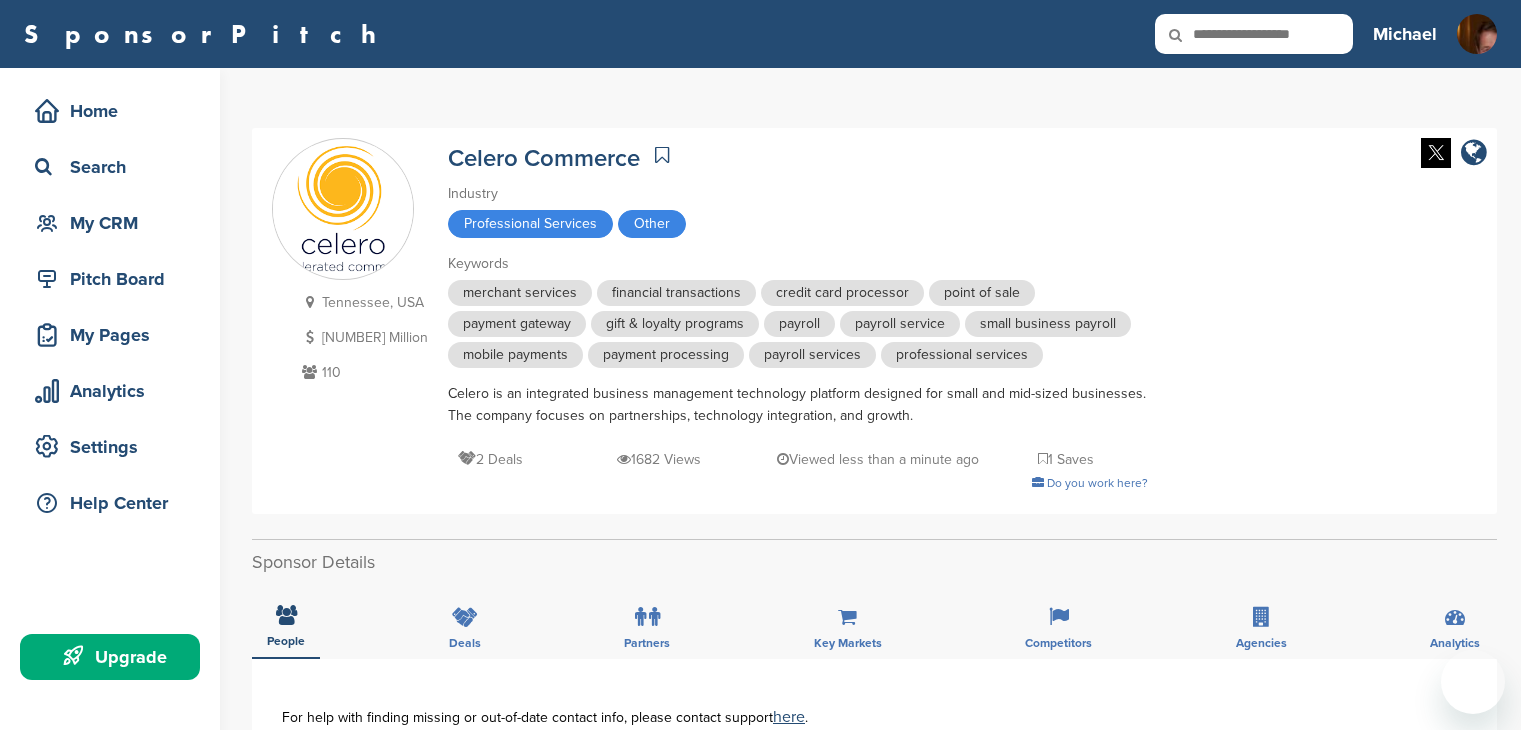 scroll, scrollTop: 0, scrollLeft: 0, axis: both 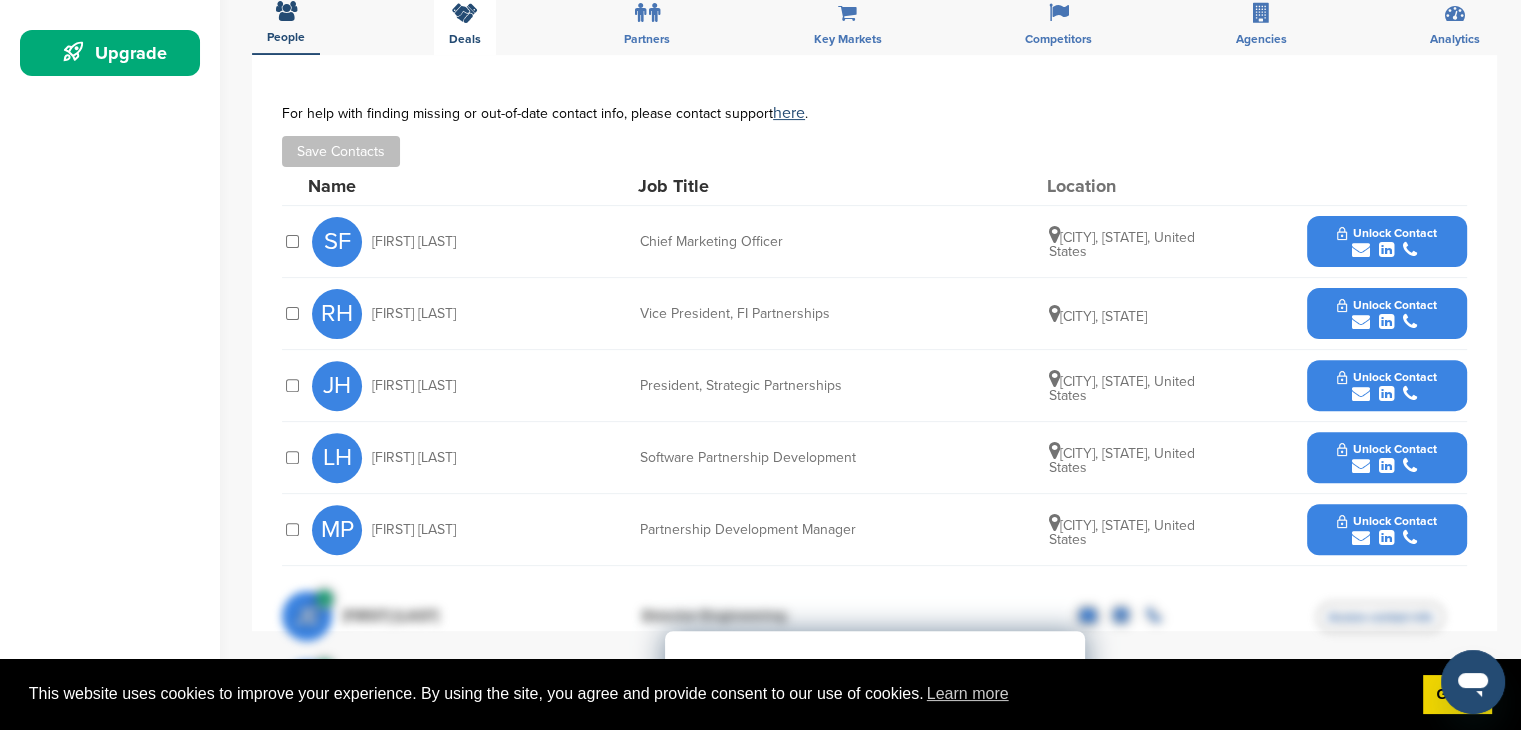 click at bounding box center (465, 13) 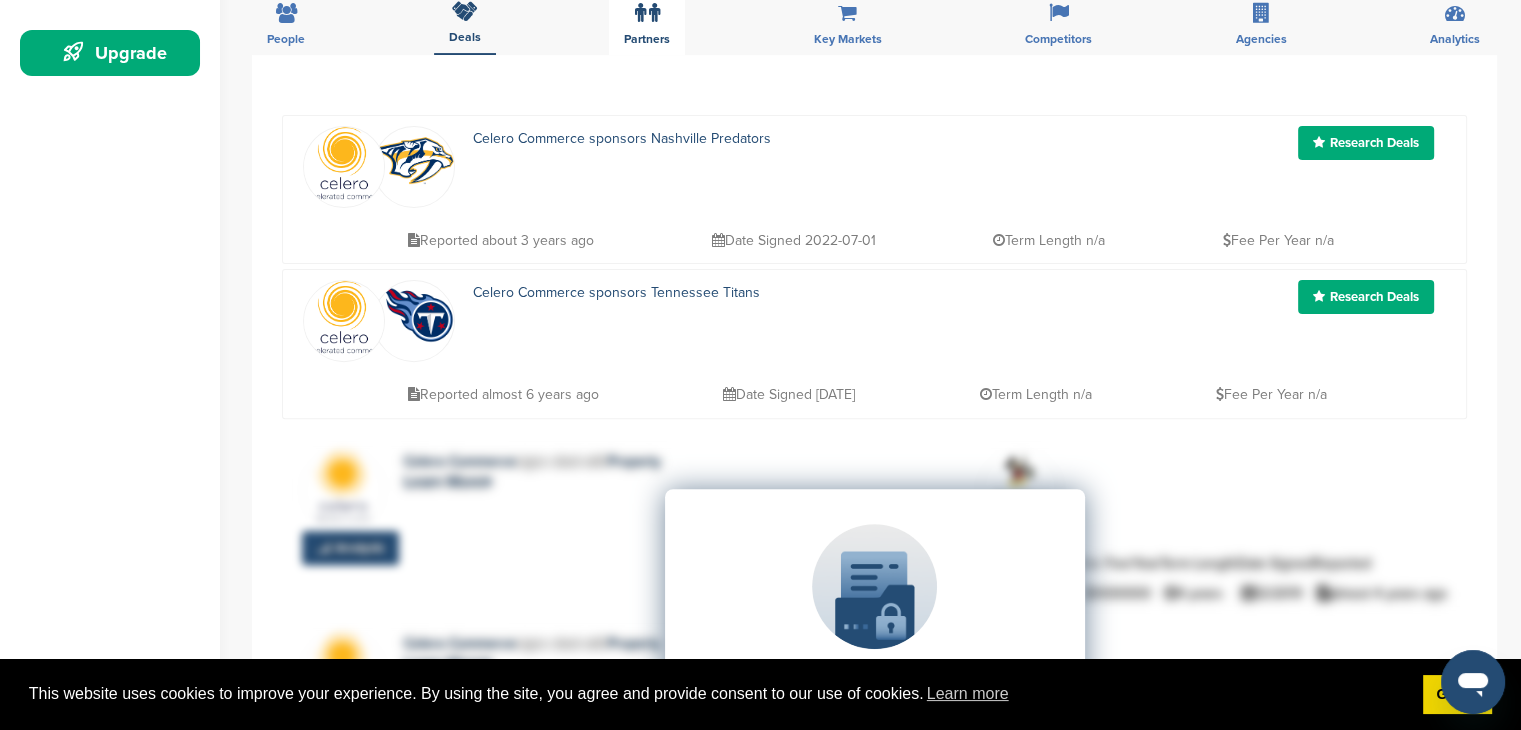 click on "Partners" at bounding box center (286, 39) 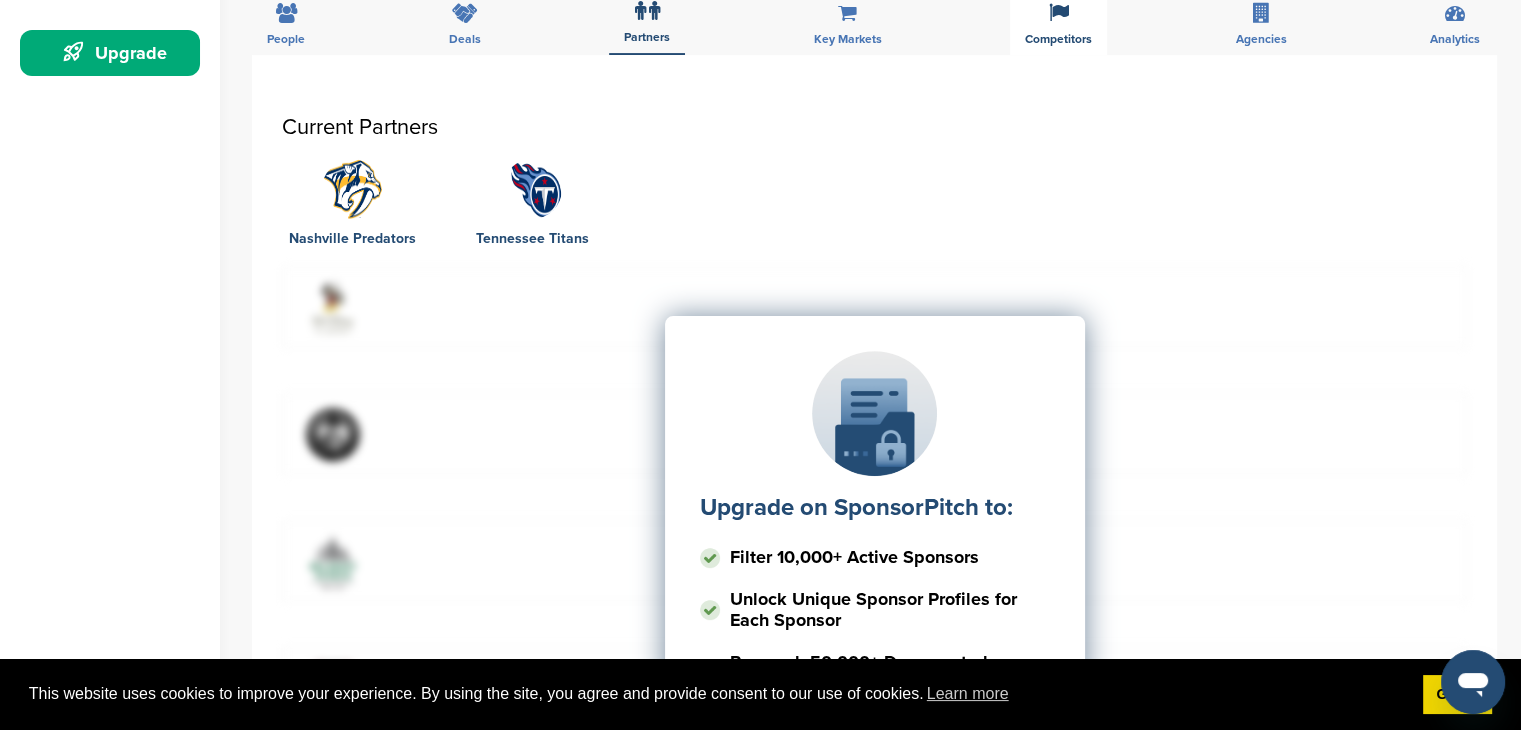 click on "Competitors" at bounding box center [1058, 18] 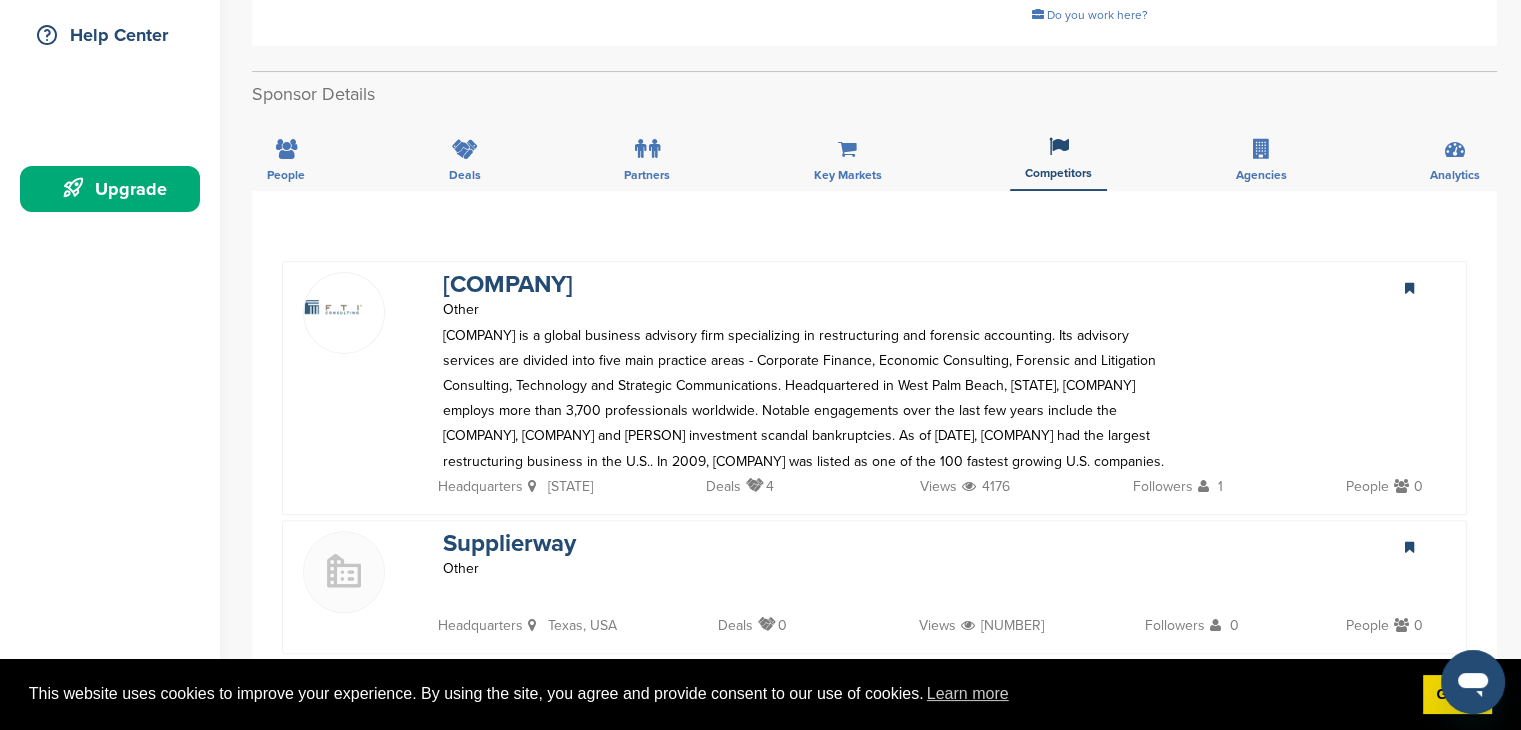 scroll, scrollTop: 448, scrollLeft: 0, axis: vertical 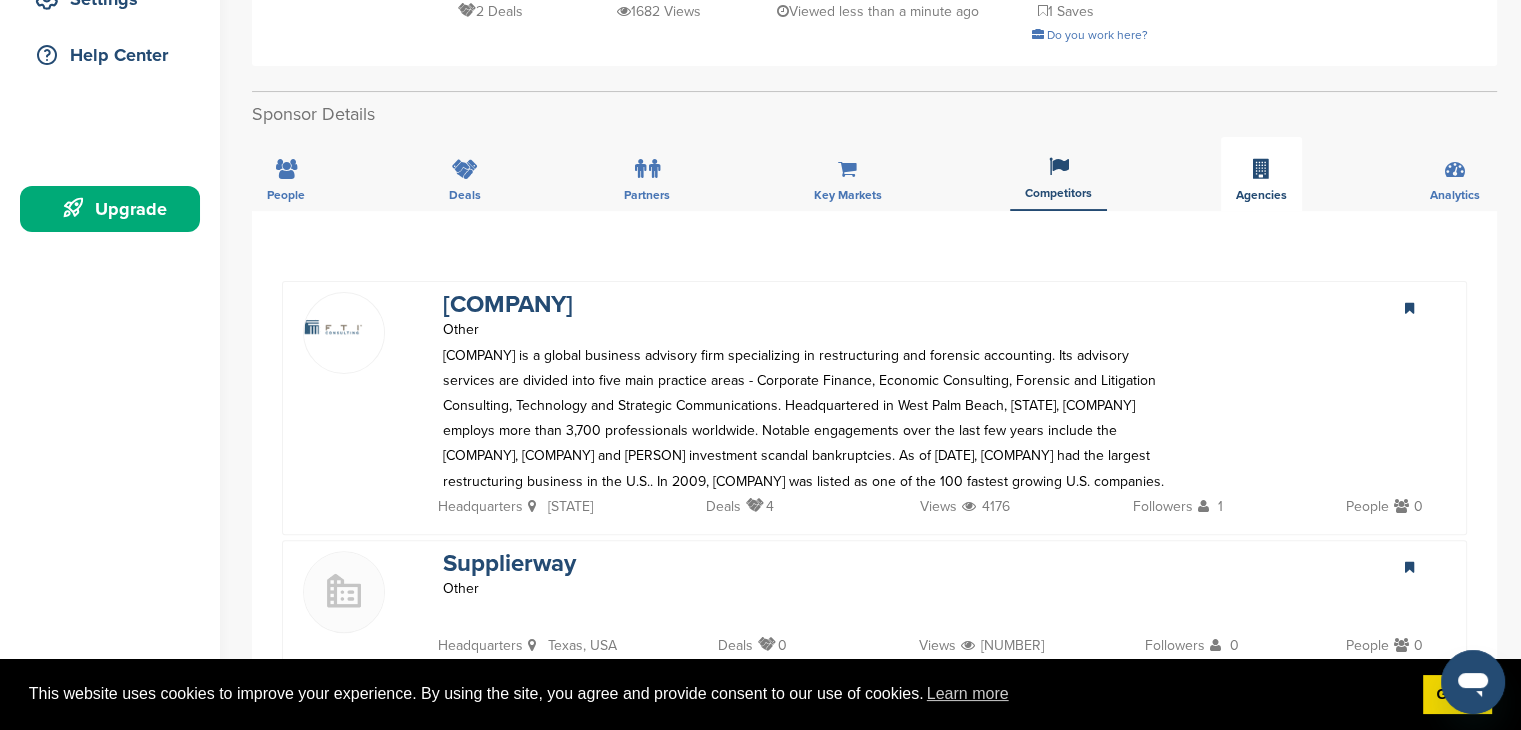 click on "Agencies" at bounding box center [1261, 174] 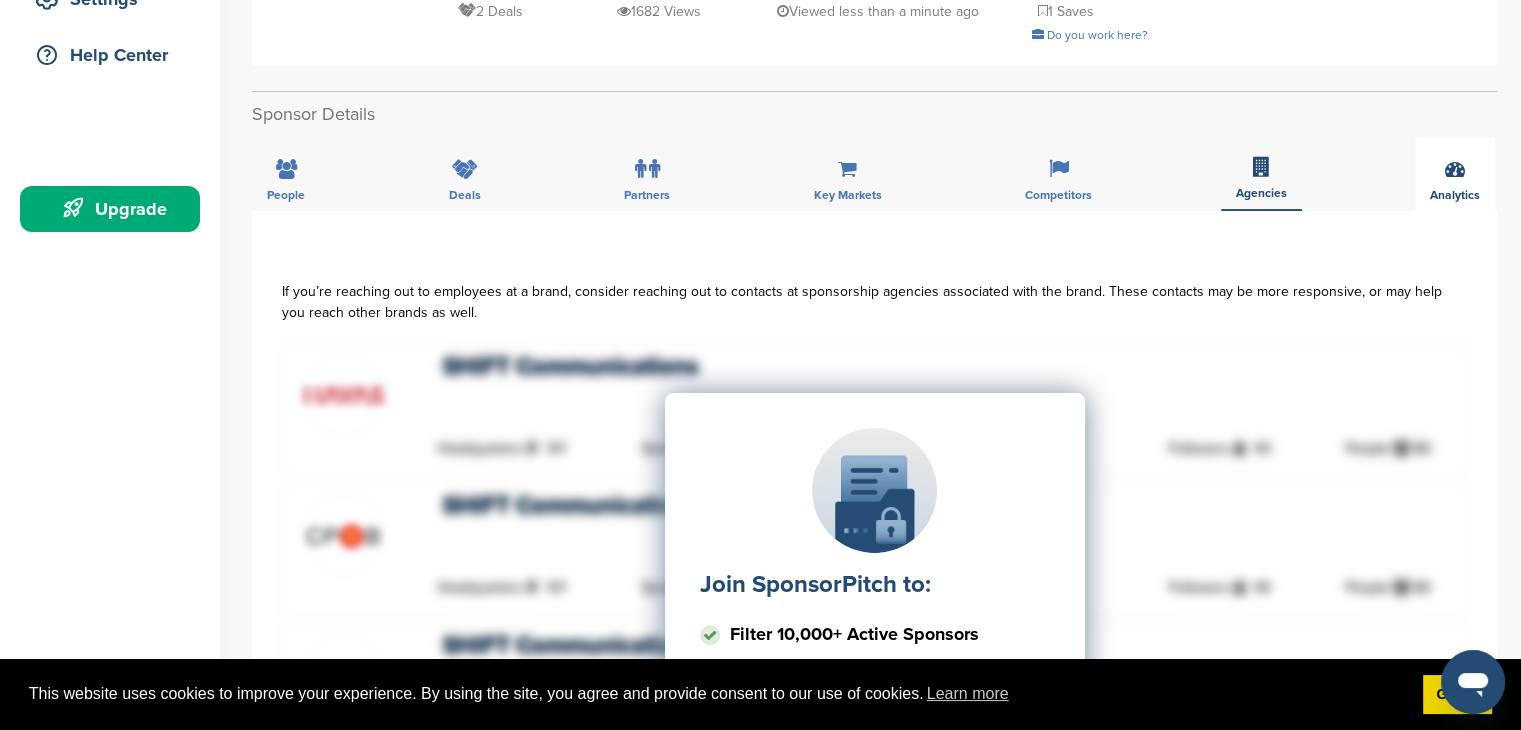 click on "Analytics" at bounding box center [1455, 174] 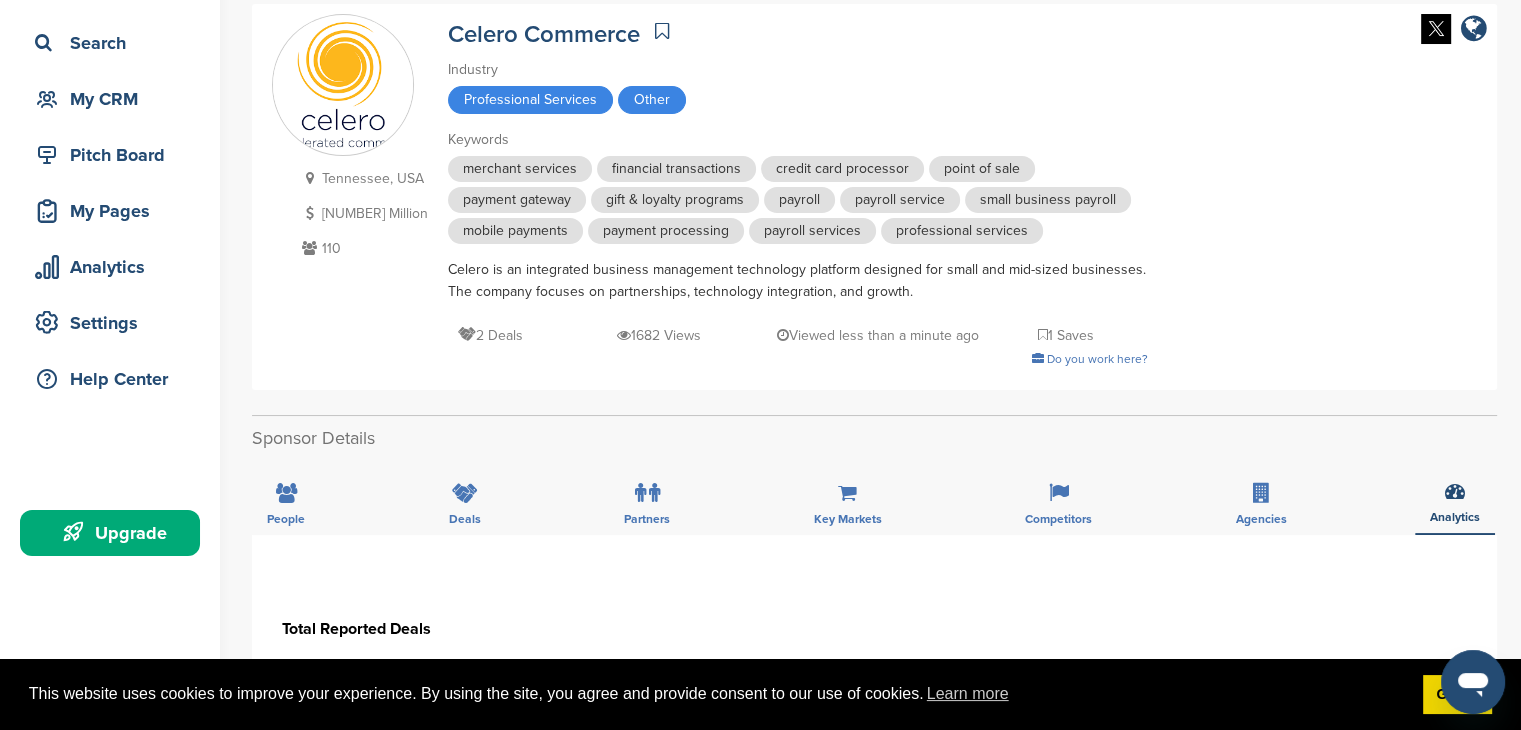 scroll, scrollTop: 0, scrollLeft: 0, axis: both 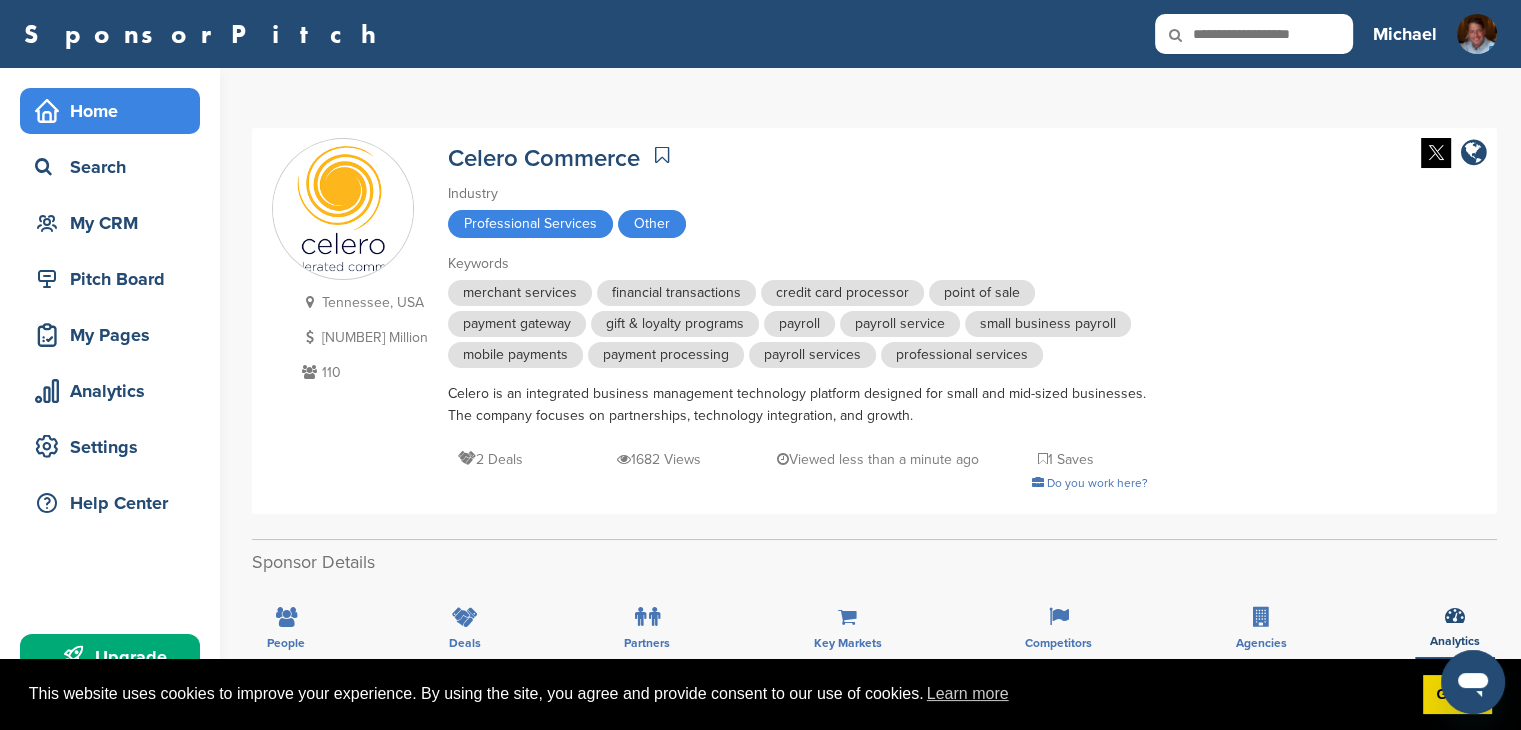 click on "Home" at bounding box center [115, 111] 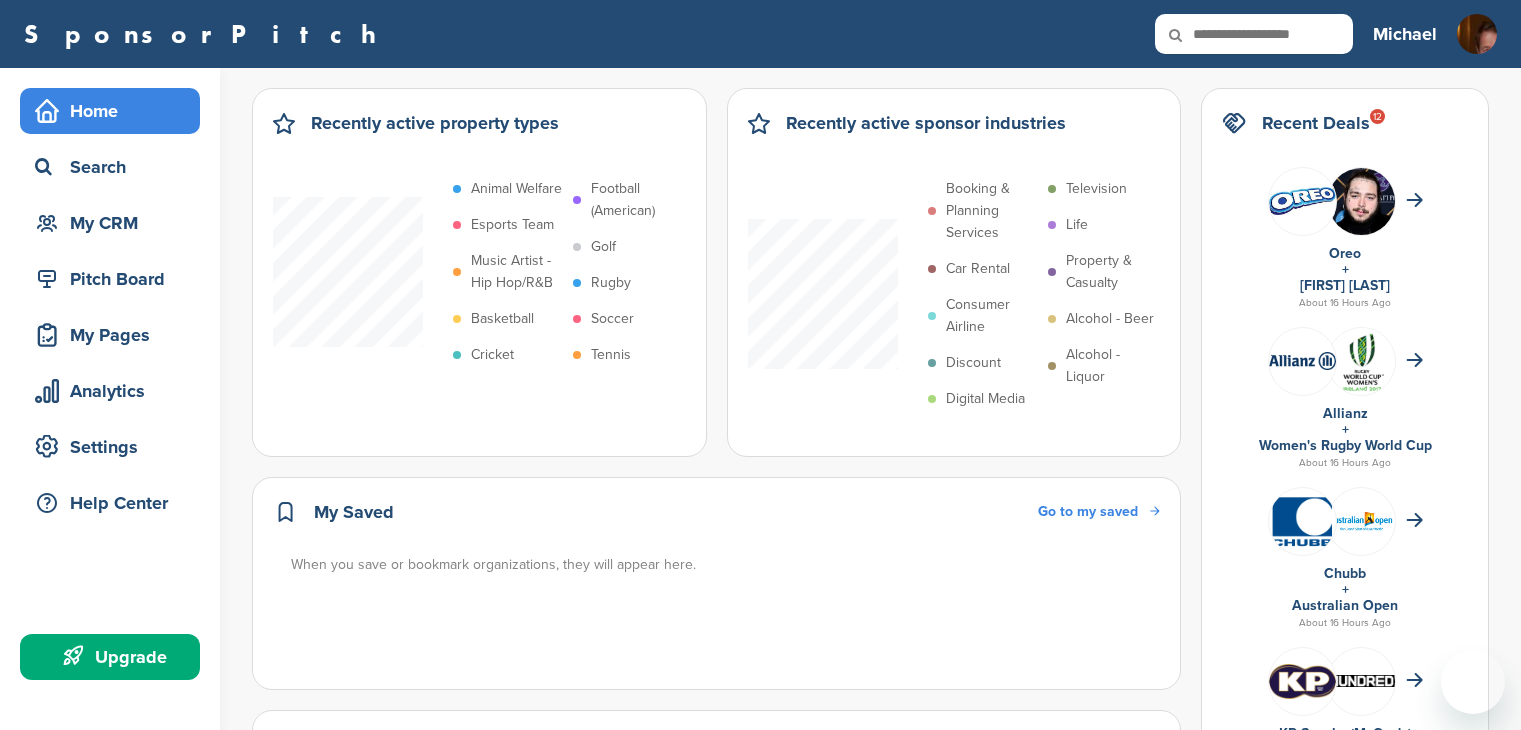 scroll, scrollTop: 0, scrollLeft: 0, axis: both 